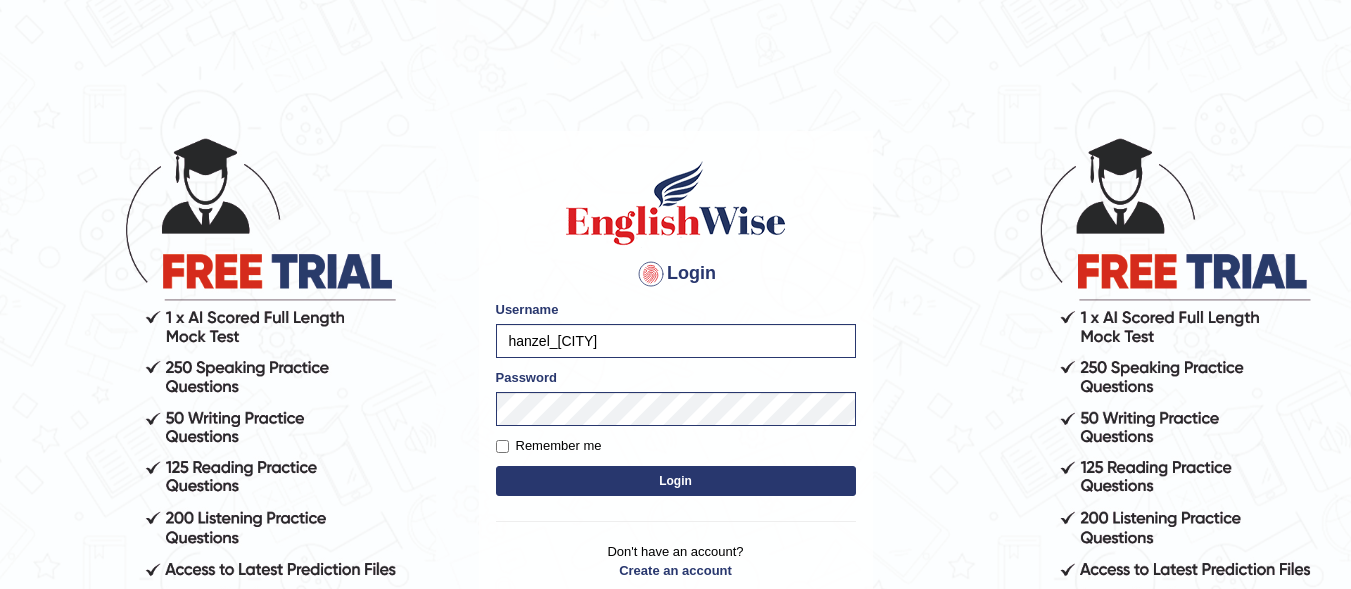 scroll, scrollTop: 0, scrollLeft: 0, axis: both 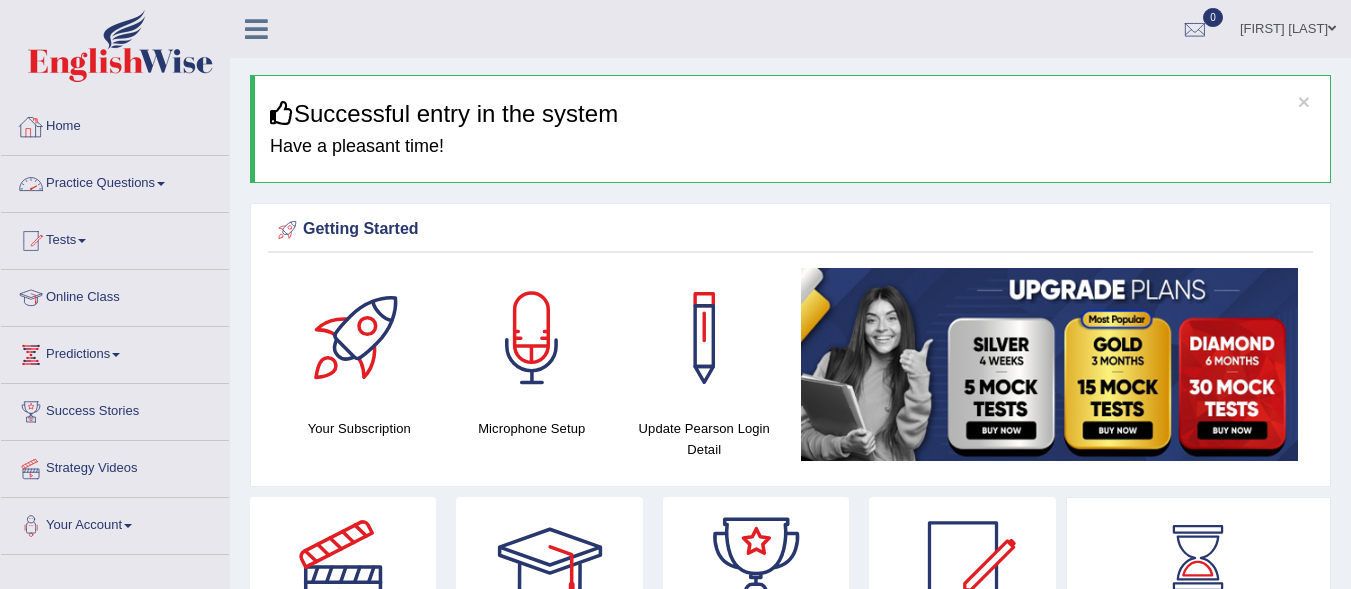click on "Practice Questions" at bounding box center (115, 181) 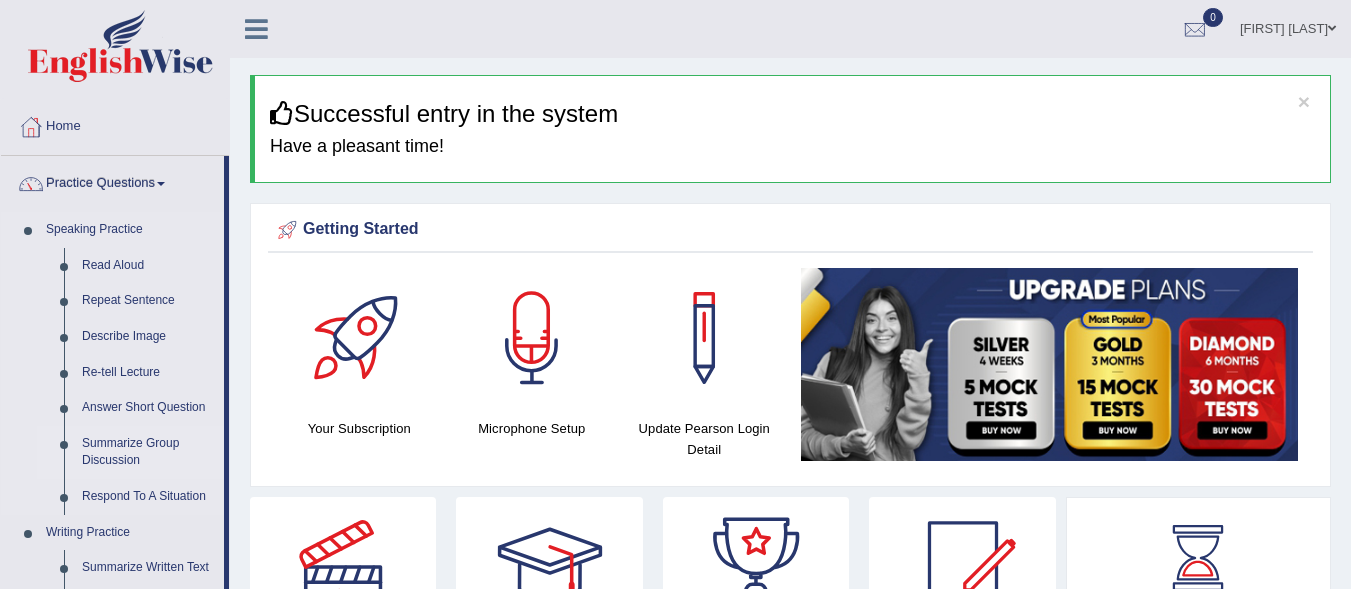 click on "Summarize Group Discussion" at bounding box center (148, 452) 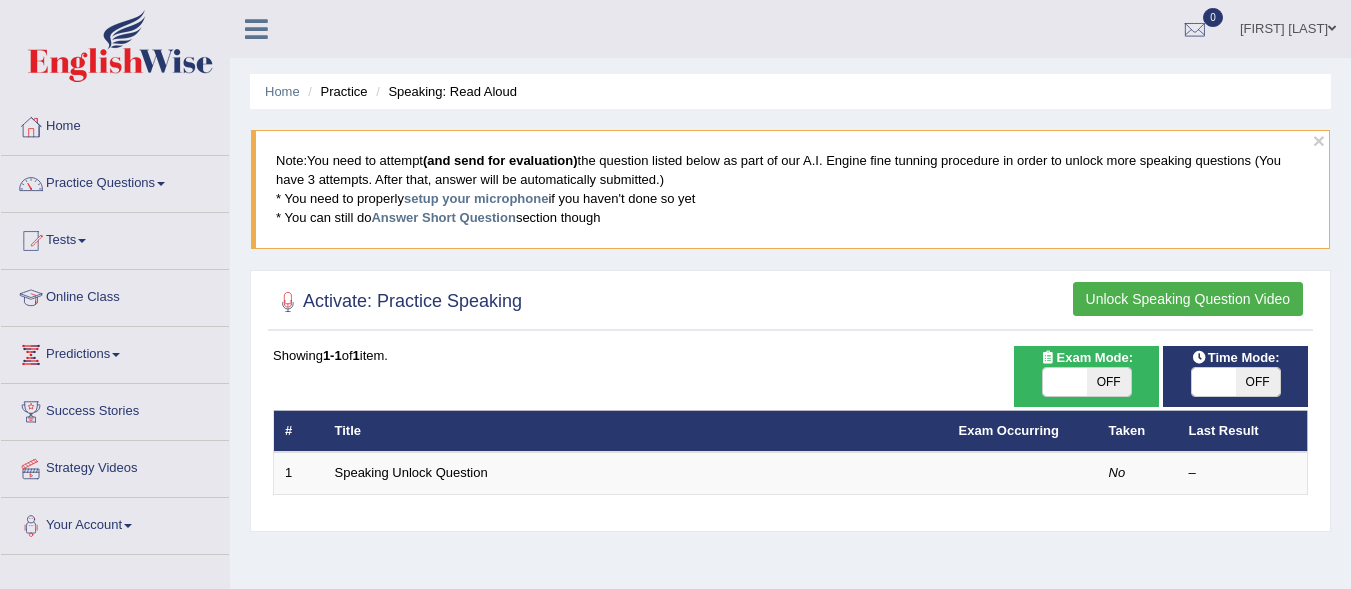 scroll, scrollTop: 0, scrollLeft: 0, axis: both 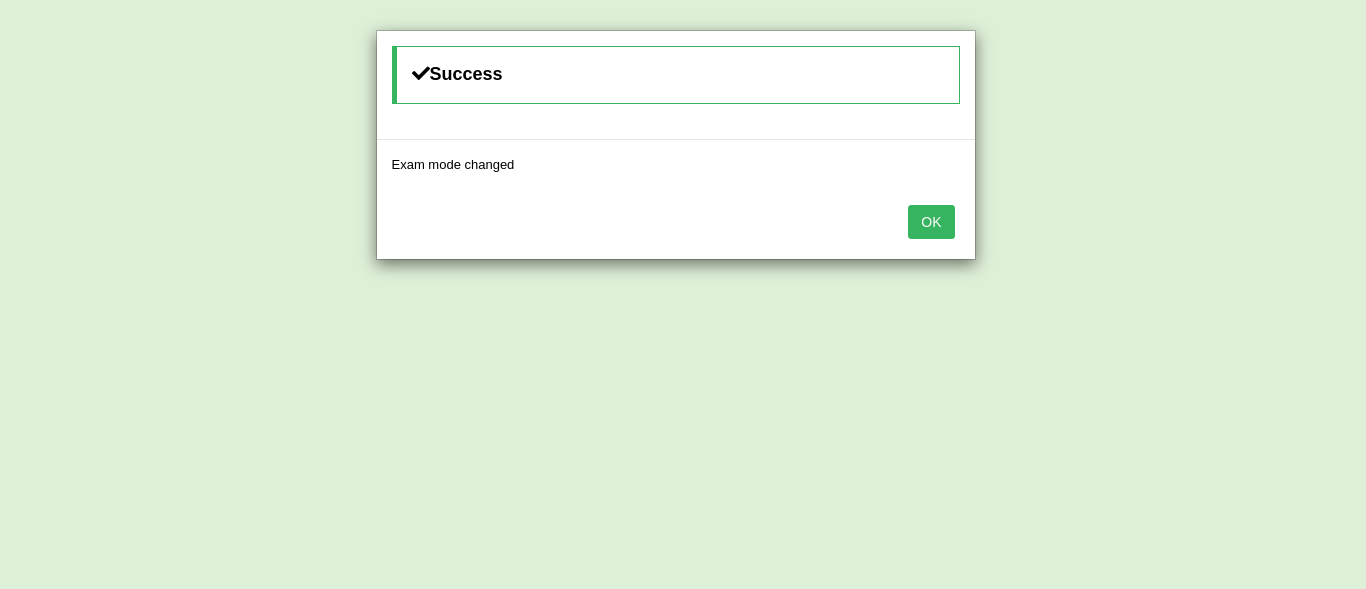 click on "OK" at bounding box center [931, 222] 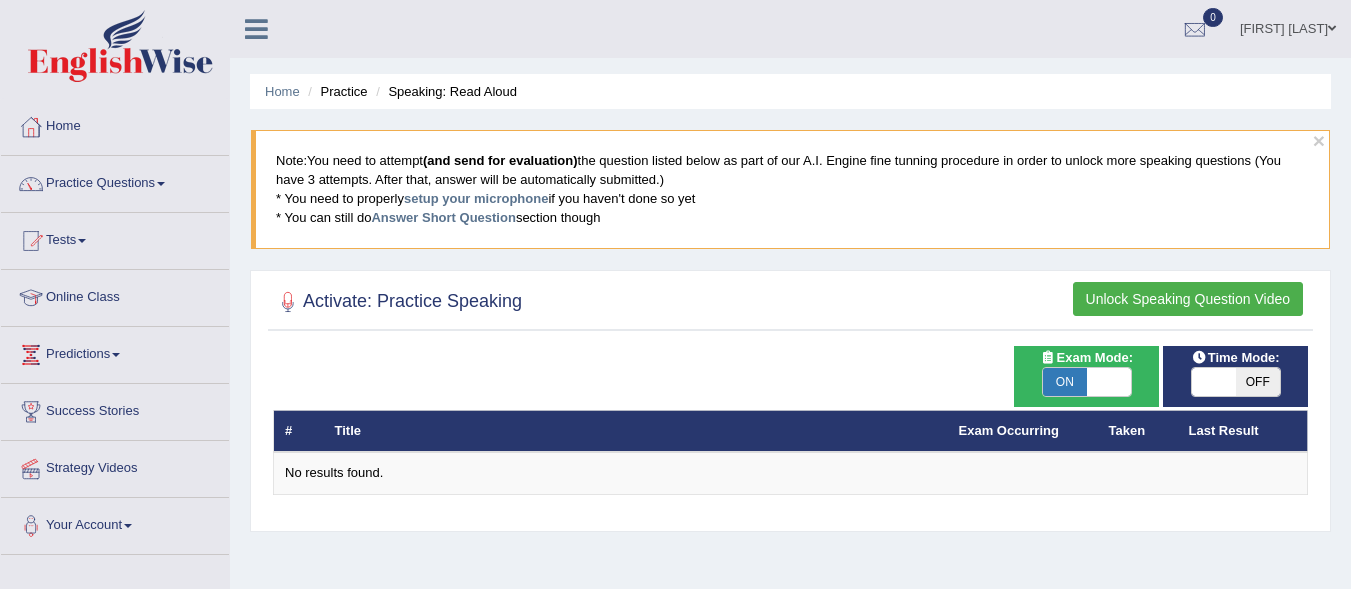 scroll, scrollTop: 169, scrollLeft: 0, axis: vertical 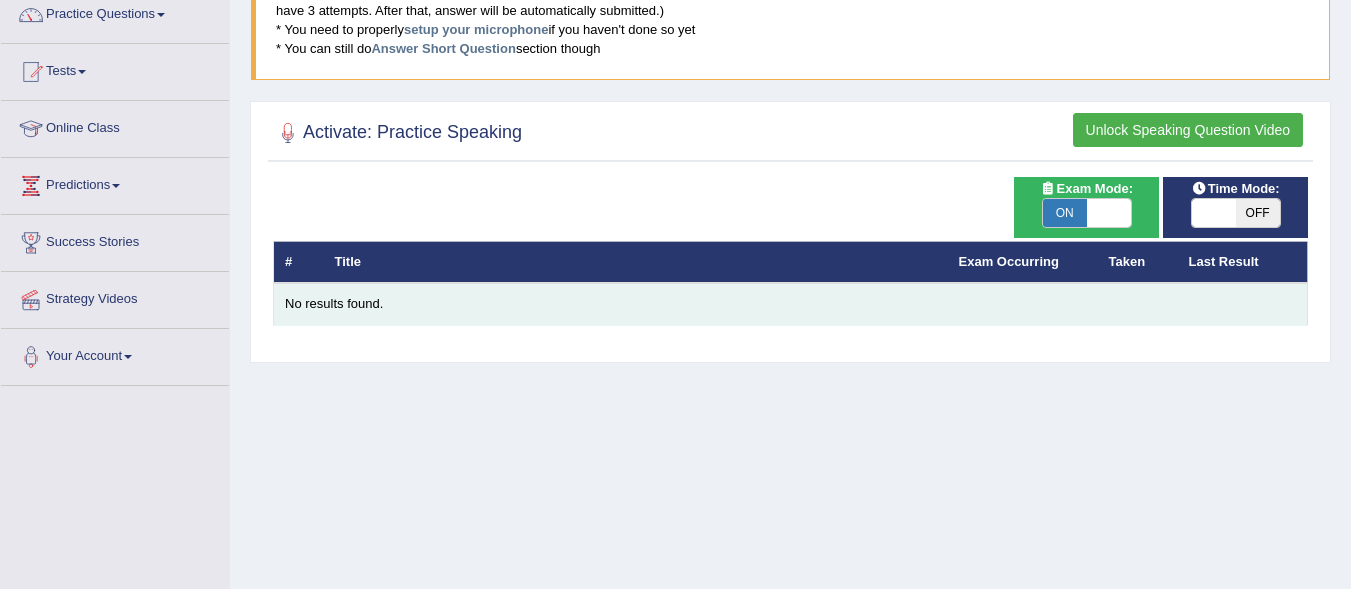 click on "No results found." at bounding box center (790, 304) 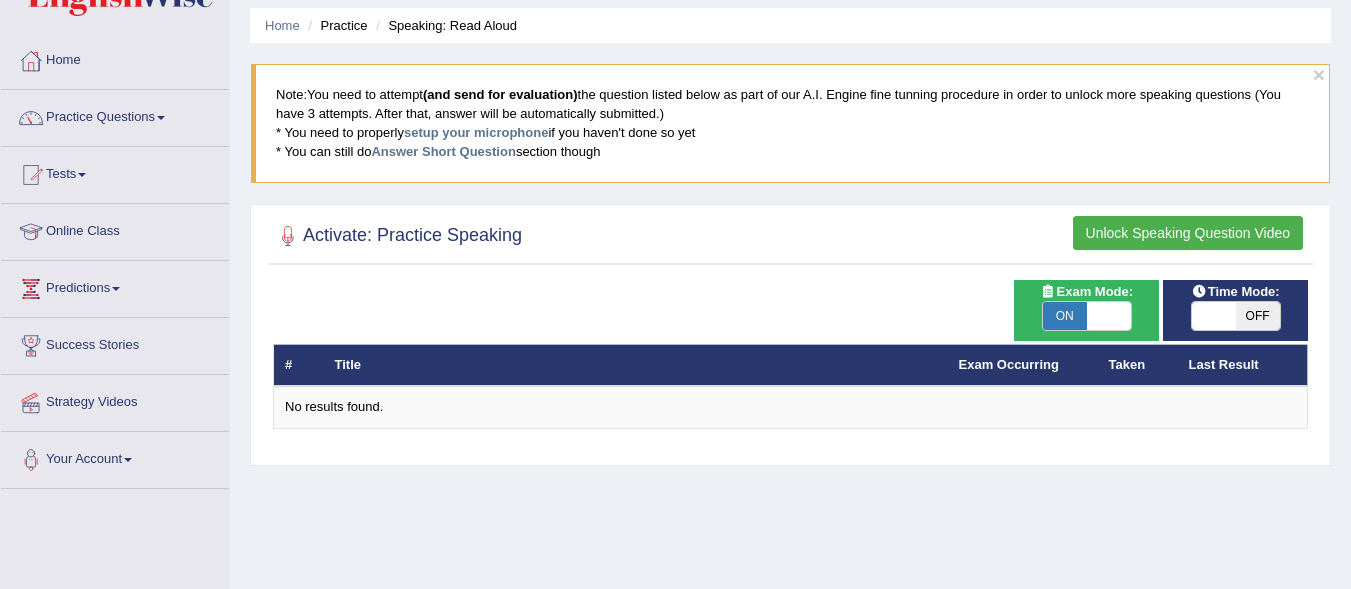 scroll, scrollTop: 57, scrollLeft: 0, axis: vertical 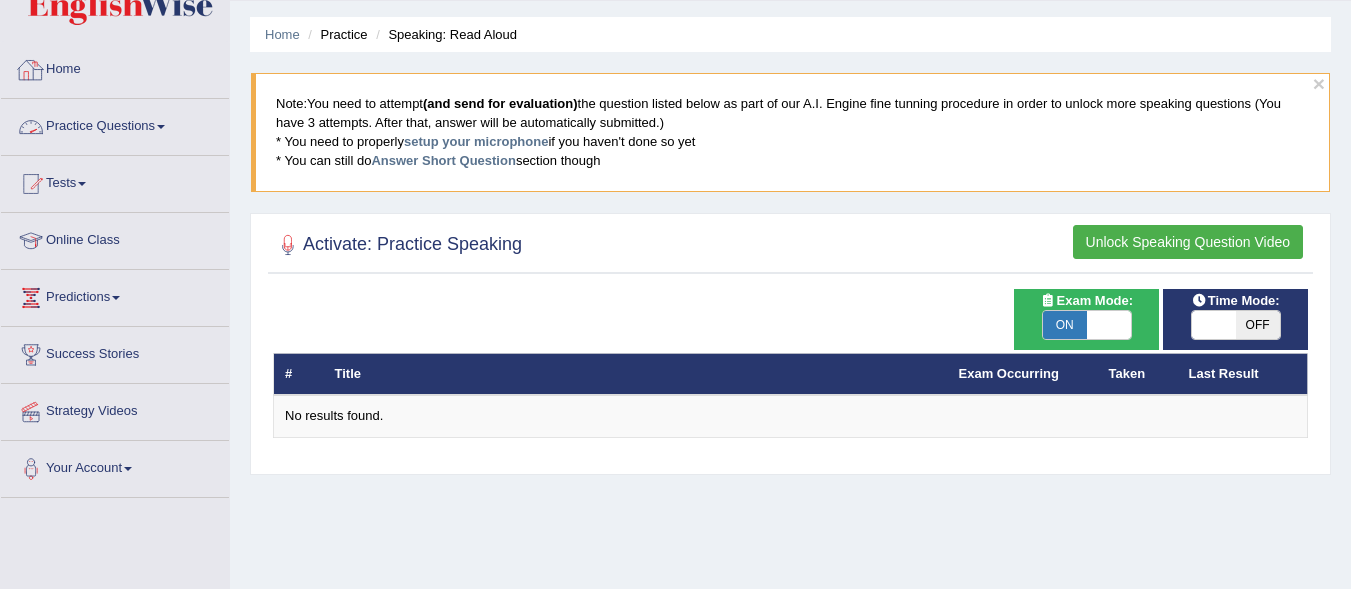 click at bounding box center [161, 127] 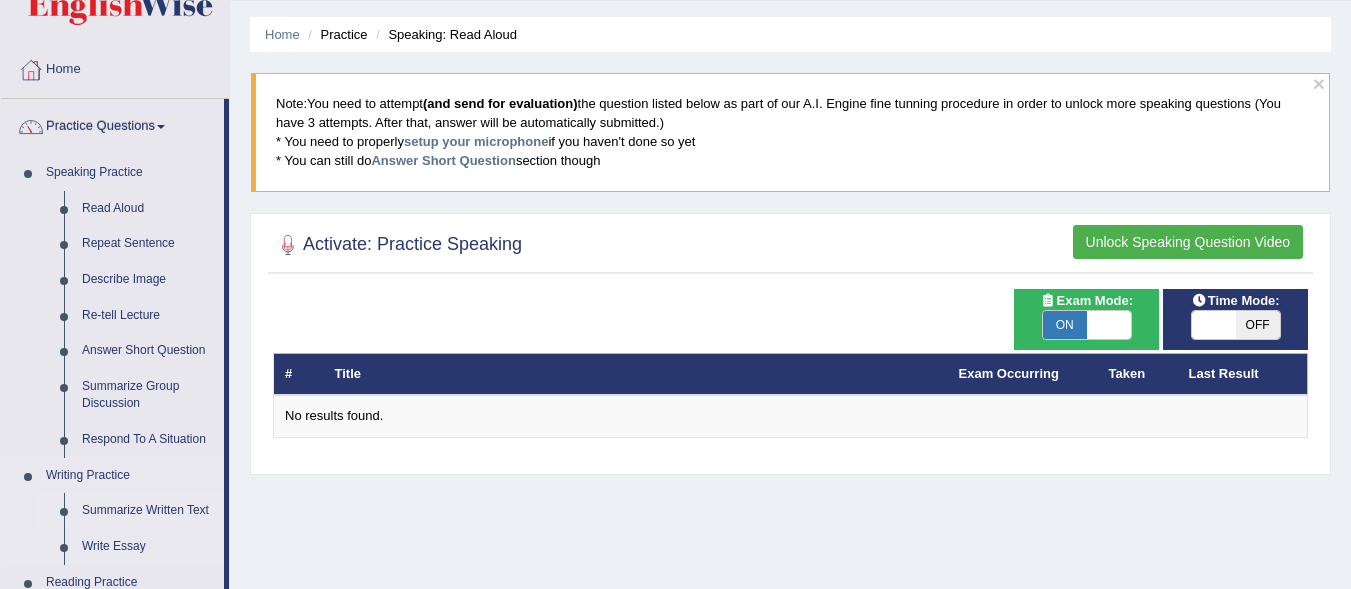 click on "Summarize Written Text" at bounding box center (148, 511) 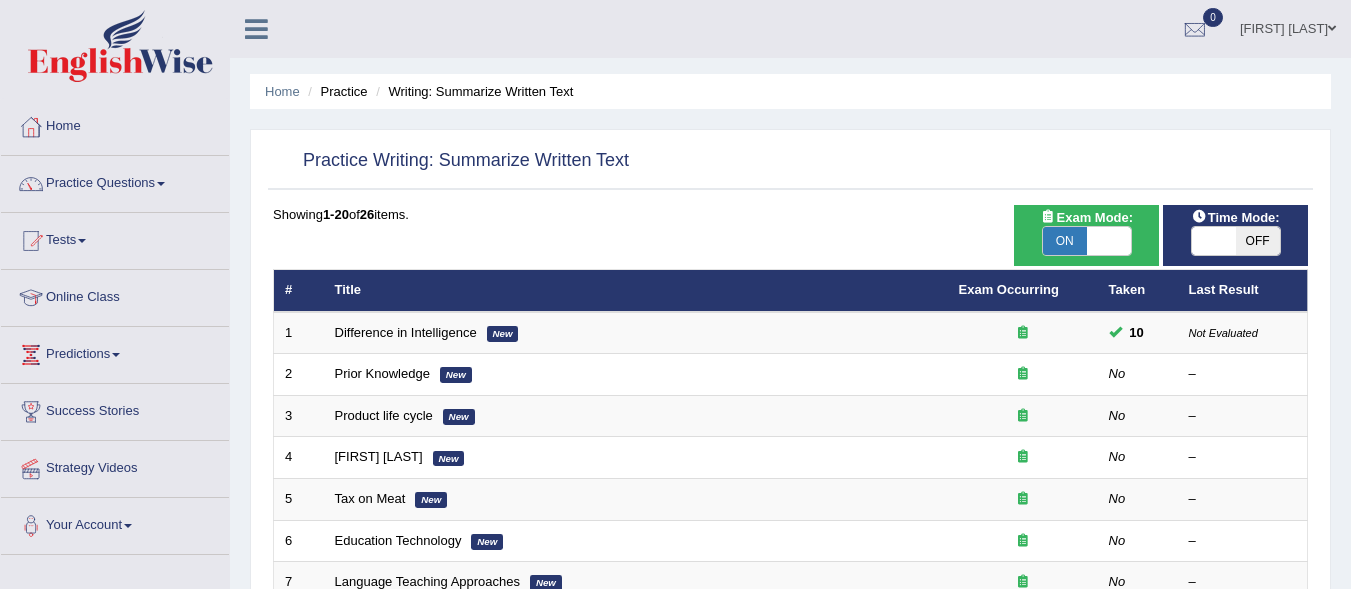 scroll, scrollTop: 0, scrollLeft: 0, axis: both 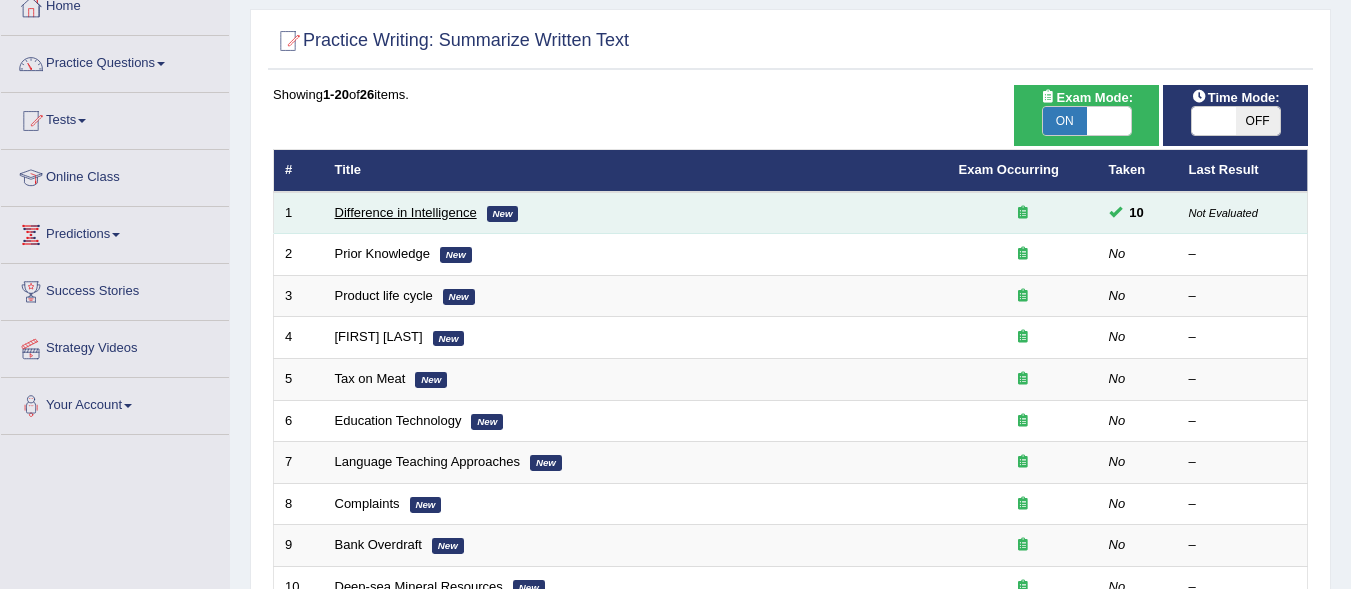click on "Difference in Intelligence" at bounding box center [406, 212] 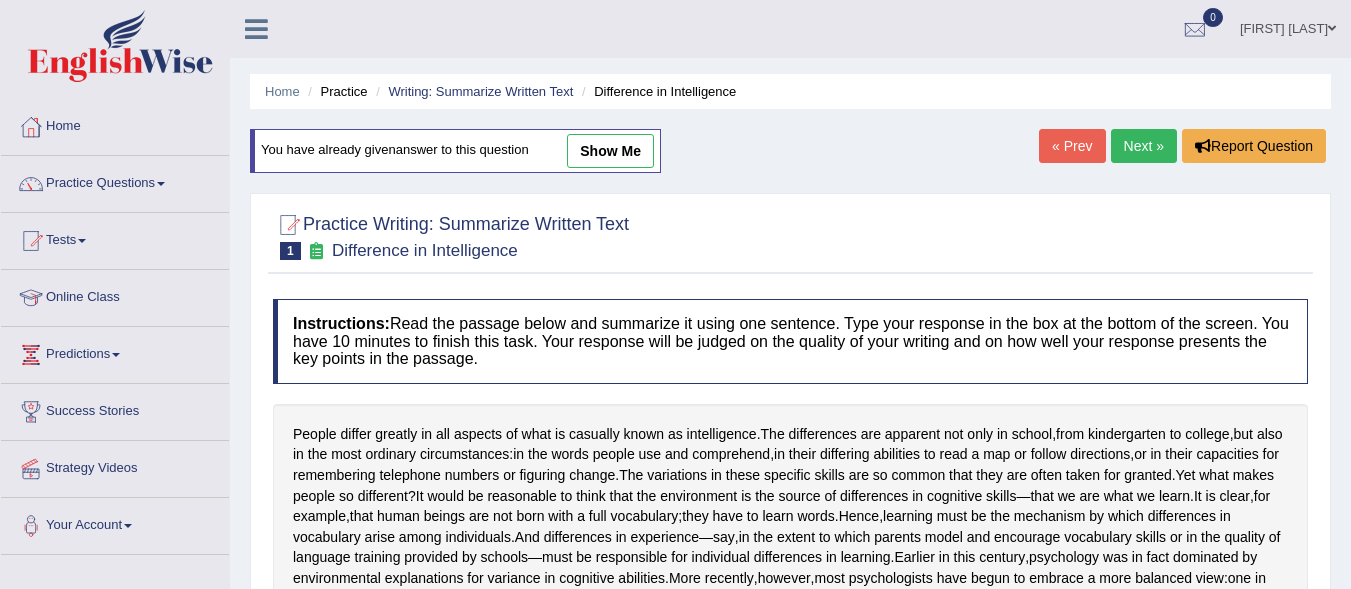 scroll, scrollTop: 0, scrollLeft: 0, axis: both 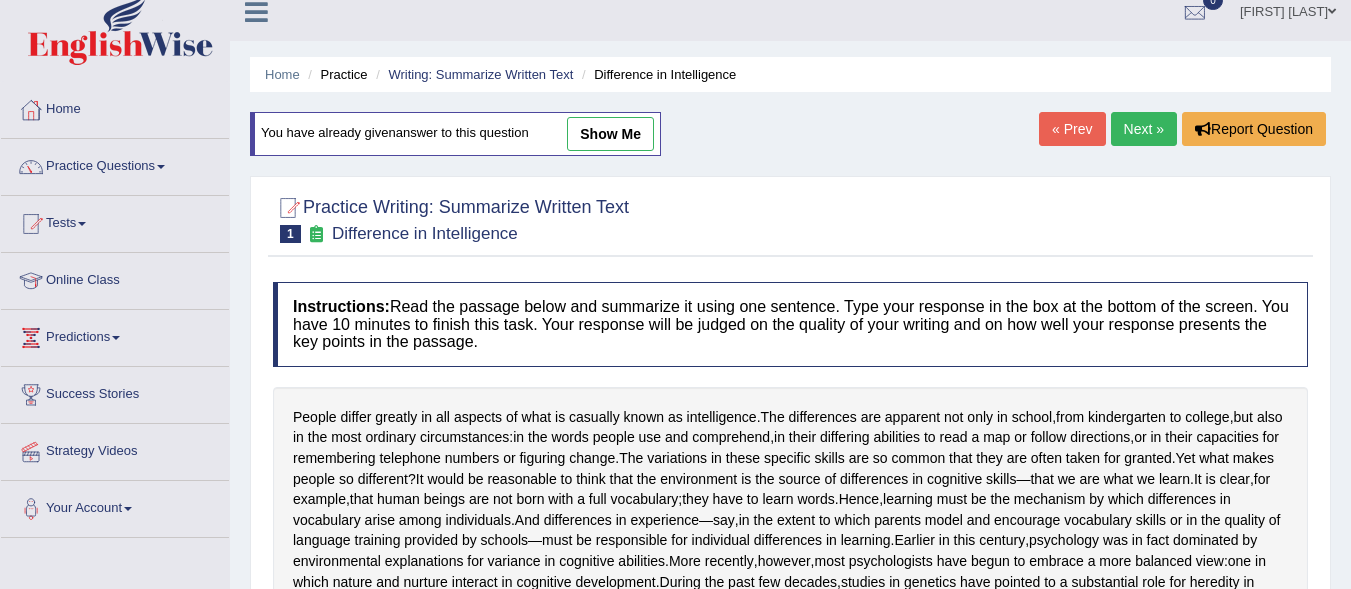 click on "Next »" at bounding box center [1144, 129] 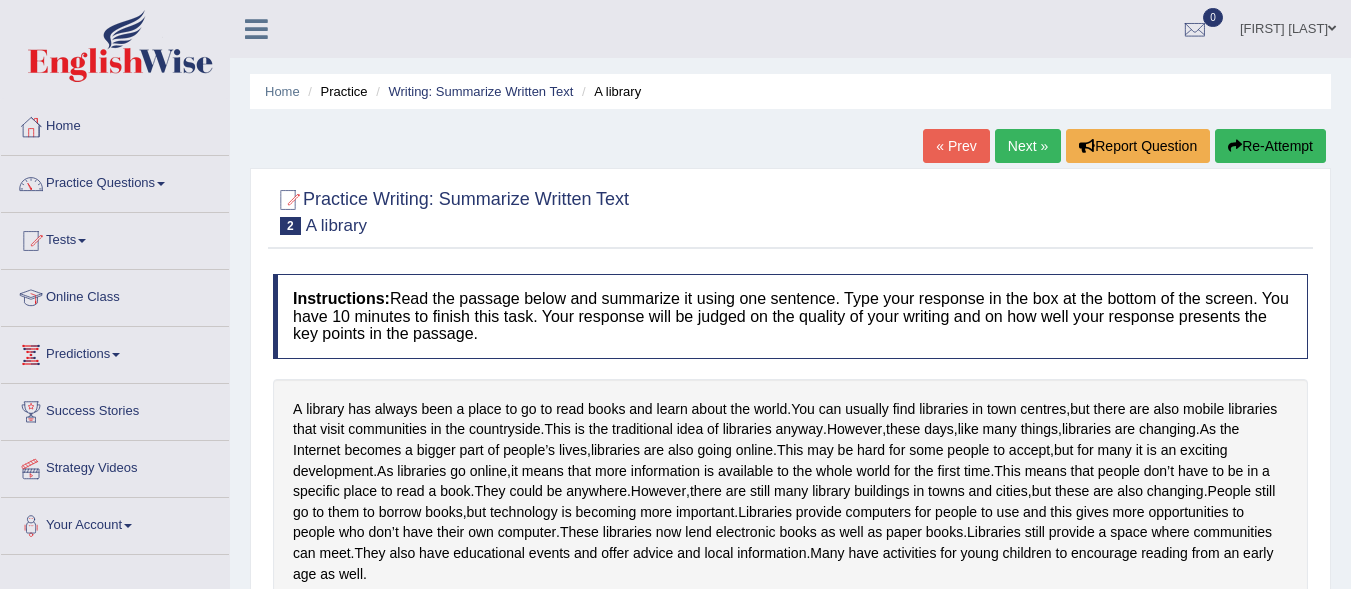 scroll, scrollTop: 0, scrollLeft: 0, axis: both 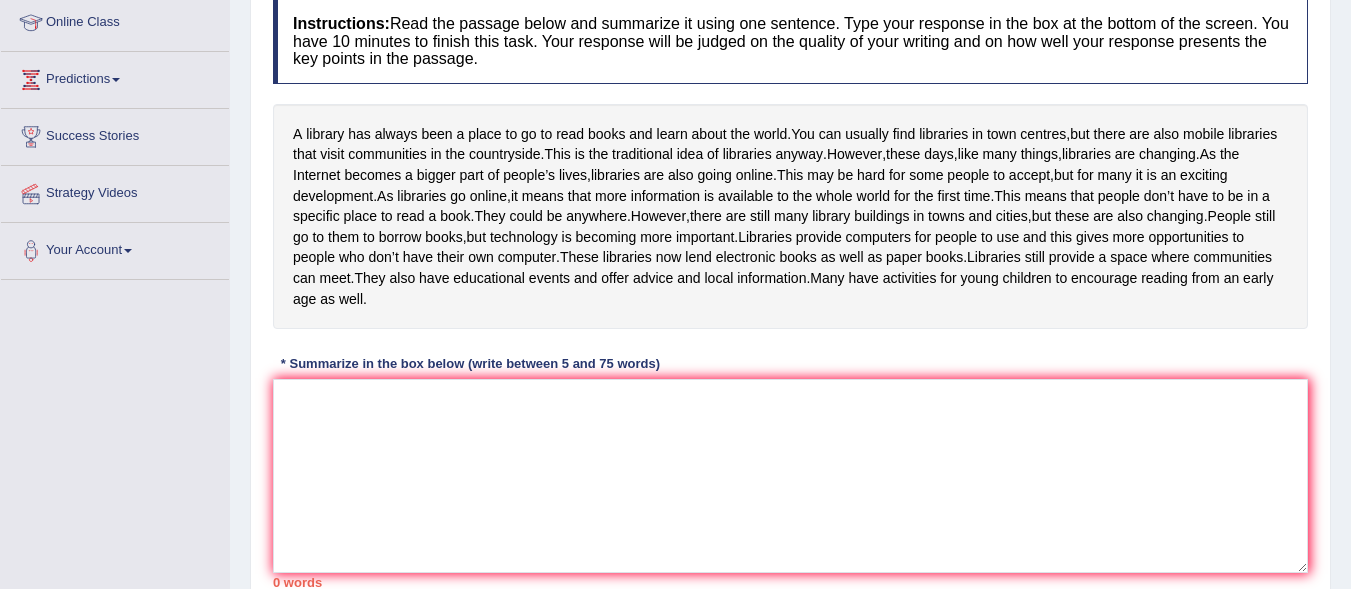 drag, startPoint x: 1359, startPoint y: 54, endPoint x: 1365, endPoint y: 196, distance: 142.12671 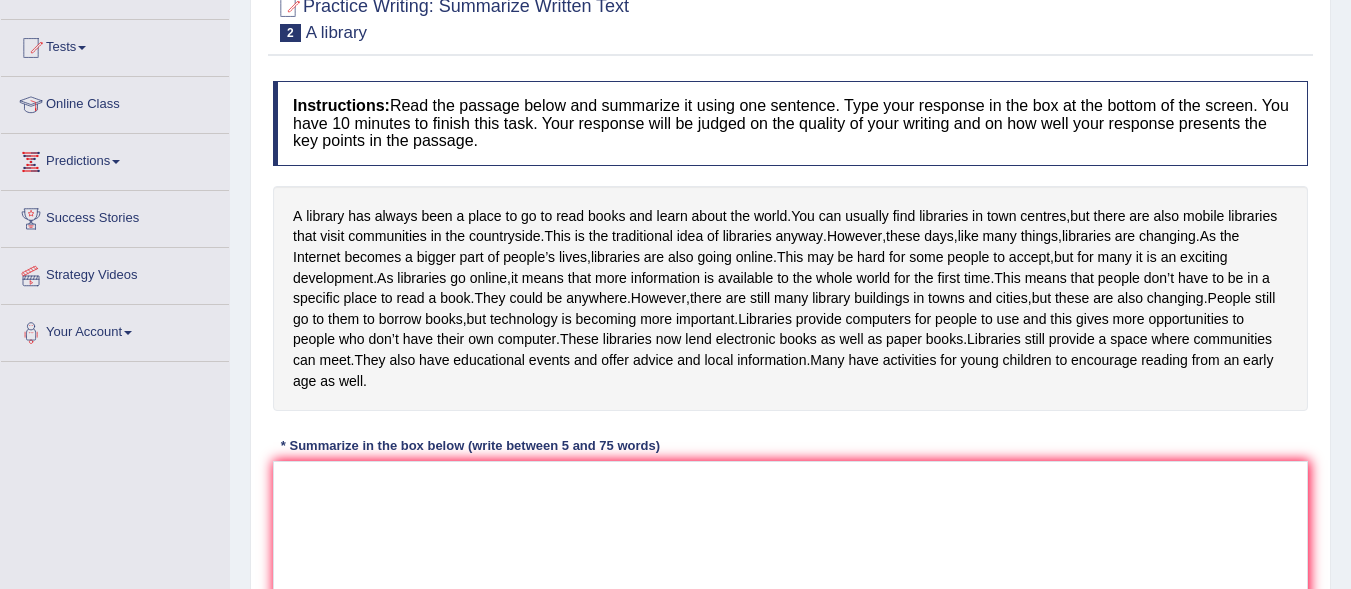 scroll, scrollTop: 298, scrollLeft: 0, axis: vertical 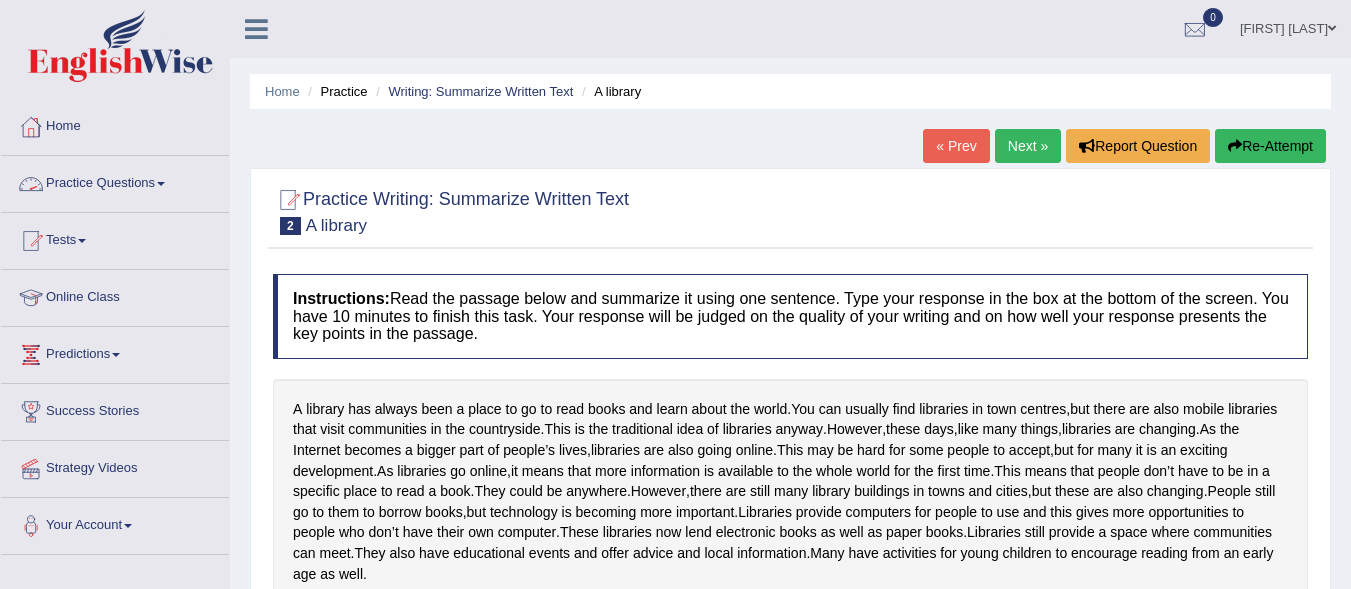 click on "Practice Questions" at bounding box center [115, 181] 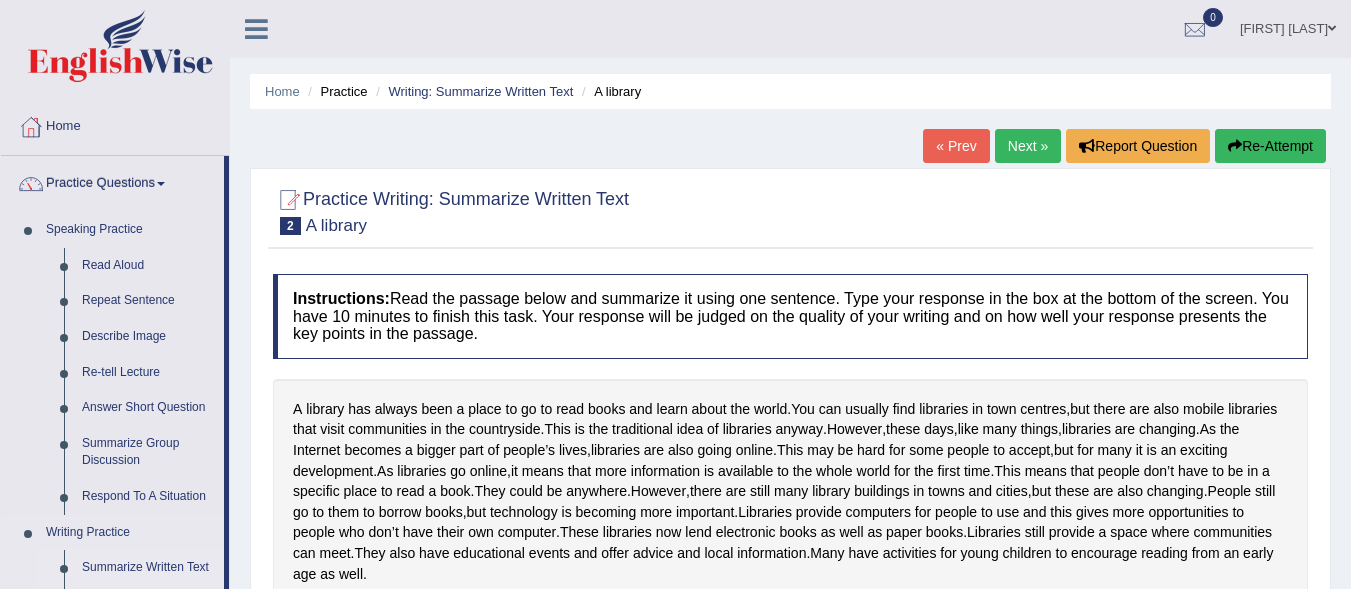 click on "Summarize Written Text" at bounding box center [148, 568] 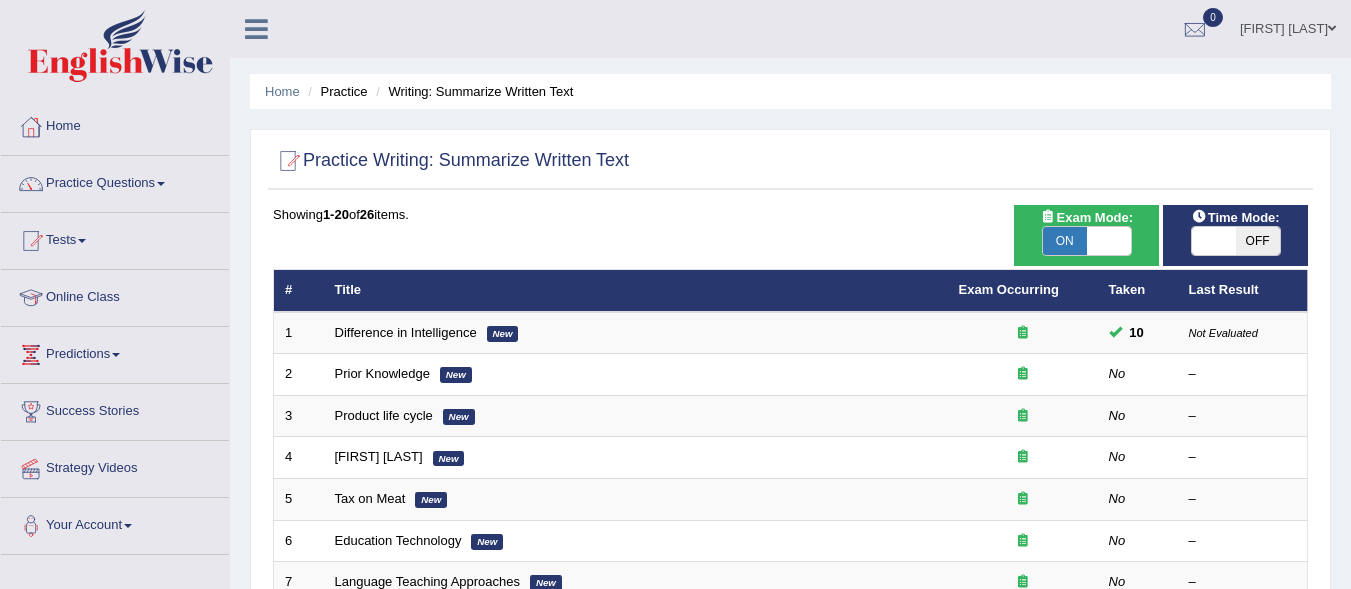 scroll, scrollTop: 0, scrollLeft: 0, axis: both 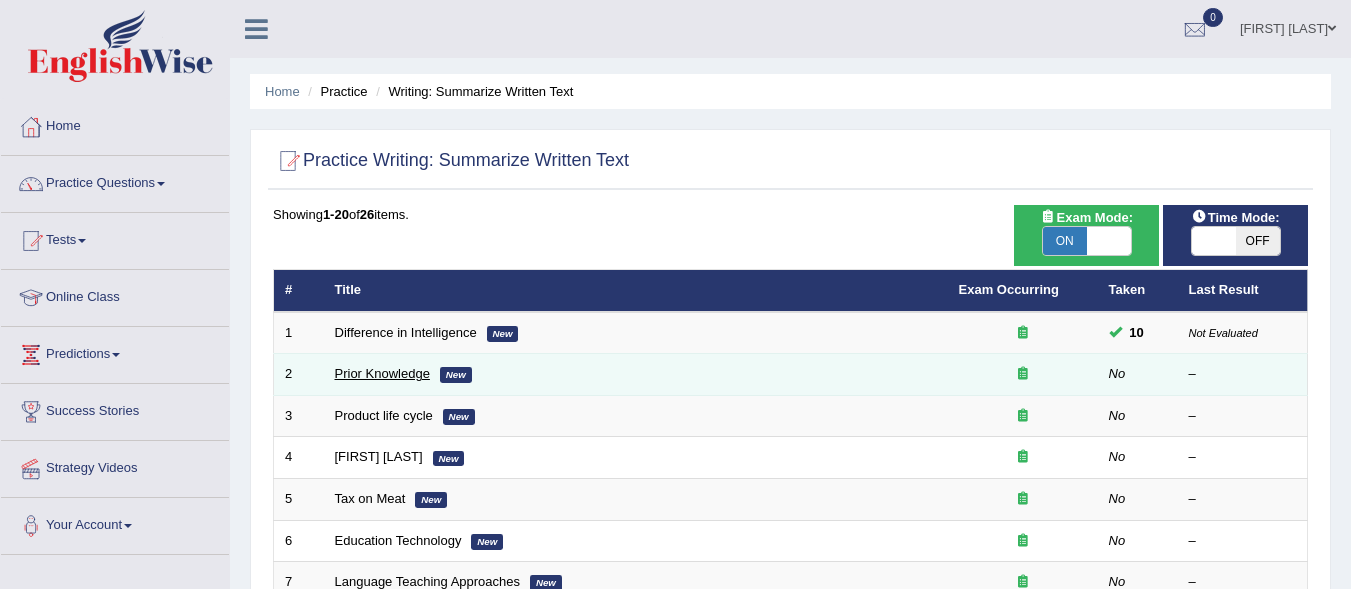 click on "Prior Knowledge" at bounding box center [382, 373] 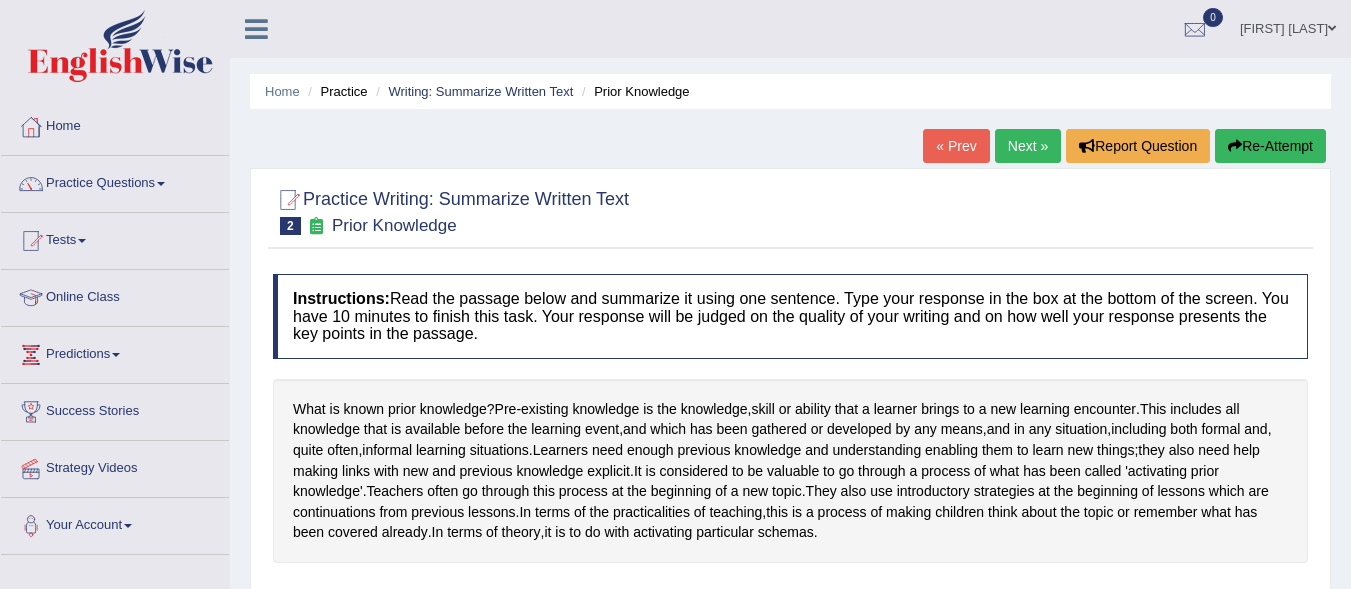 scroll, scrollTop: 0, scrollLeft: 0, axis: both 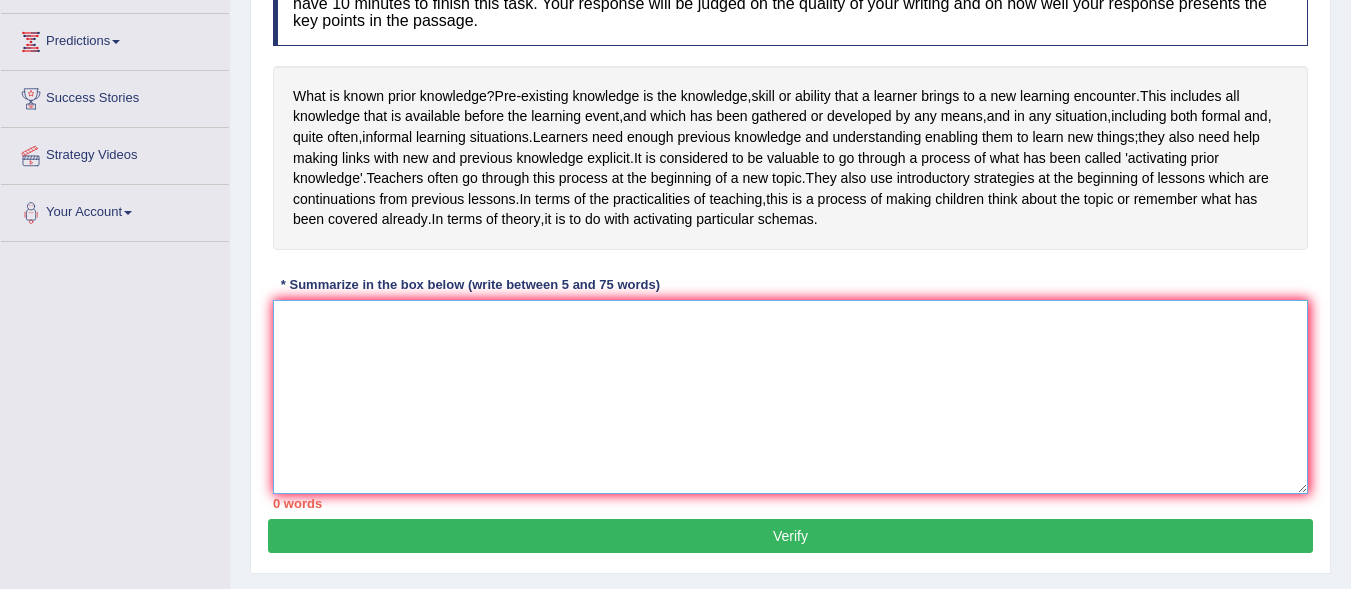 click at bounding box center (790, 397) 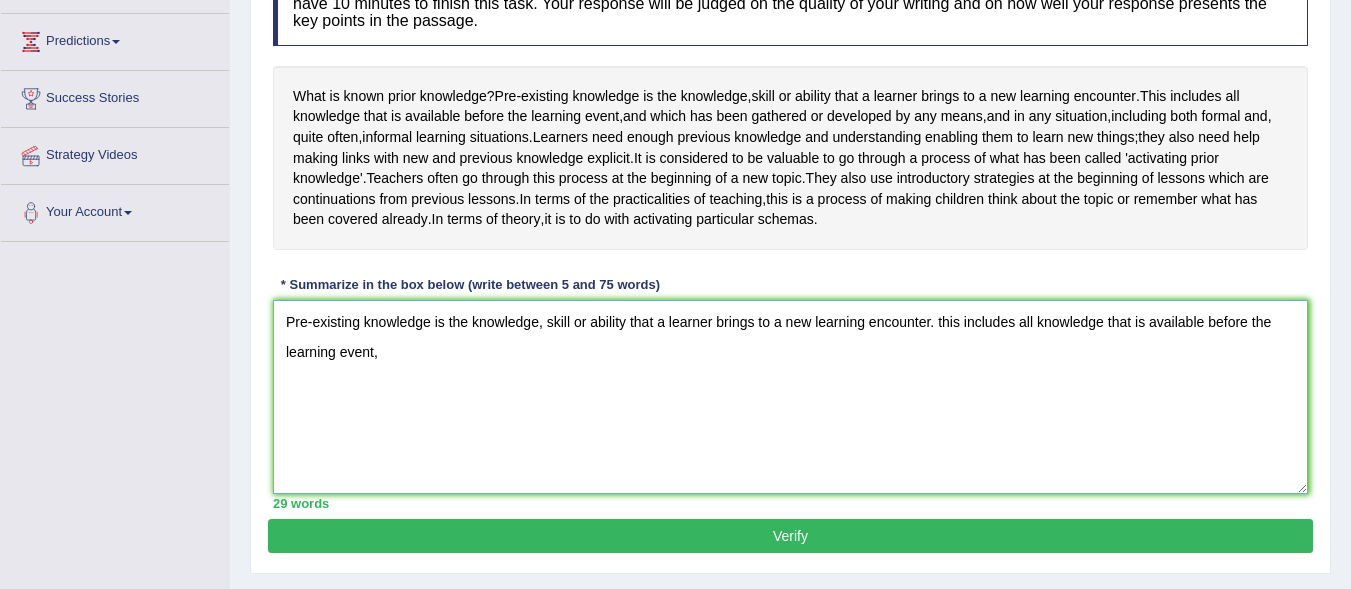 click on "Pre-existing knowledge is the knowledge, skill or ability that a learner brings to a new learning encounter. this includes all knowledge that is available before the learning event," at bounding box center [790, 397] 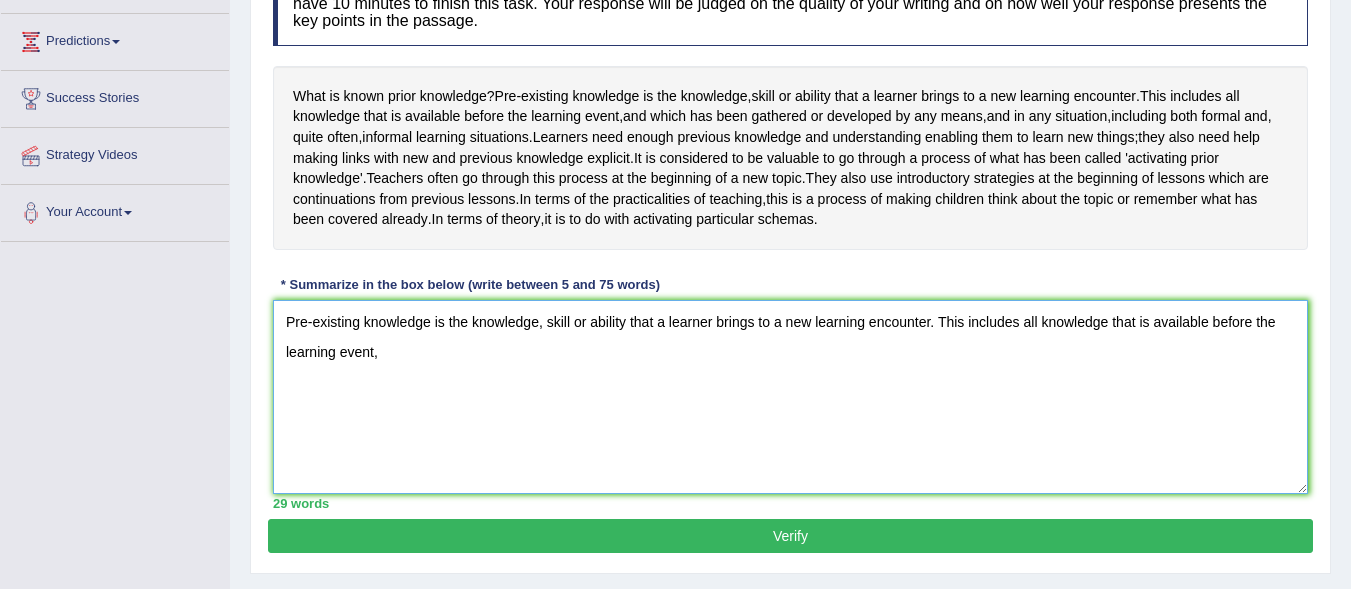 click on "Pre-existing knowledge is the knowledge, skill or ability that a learner brings to a new learning encounter. This includes all knowledge that is available before the learning event," at bounding box center [790, 397] 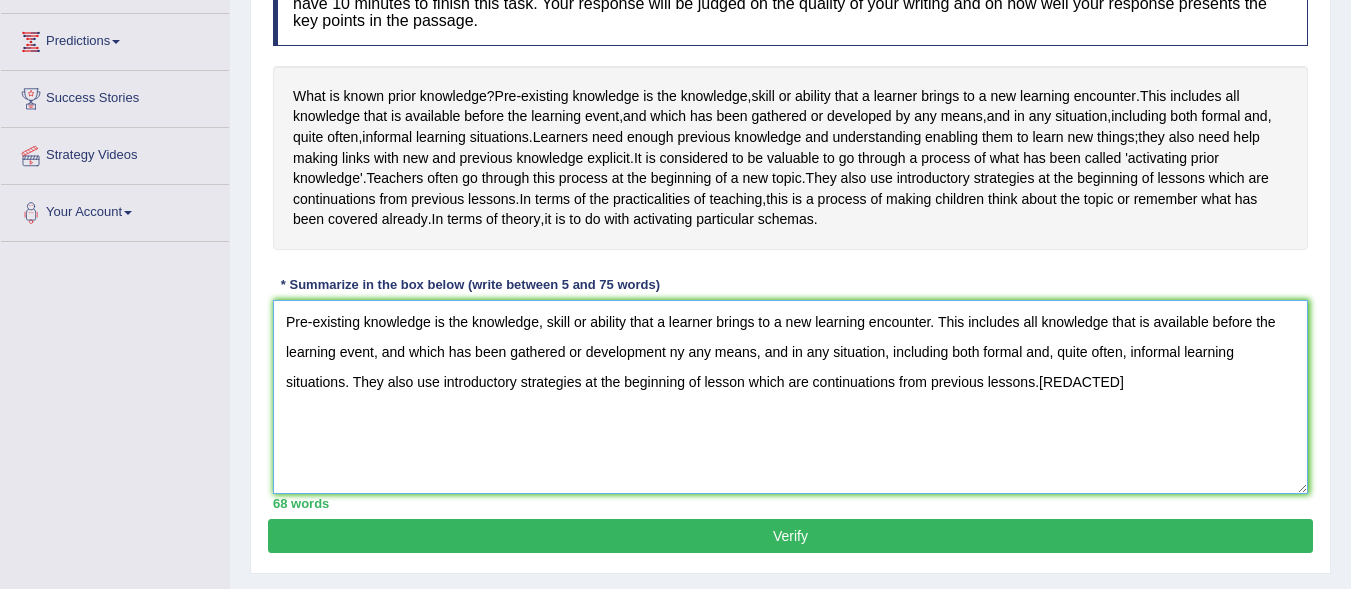 click on "Pre-existing knowledge is the knowledge, skill or ability that a learner brings to a new learning encounter. This includes all knowledge that is available before the learning event, and which has been gathered or development ny any means, and in any situation, including both formal and, quite often, informal learning situations. They also use introductory strategies at the beginning of lesson which are continuations from previous lessons." at bounding box center (790, 397) 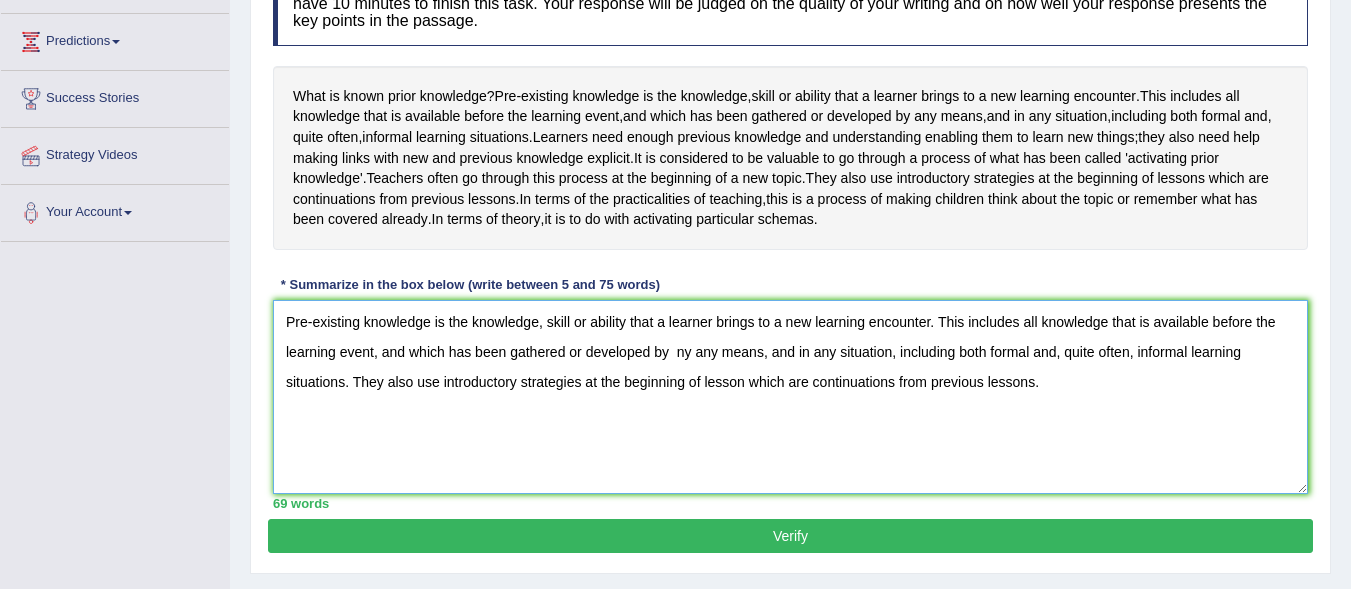click on "Pre-existing knowledge is the knowledge, skill or ability that a learner brings to a new learning encounter. This includes all knowledge that is available before the learning event, and which has been gathered or developed by  ny any means, and in any situation, including both formal and, quite often, informal learning situations. They also use introductory strategies at the beginning of lesson which are continuations from previous lessons." at bounding box center [790, 397] 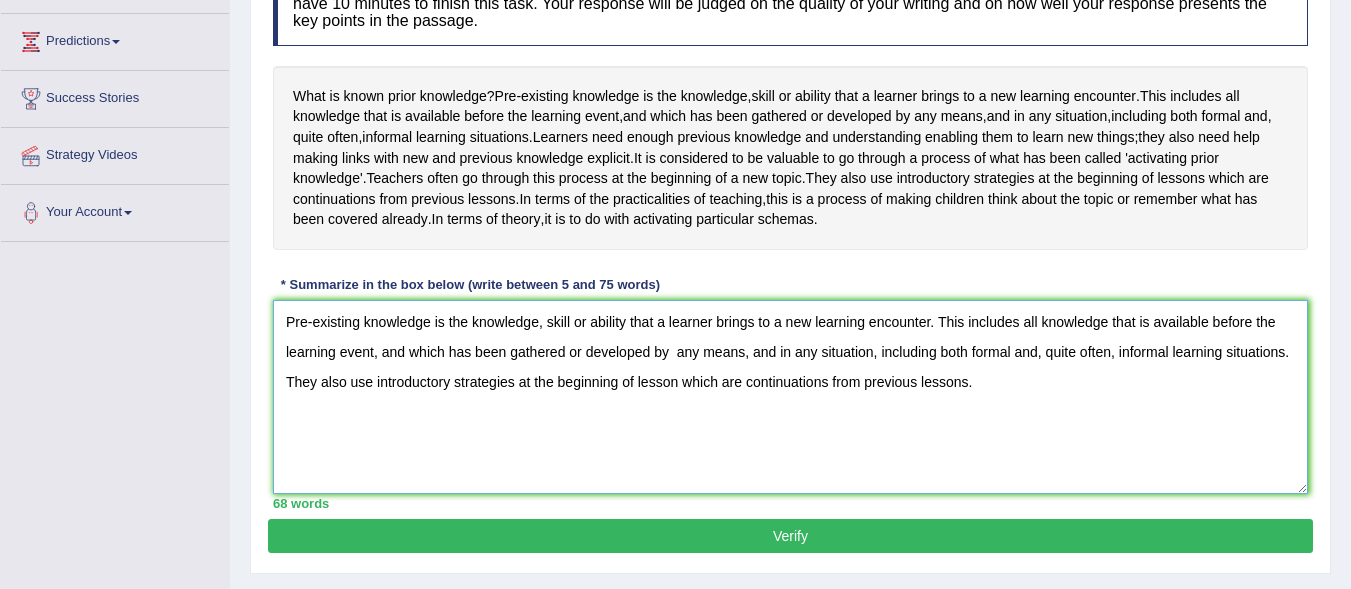 click on "Pre-existing knowledge is the knowledge, skill or ability that a learner brings to a new learning encounter. This includes all knowledge that is available before the learning event, and which has been gathered or developed by  any means, and in any situation, including both formal and, quite often, informal learning situations. They also use introductory strategies at the beginning of lesson which are continuations from previous lessons." at bounding box center [790, 397] 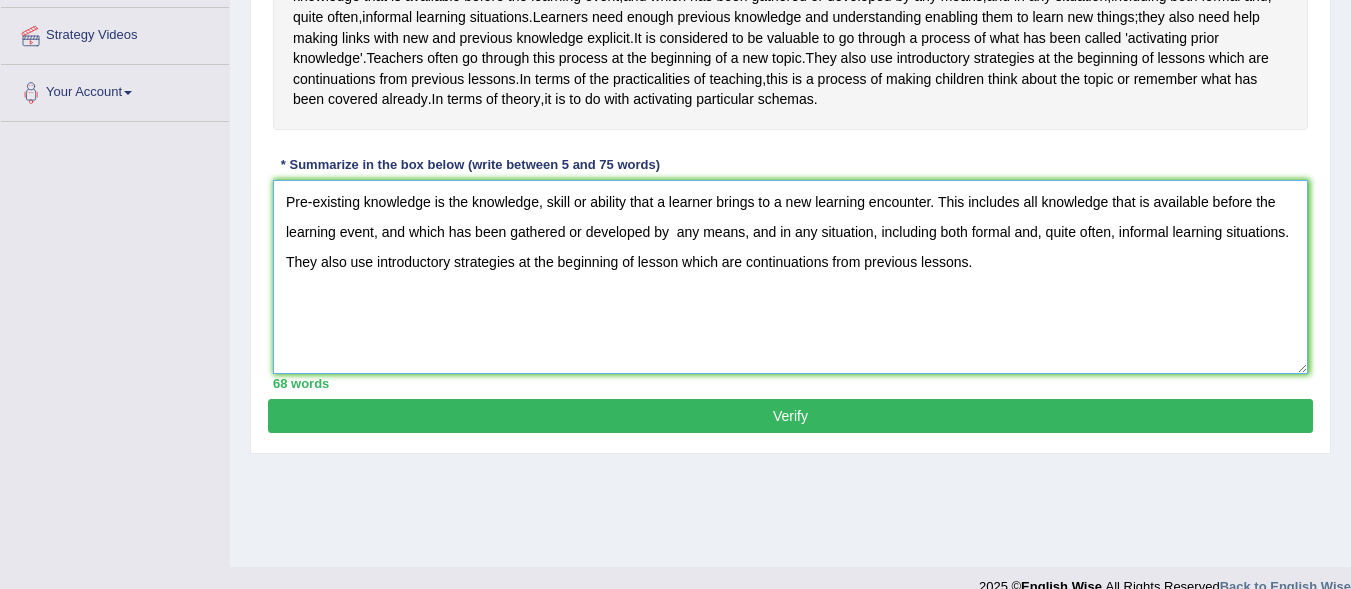 scroll, scrollTop: 461, scrollLeft: 0, axis: vertical 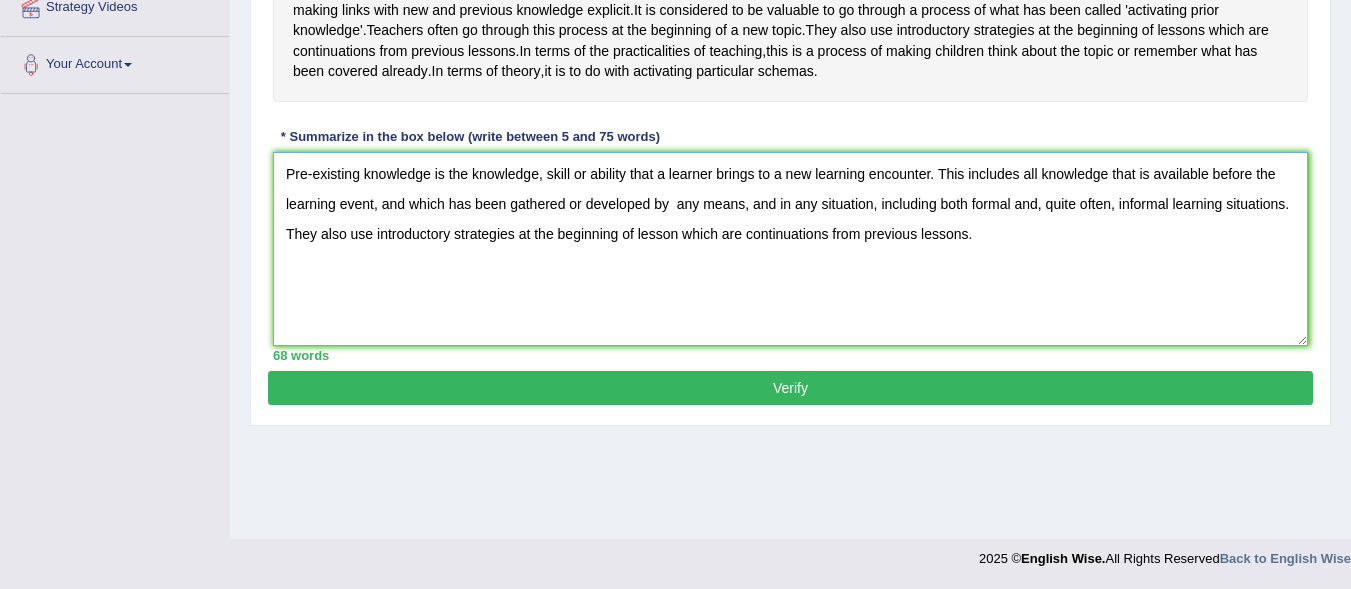 type on "Pre-existing knowledge is the knowledge, skill or ability that a learner brings to a new learning encounter. This includes all knowledge that is available before the learning event, and which has been gathered or developed by  any means, and in any situation, including both formal and, quite often, informal learning situations. They also use introductory strategies at the beginning of lesson which are continuations from previous lessons." 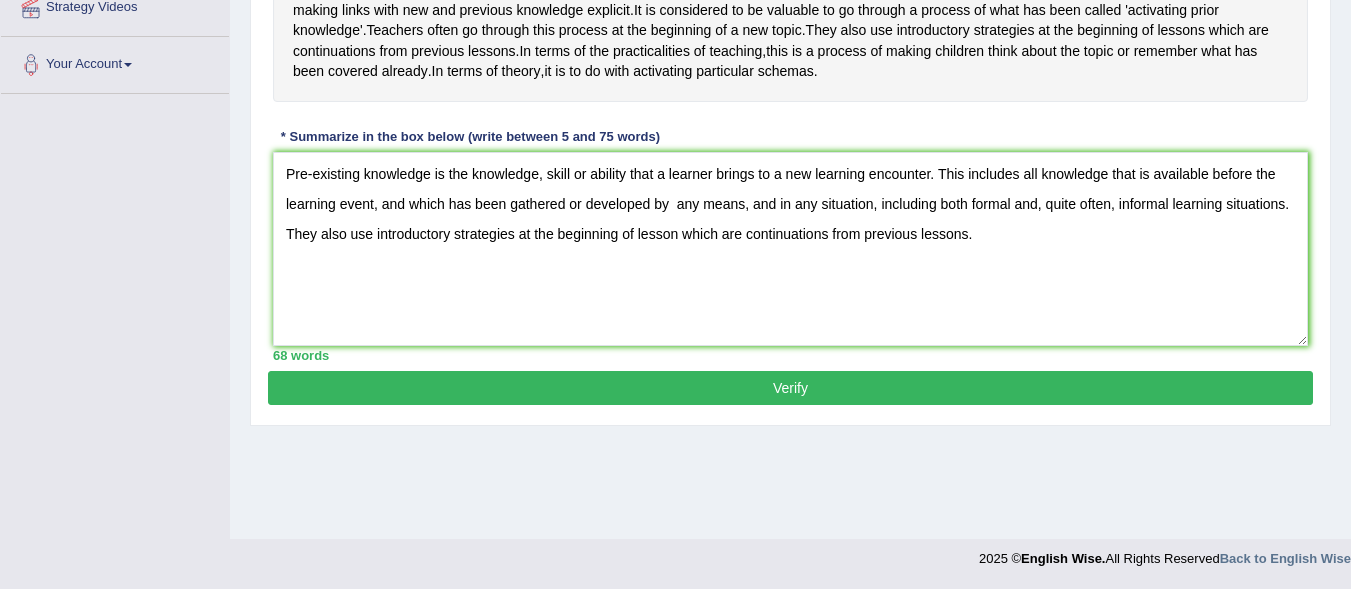 click on "Verify" at bounding box center [790, 388] 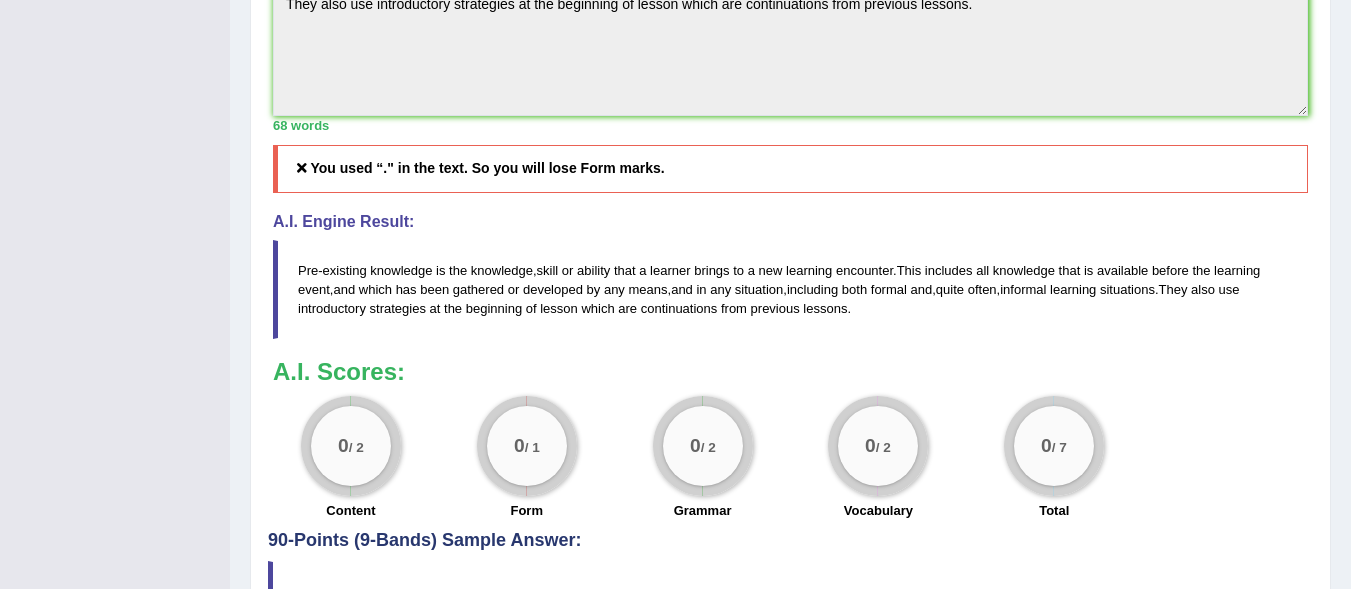 scroll, scrollTop: 653, scrollLeft: 0, axis: vertical 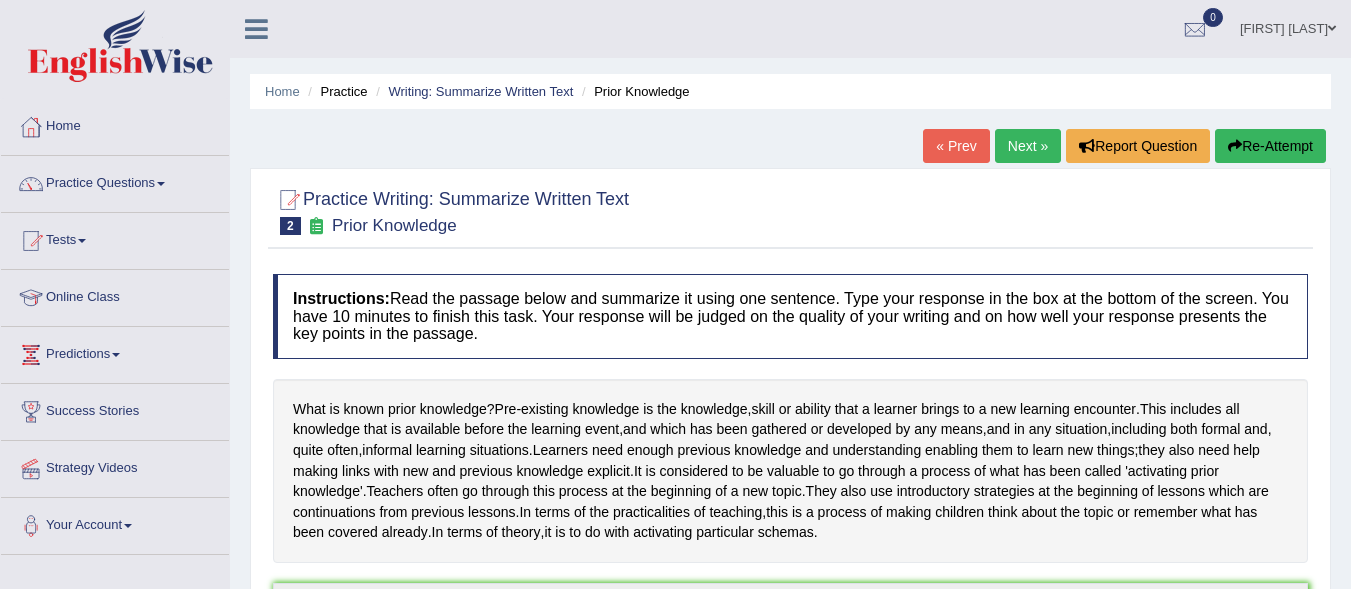 click on "Re-Attempt" at bounding box center [1270, 146] 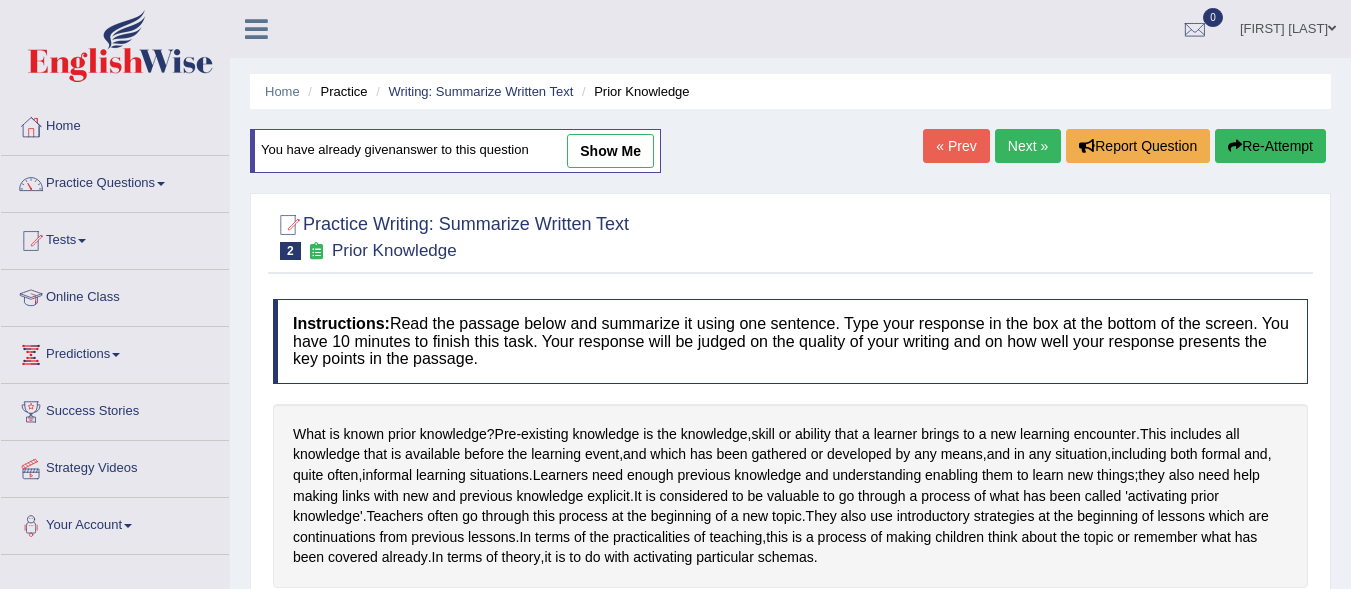 scroll, scrollTop: 283, scrollLeft: 0, axis: vertical 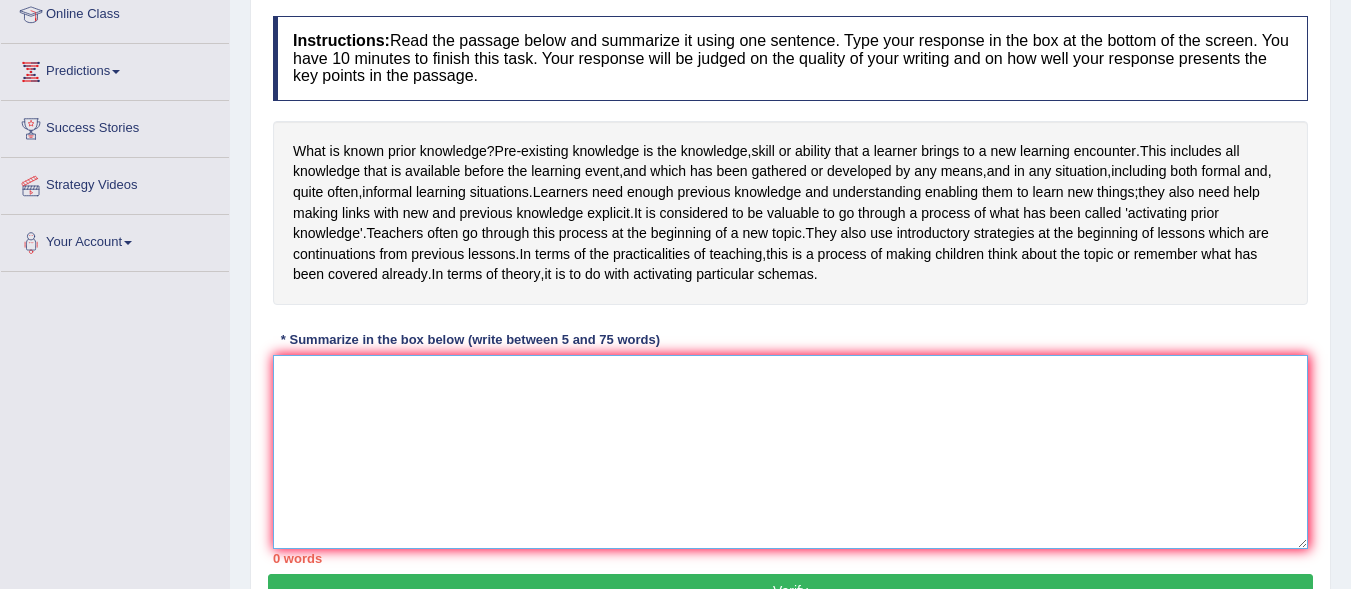 click at bounding box center [790, 452] 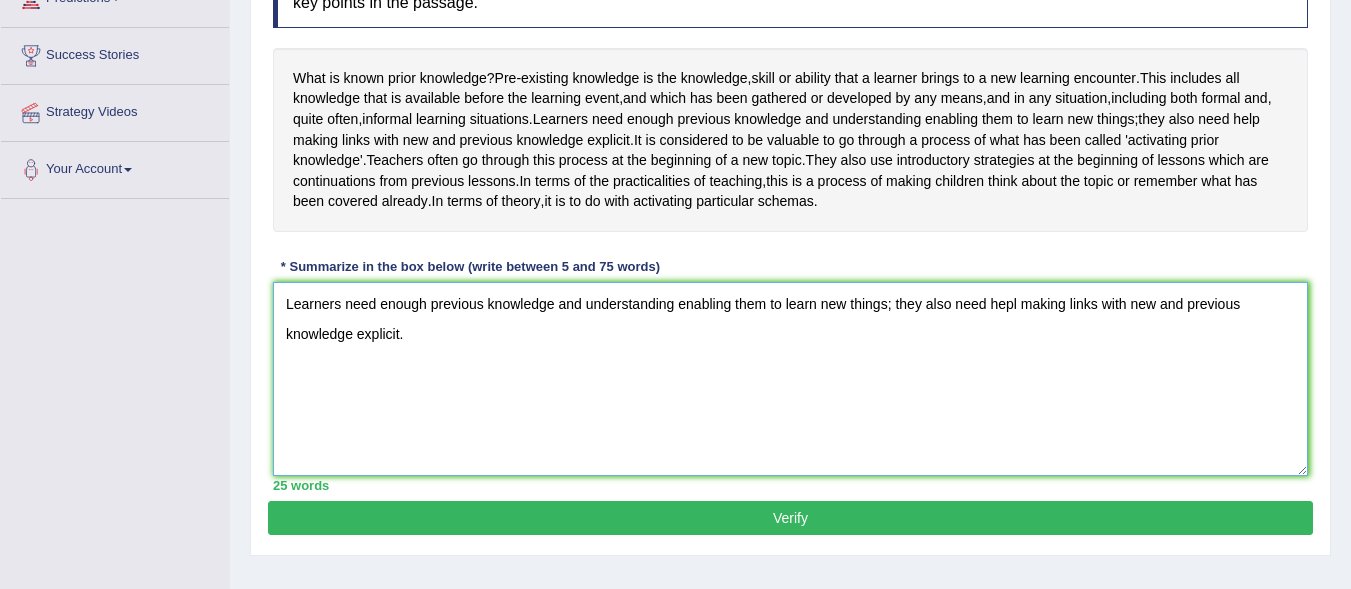 scroll, scrollTop: 363, scrollLeft: 0, axis: vertical 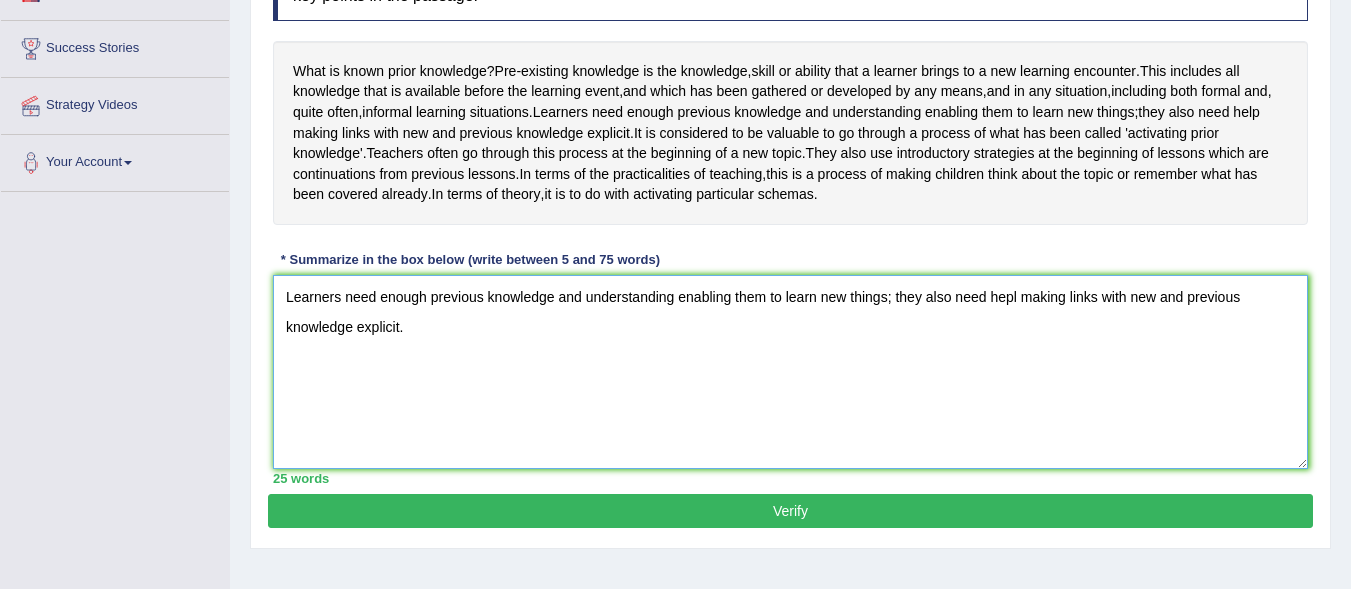 click on "Learners need enough previous knowledge and understanding enabling them to learn new things; they also need hepl making links with new and previous knowledge explicit." at bounding box center [790, 372] 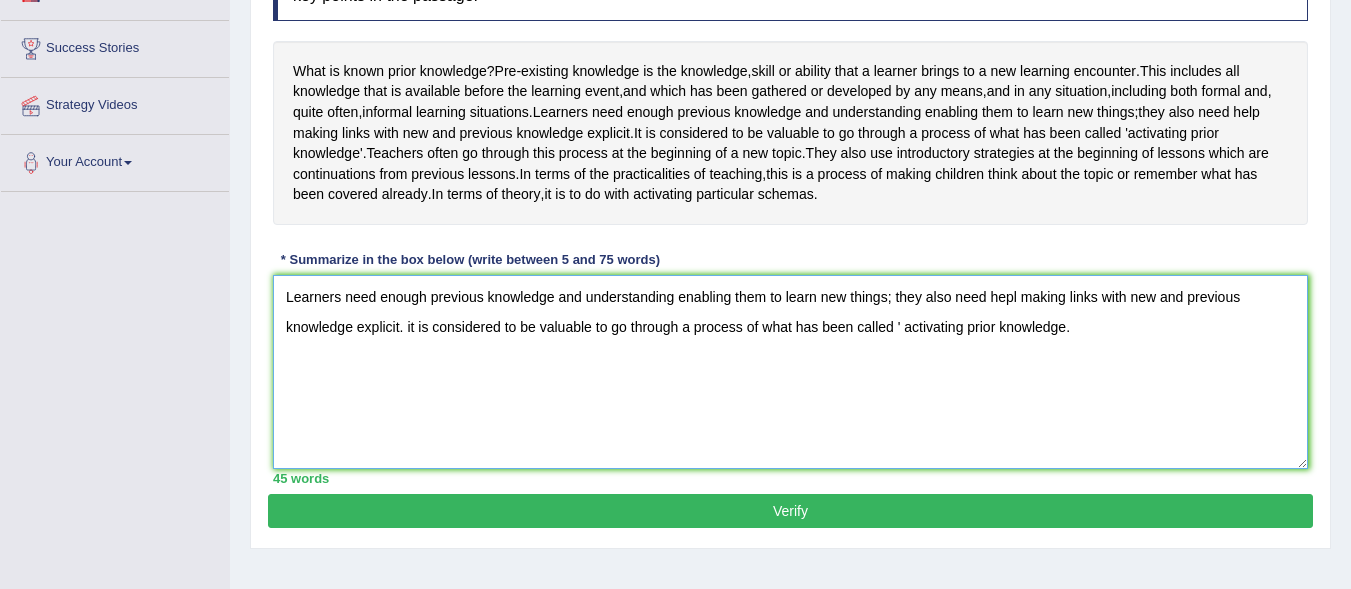 click on "Learners need enough previous knowledge and understanding enabling them to learn new things; they also need hepl making links with new and previous knowledge explicit. it is considered to be valuable to go through a process of what has been called ' activating prior knowledge." at bounding box center [790, 372] 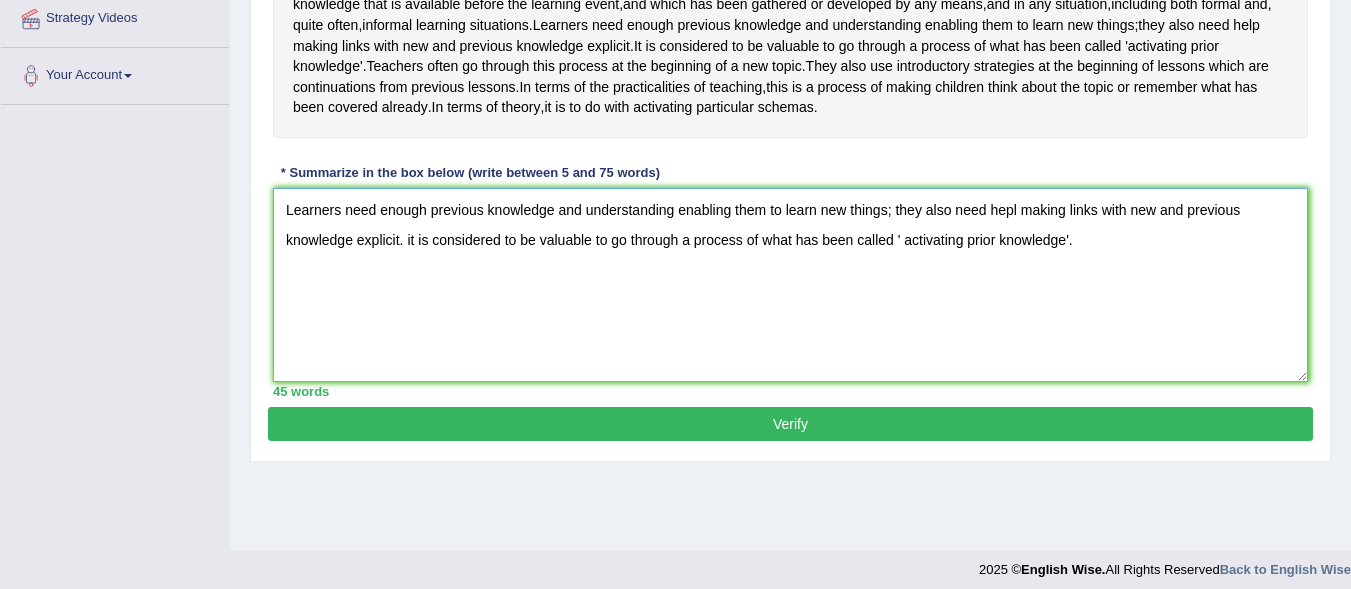 scroll, scrollTop: 461, scrollLeft: 0, axis: vertical 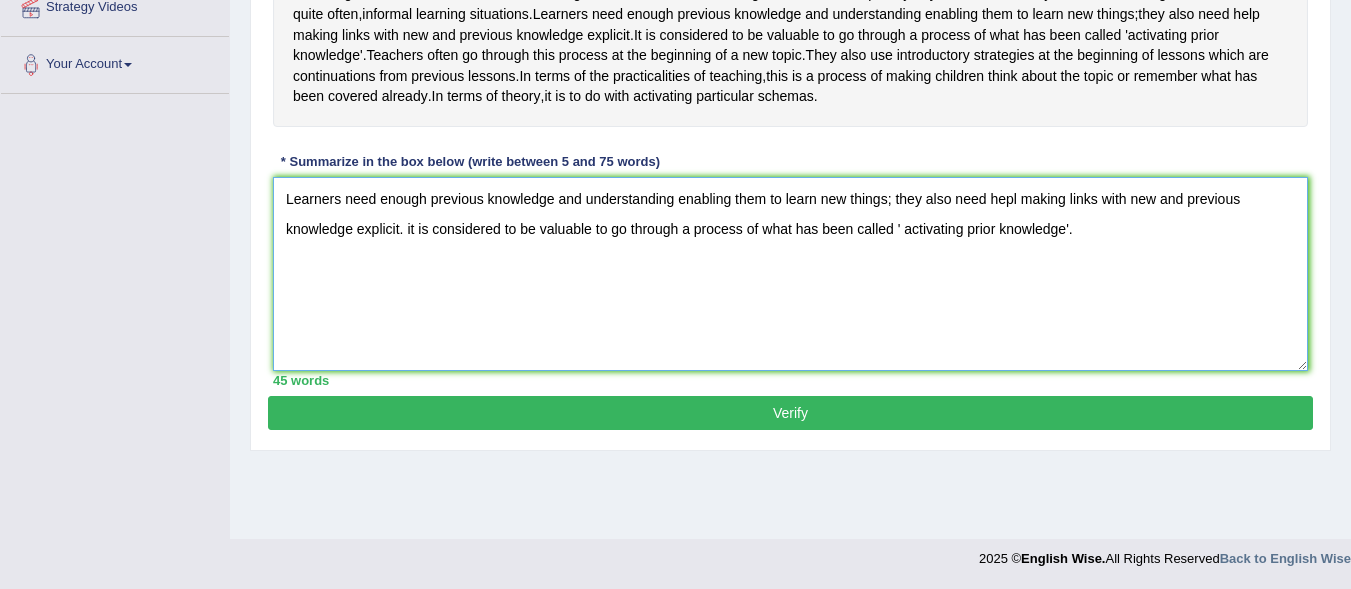 type on "Learners need enough previous knowledge and understanding enabling them to learn new things; they also need hepl making links with new and previous knowledge explicit. it is considered to be valuable to go through a process of what has been called ' activating prior knowledge'." 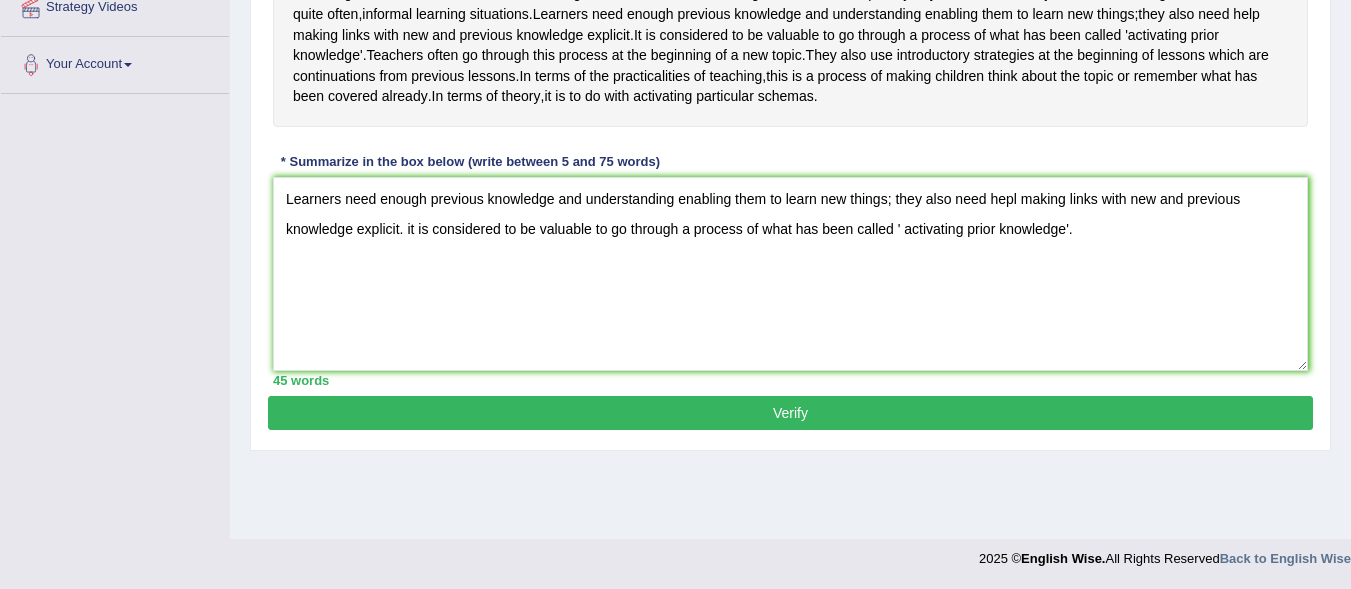 click on "Verify" at bounding box center (790, 413) 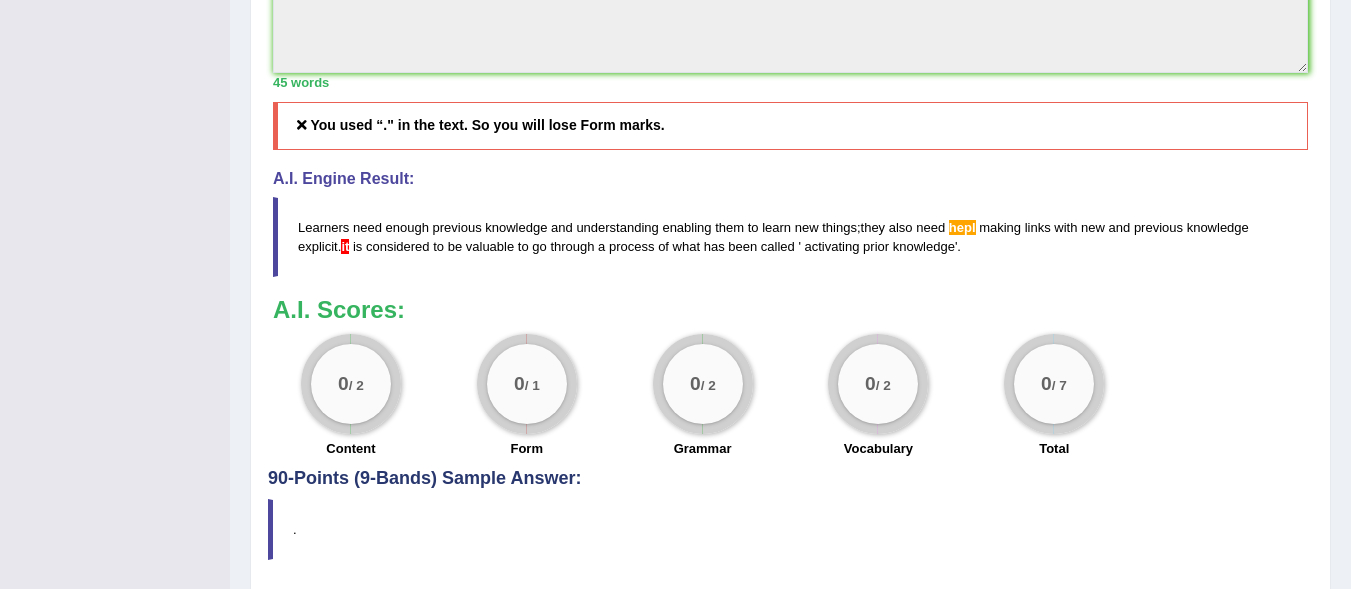 scroll, scrollTop: 716, scrollLeft: 0, axis: vertical 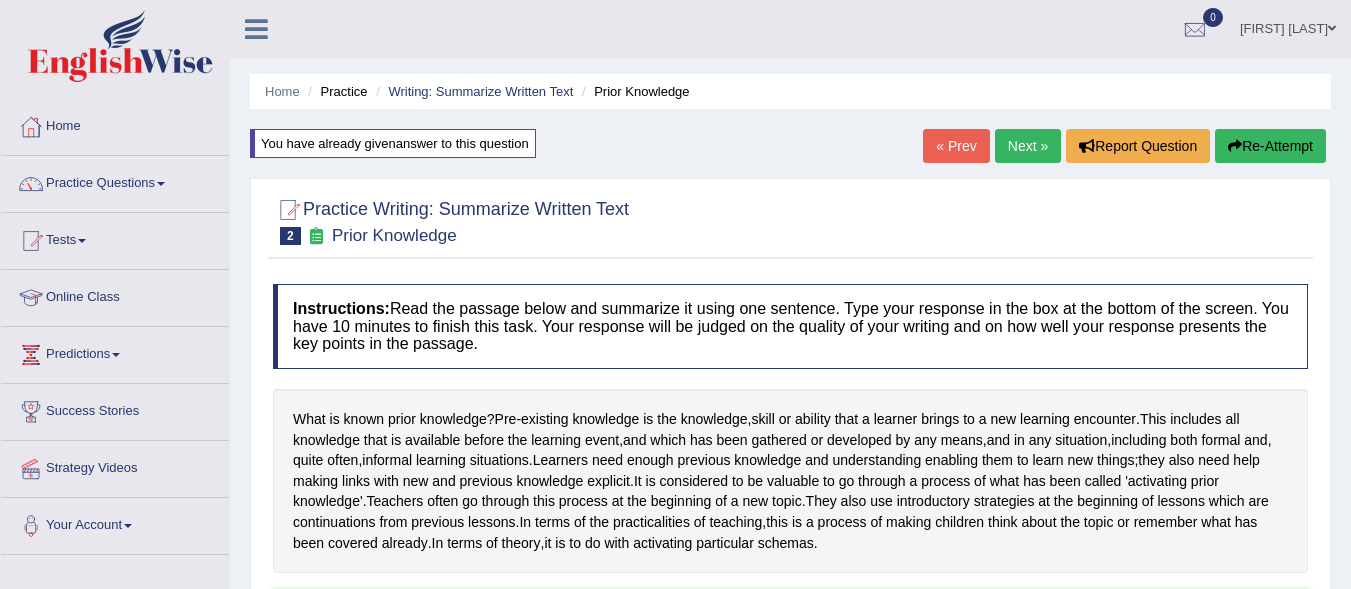 click on "Re-Attempt" at bounding box center [1270, 146] 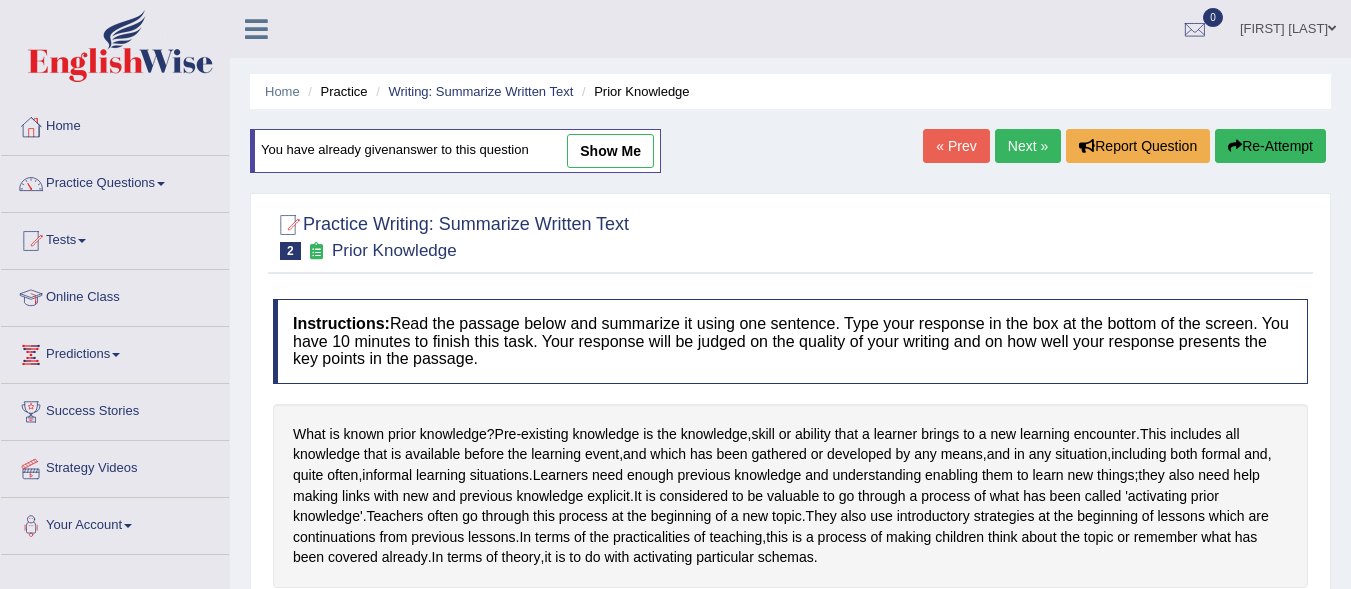 scroll, scrollTop: 334, scrollLeft: 0, axis: vertical 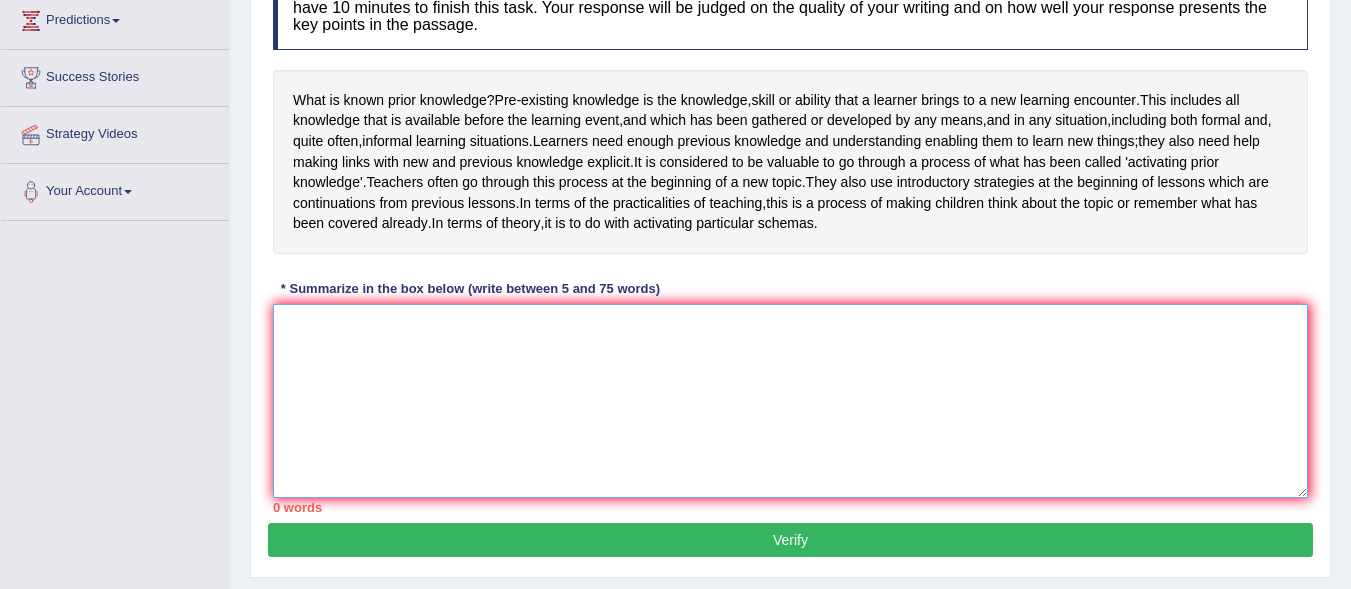 click at bounding box center [790, 401] 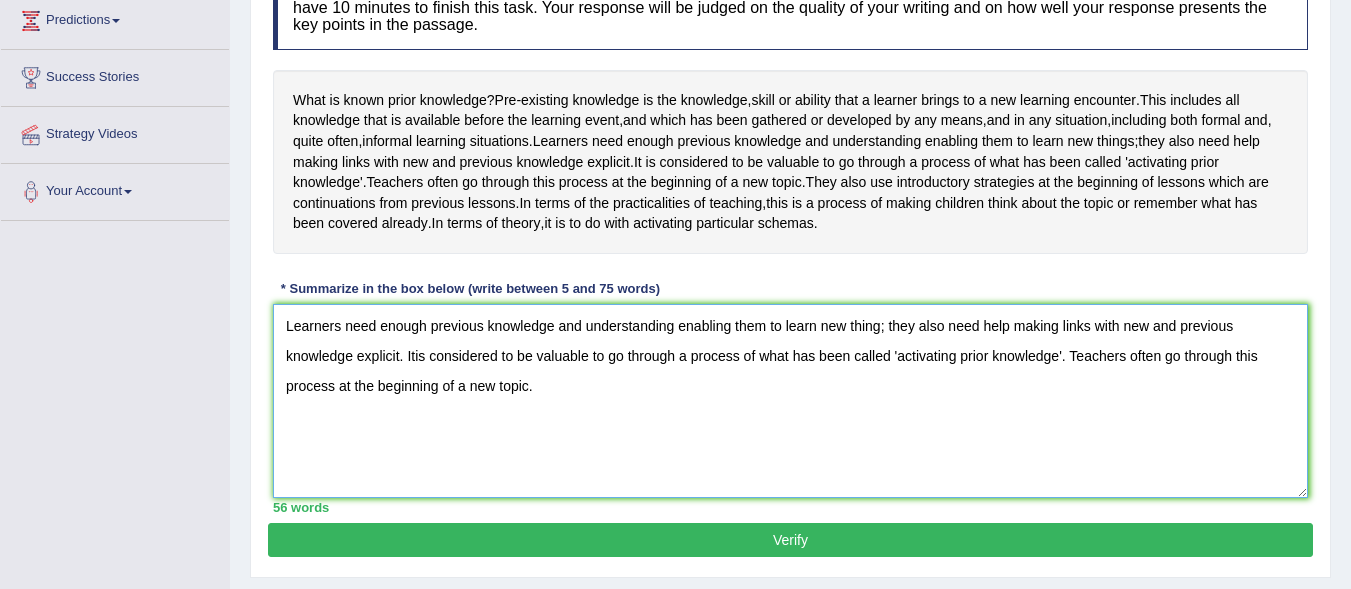 click on "Learners need enough previous knowledge and understanding enabling them to learn new thing; they also need help making links with new and previous knowledge explicit. Itis considered to be valuable to go through a process of what has been called 'activating prior knowledge'. Teachers often go through this process at the beginning of a new topic." at bounding box center (790, 401) 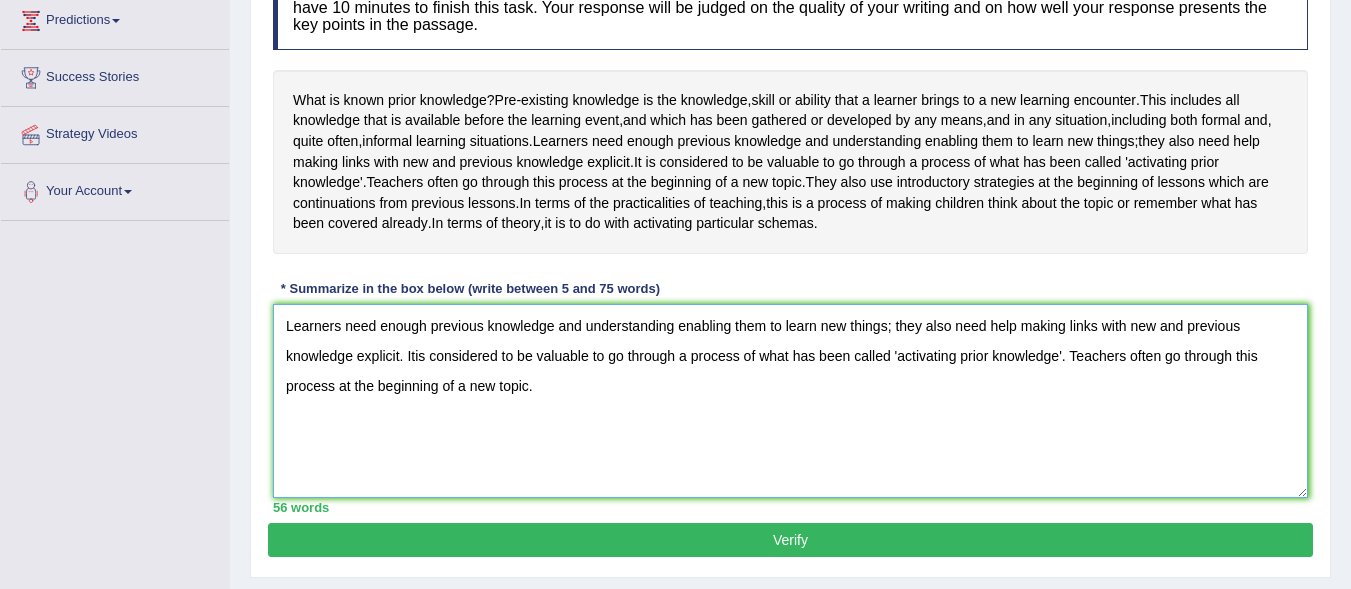 click on "Learners need enough previous knowledge and understanding enabling them to learn new things; they also need help making links with new and previous knowledge explicit. Itis considered to be valuable to go through a process of what has been called 'activating prior knowledge'. Teachers often go through this process at the beginning of a new topic." at bounding box center (790, 401) 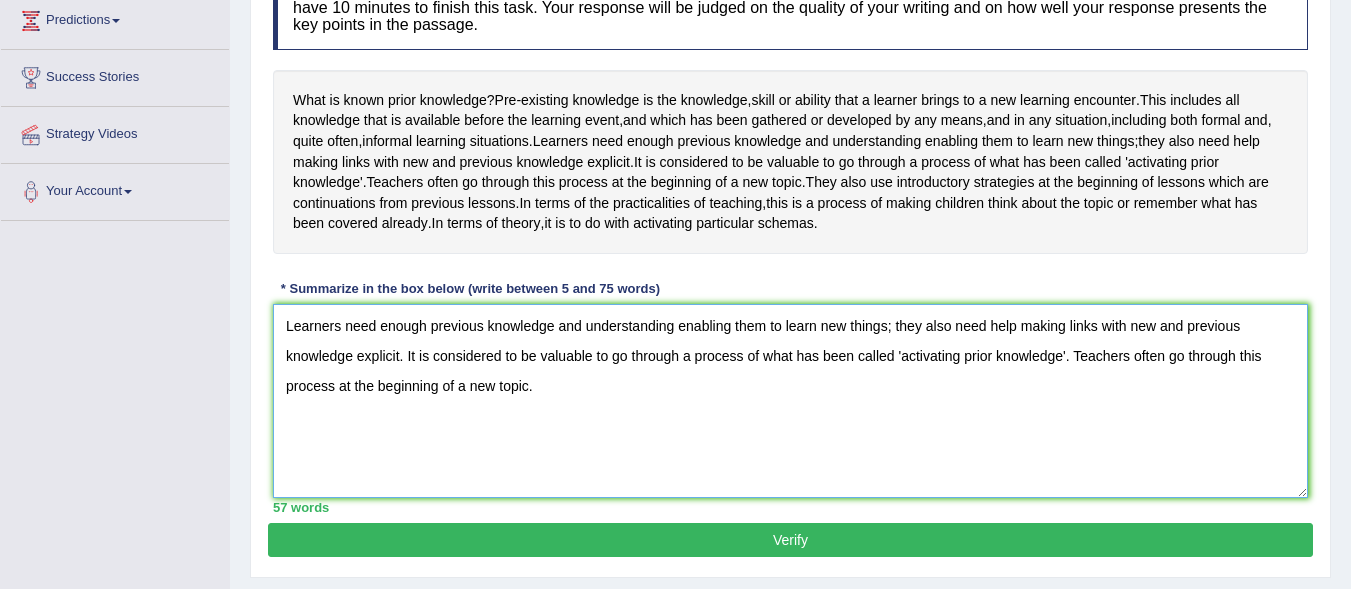 click on "Learners need enough previous knowledge and understanding enabling them to learn new things; they also need help making links with new and previous knowledge explicit. It is considered to be valuable to go through a process of what has been called 'activating prior knowledge'. Teachers often go through this process at the beginning of a new topic." at bounding box center (790, 401) 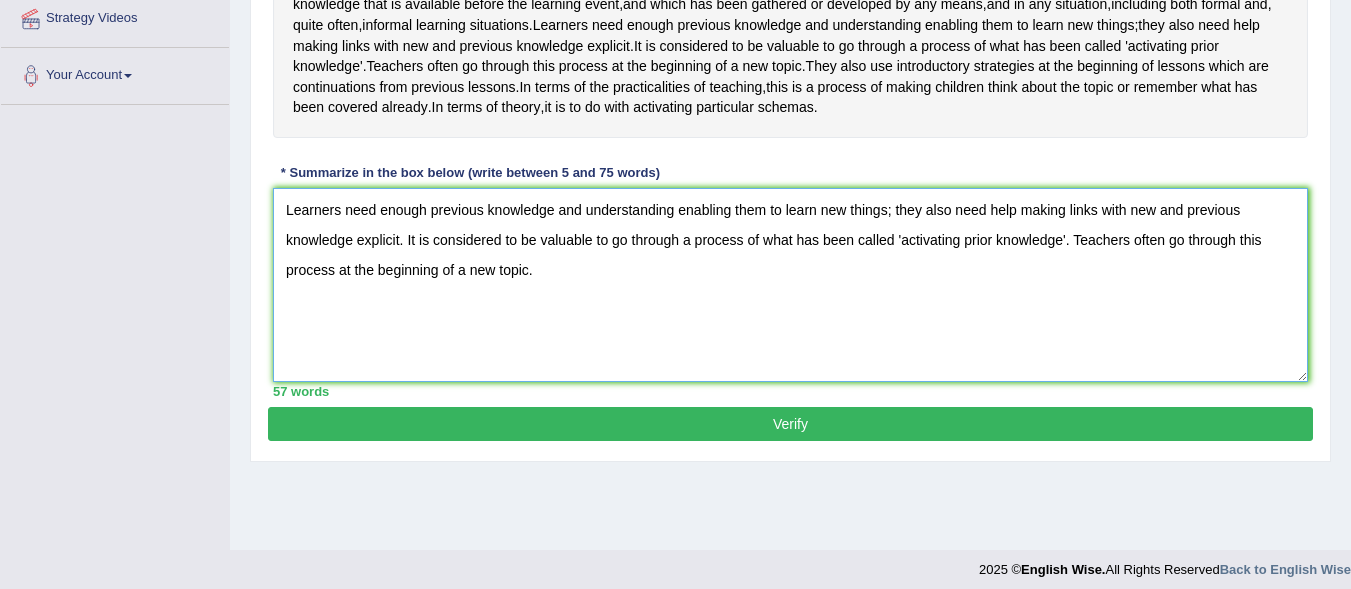 scroll, scrollTop: 461, scrollLeft: 0, axis: vertical 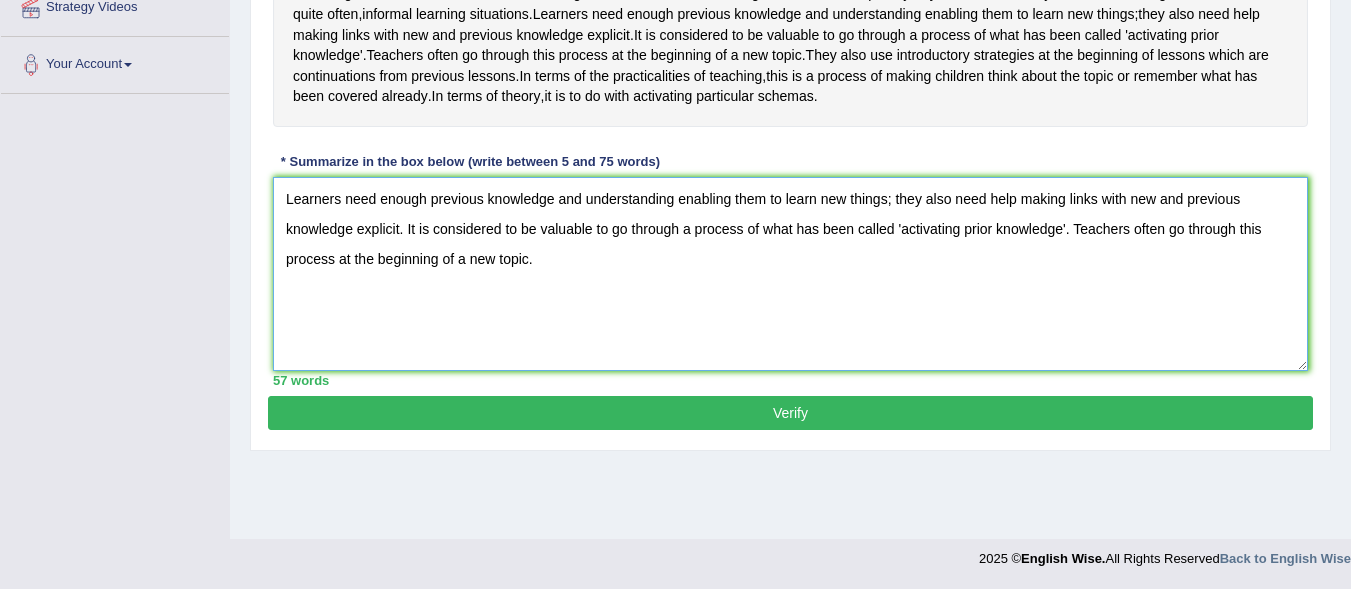 type on "Learners need enough previous knowledge and understanding enabling them to learn new things; they also need help making links with new and previous knowledge explicit. It is considered to be valuable to go through a process of what has been called 'activating prior knowledge'. Teachers often go through this process at the beginning of a new topic." 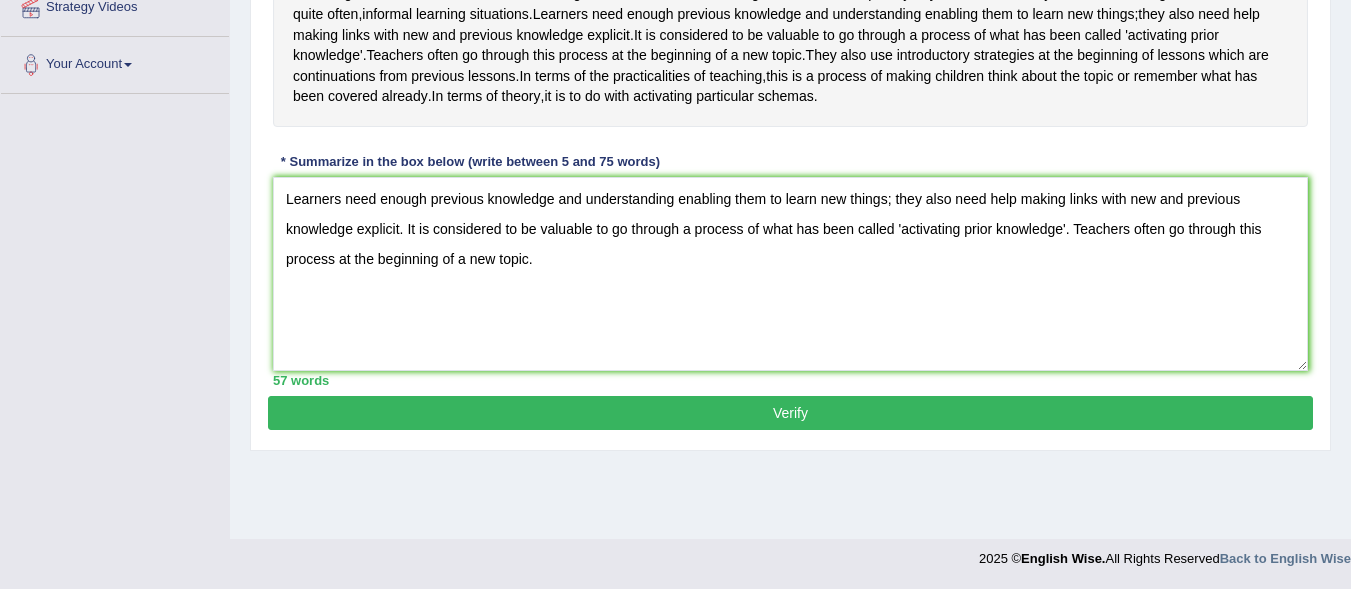 click on "Verify" at bounding box center [790, 413] 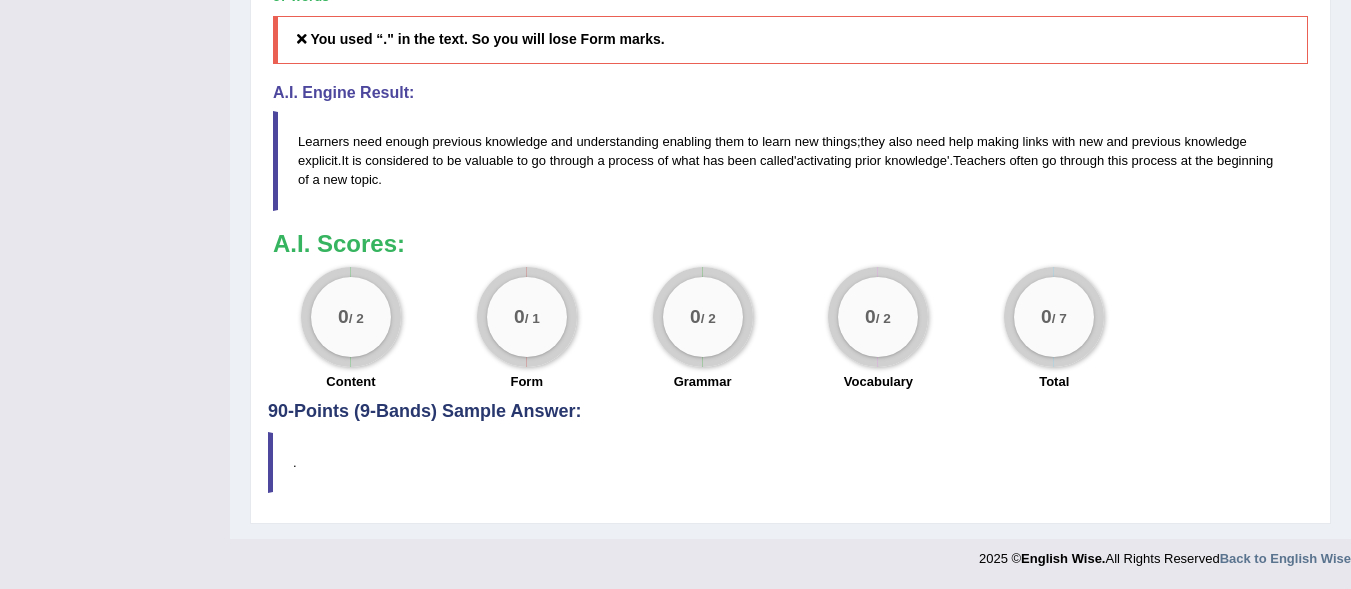 scroll, scrollTop: 841, scrollLeft: 0, axis: vertical 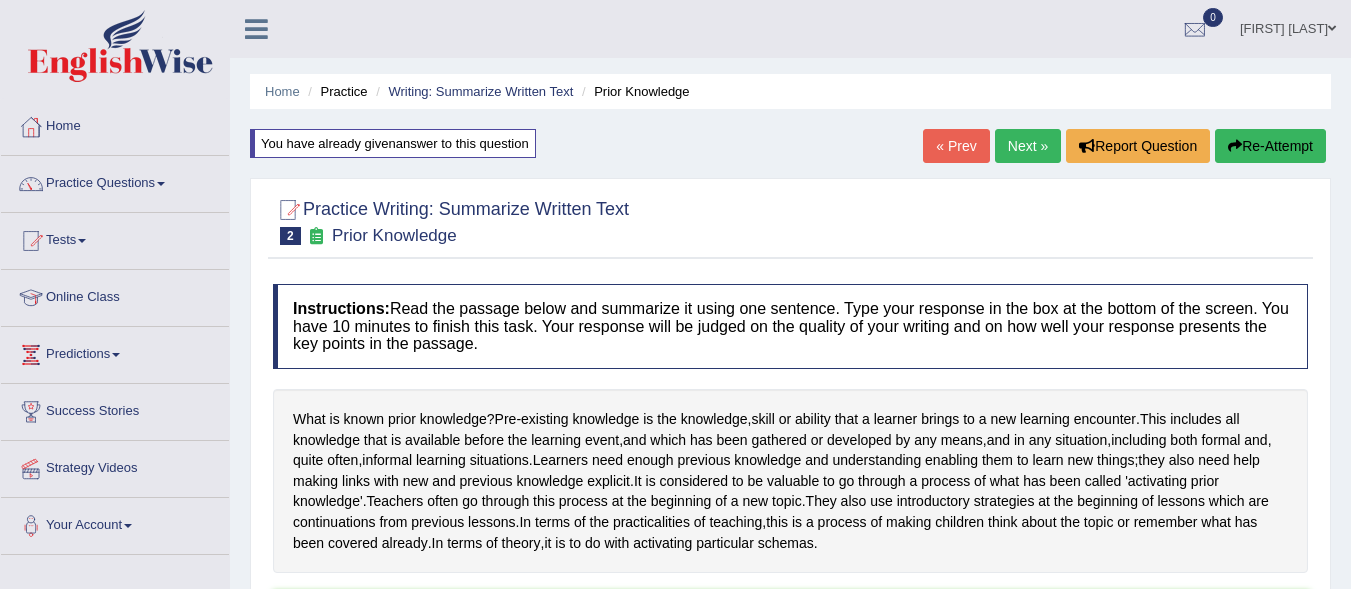 click on "Re-Attempt" at bounding box center (1270, 146) 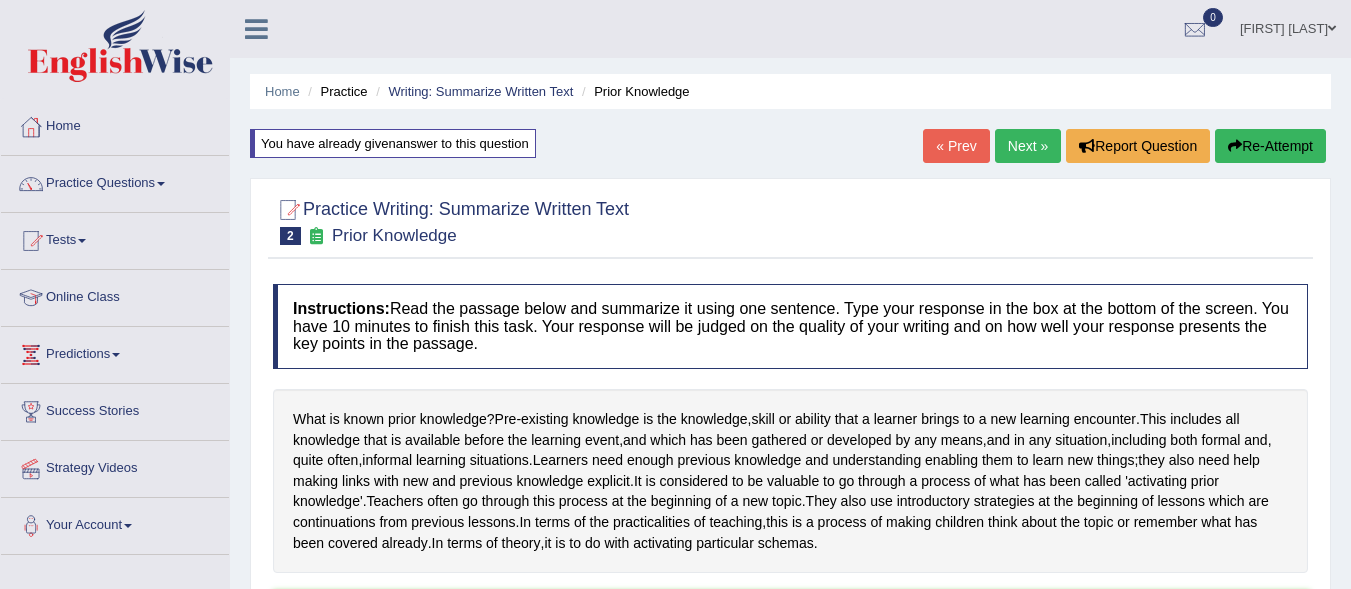 click on "Re-Attempt" at bounding box center (1270, 146) 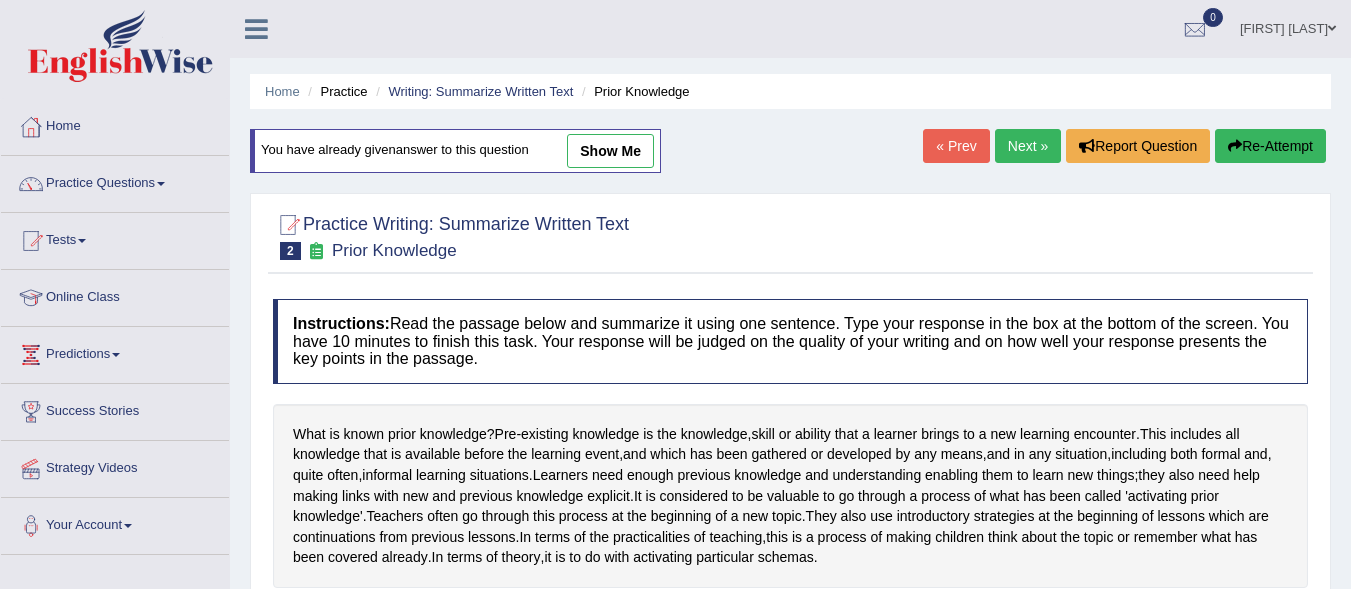 scroll, scrollTop: 0, scrollLeft: 0, axis: both 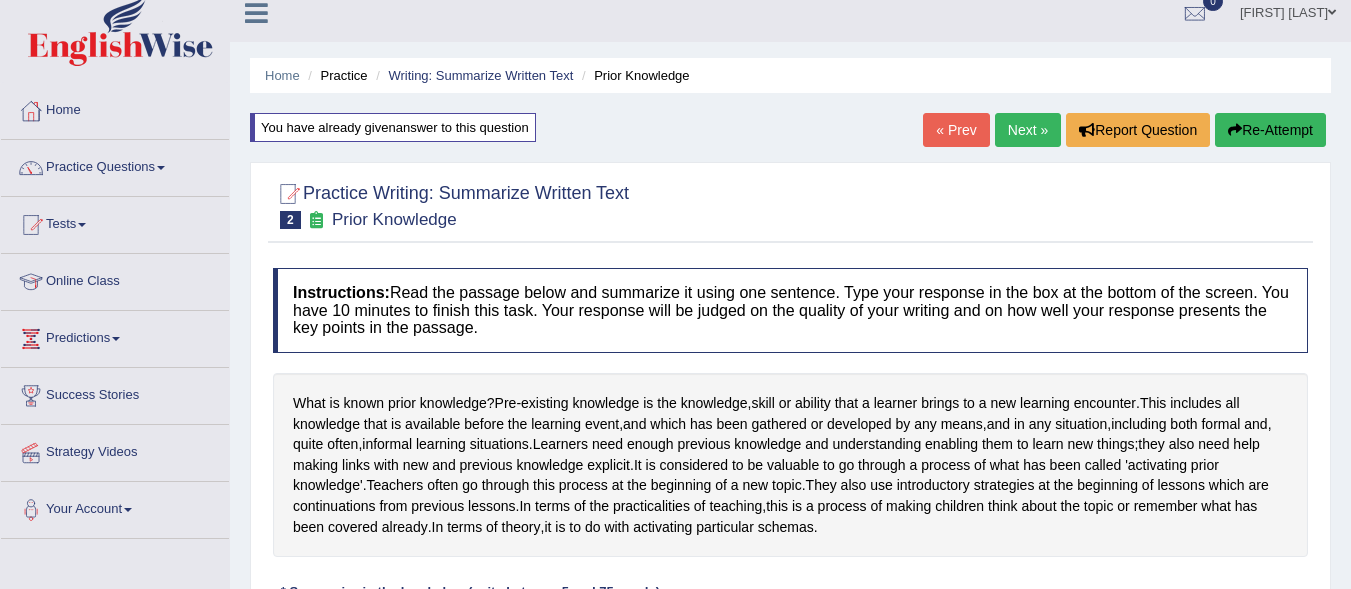 click on "Re-Attempt" at bounding box center [1270, 130] 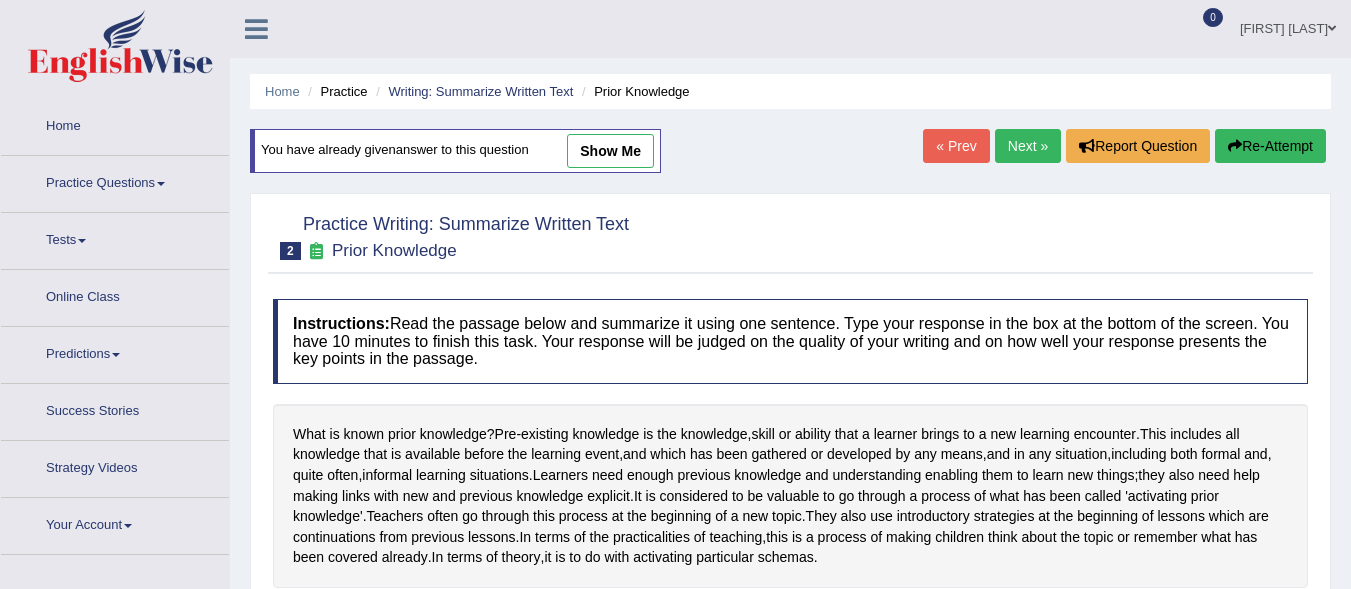scroll, scrollTop: 16, scrollLeft: 0, axis: vertical 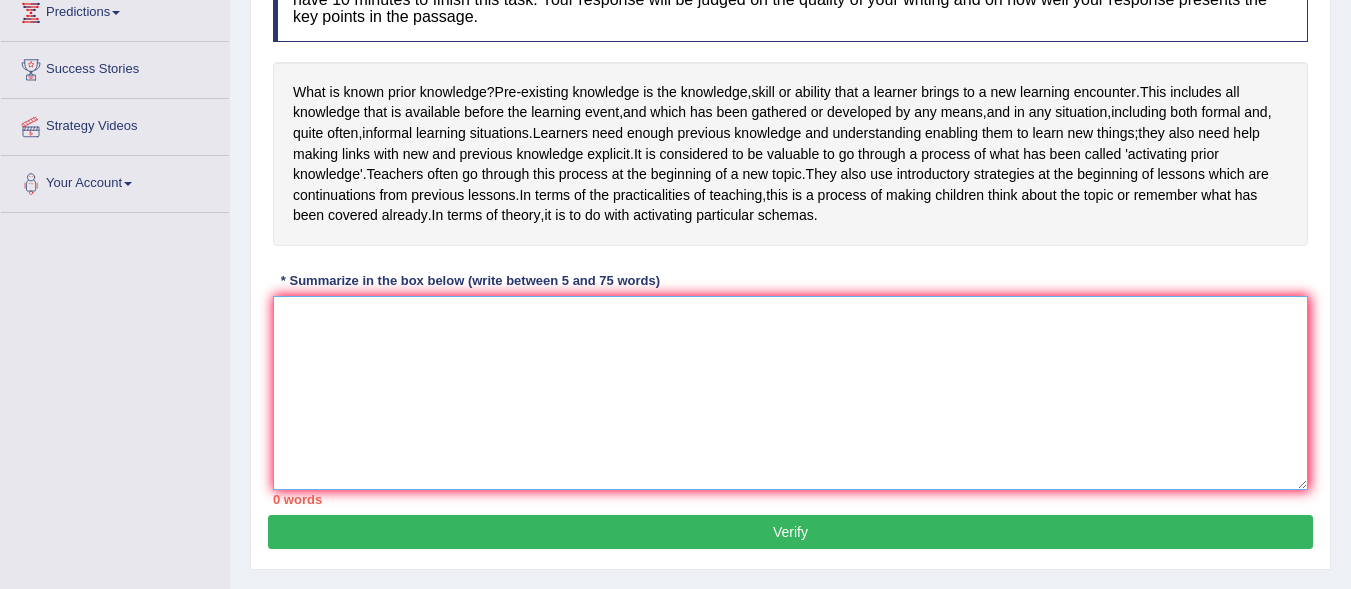 click at bounding box center (790, 393) 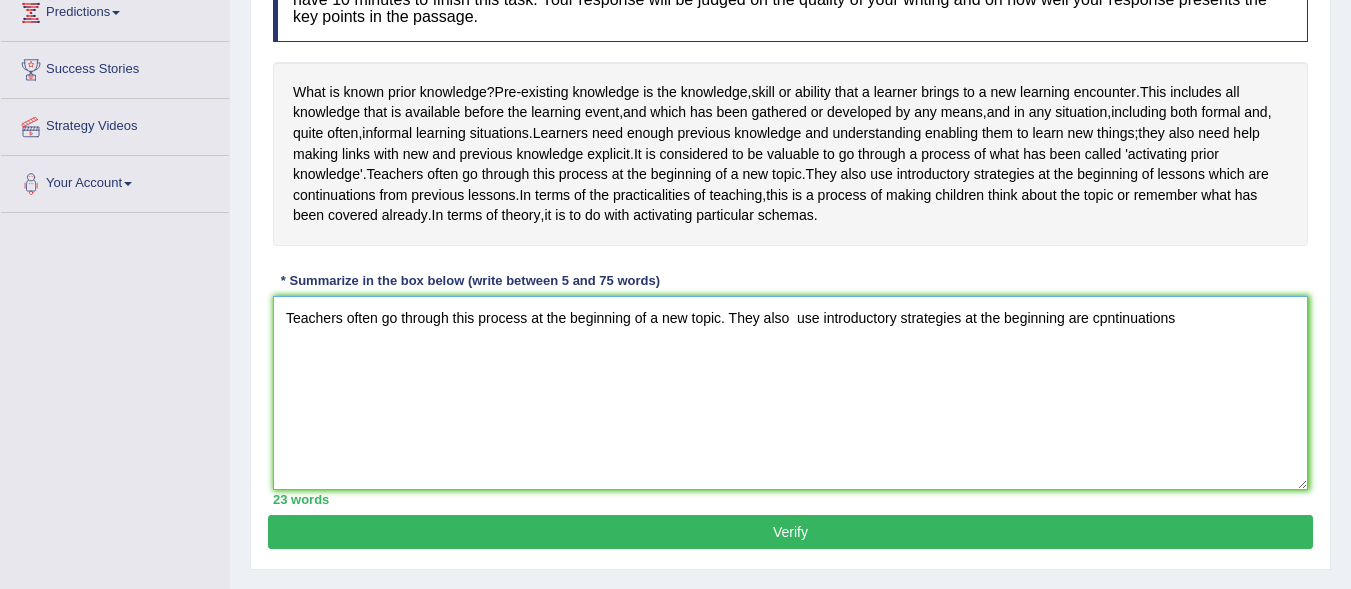 click on "Teachers often go through this process at the beginning of a new topic. They also  use introductory strategies at the beginning are cpntinuations" at bounding box center (790, 393) 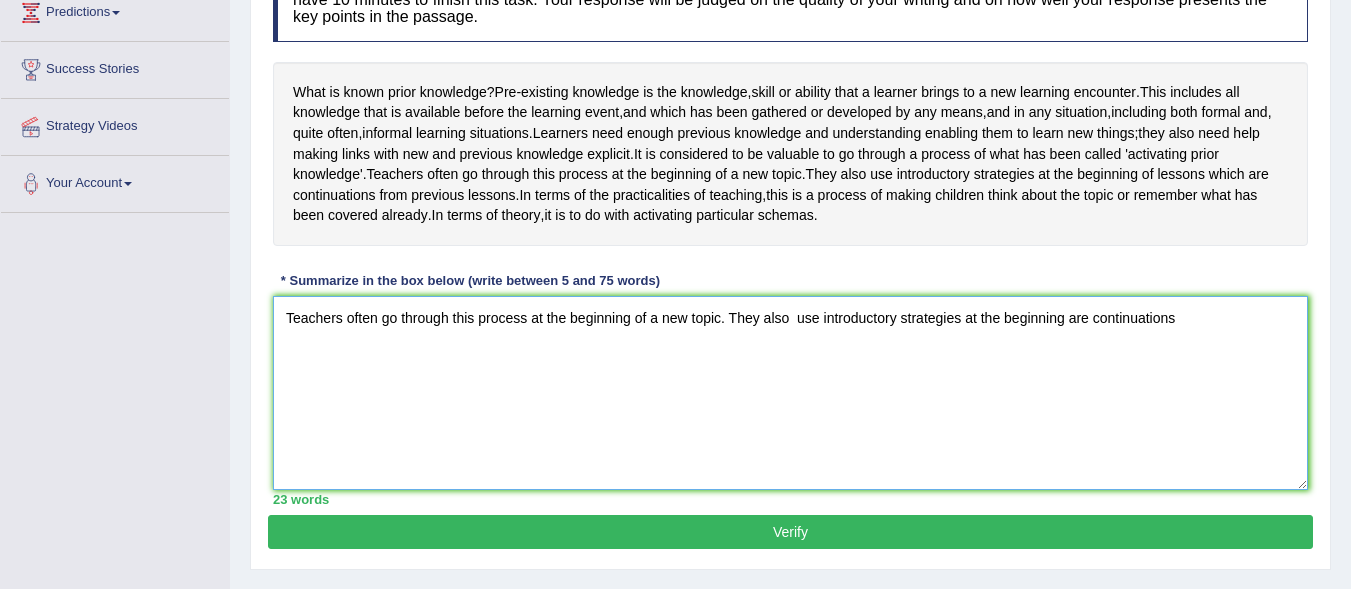 click on "Teachers often go through this process at the beginning of a new topic. They also  use introductory strategies at the beginning are continuations" at bounding box center (790, 393) 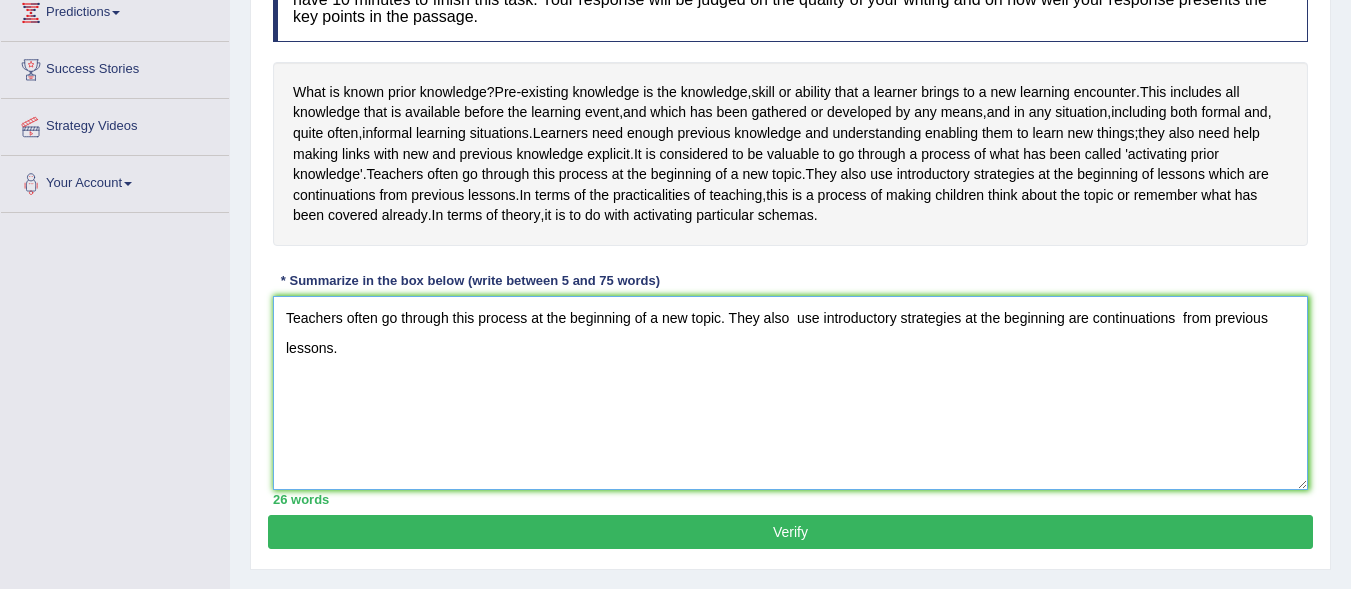 click on "Teachers often go through this process at the beginning of a new topic. They also  use introductory strategies at the beginning are continuations  from previous lessons." at bounding box center [790, 393] 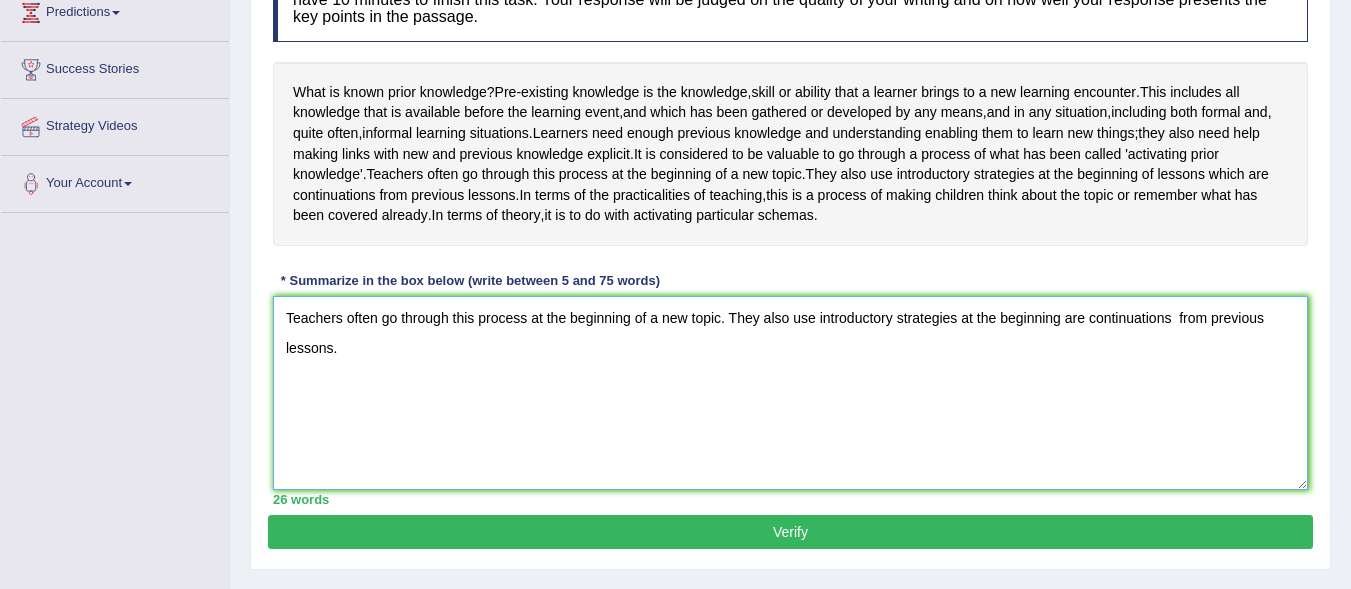 click on "Teachers often go through this process at the beginning of a new topic. They also use introductory strategies at the beginning are continuations  from previous lessons." at bounding box center [790, 393] 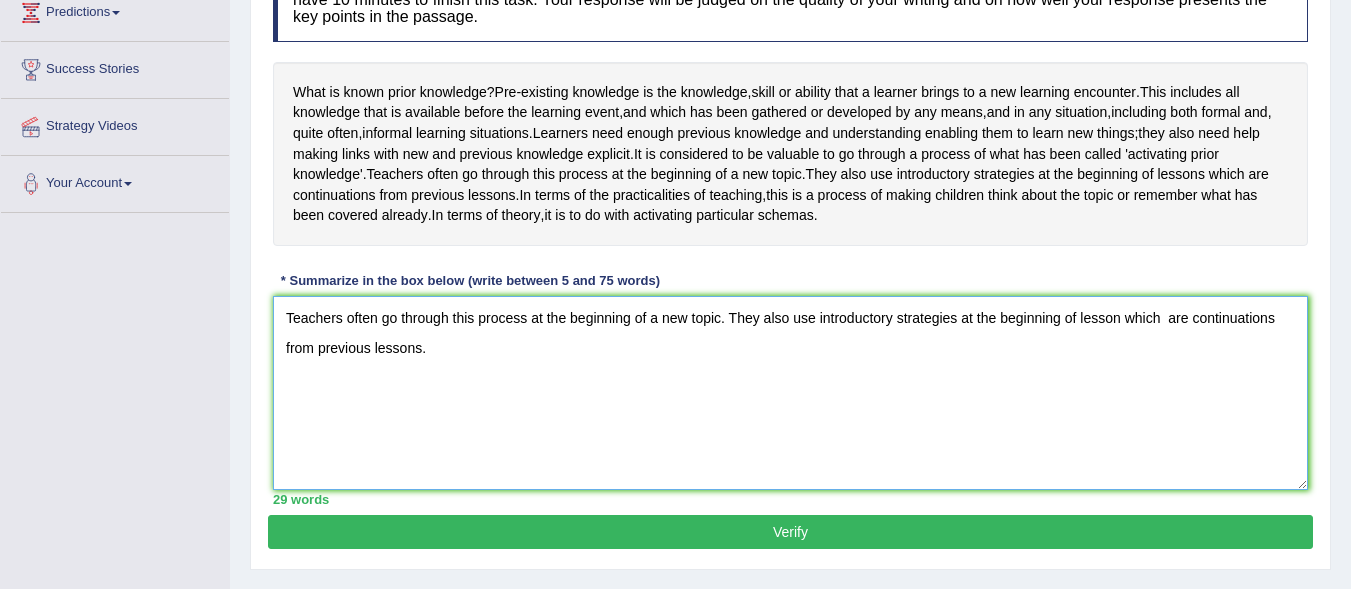 click on "Teachers often go through this process at the beginning of a new topic. They also use introductory strategies at the beginning of lesson which  are continuations  from previous lessons." at bounding box center [790, 393] 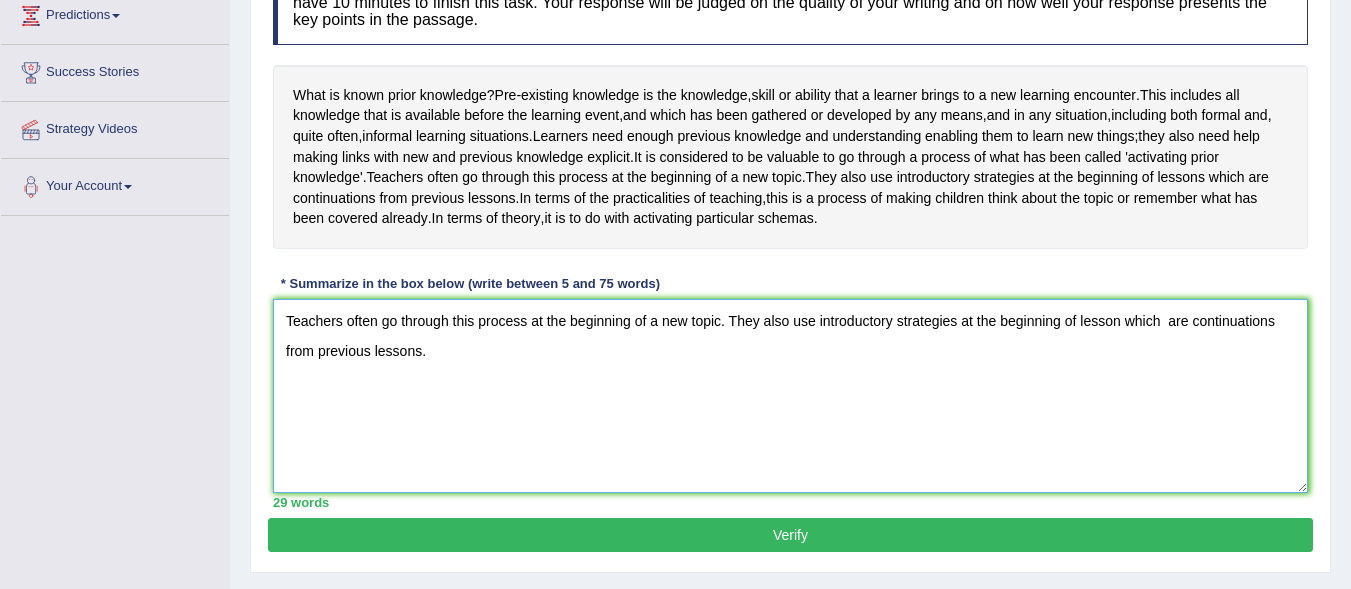 scroll, scrollTop: 461, scrollLeft: 0, axis: vertical 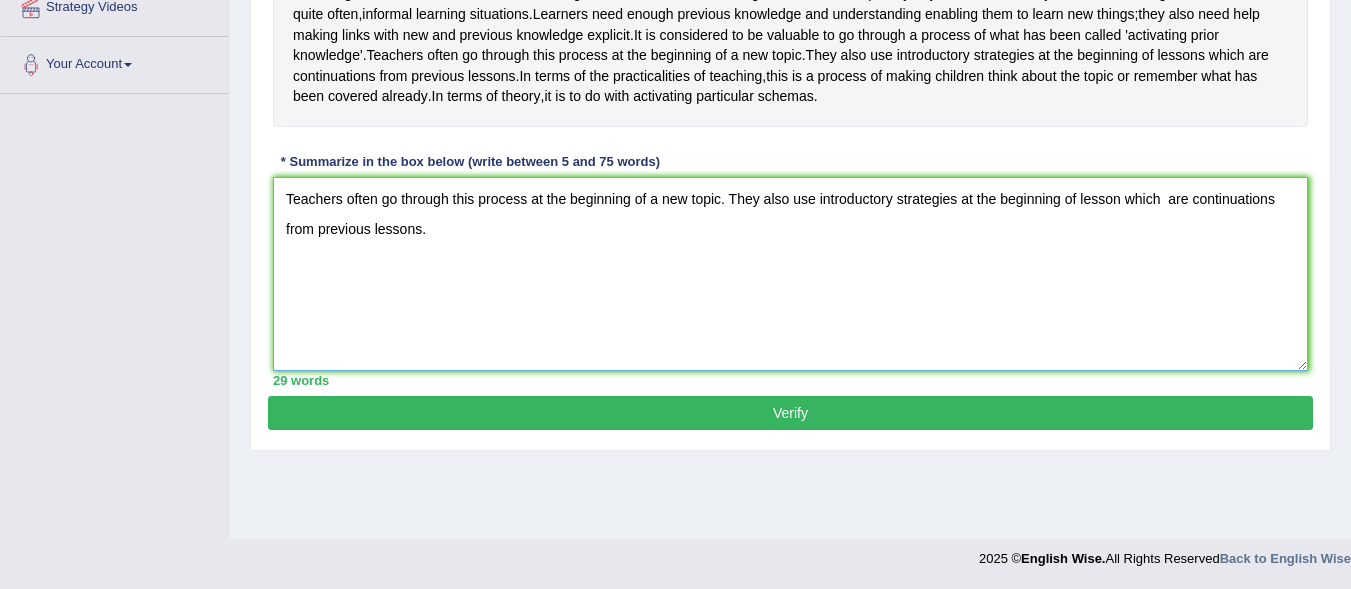 type on "Teachers often go through this process at the beginning of a new topic. They also use introductory strategies at the beginning of lesson which  are continuations  from previous lessons." 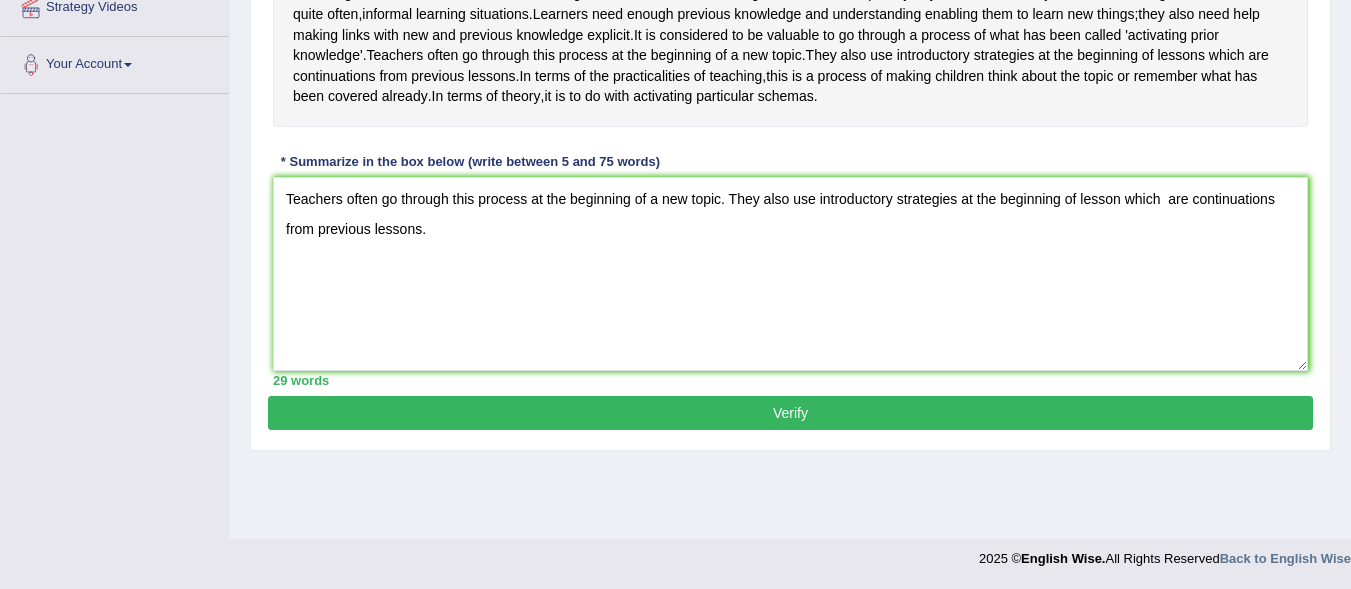 click on "Verify" at bounding box center [790, 413] 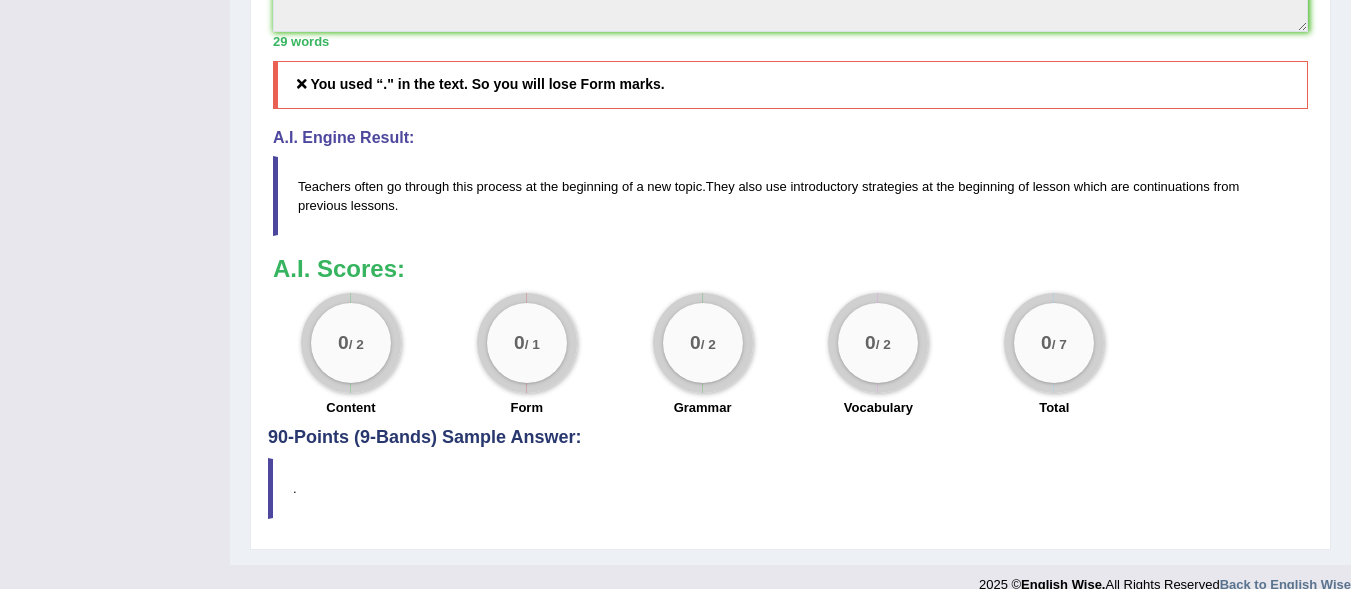 scroll, scrollTop: 757, scrollLeft: 0, axis: vertical 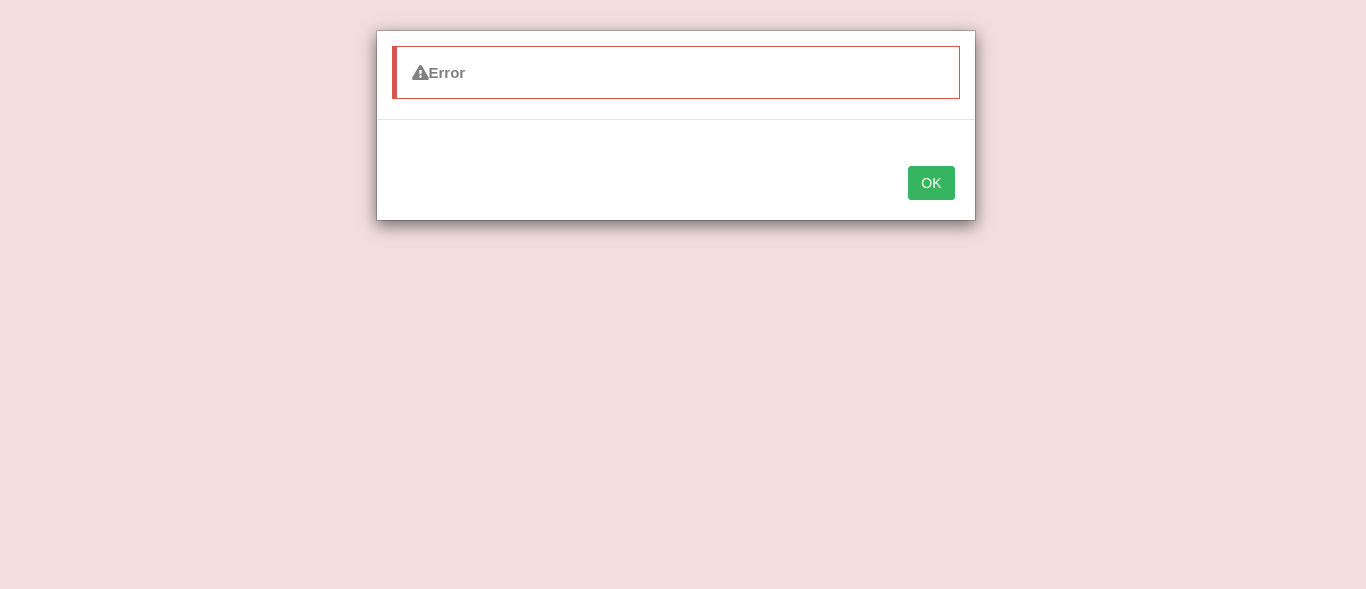 click on "OK" at bounding box center (931, 183) 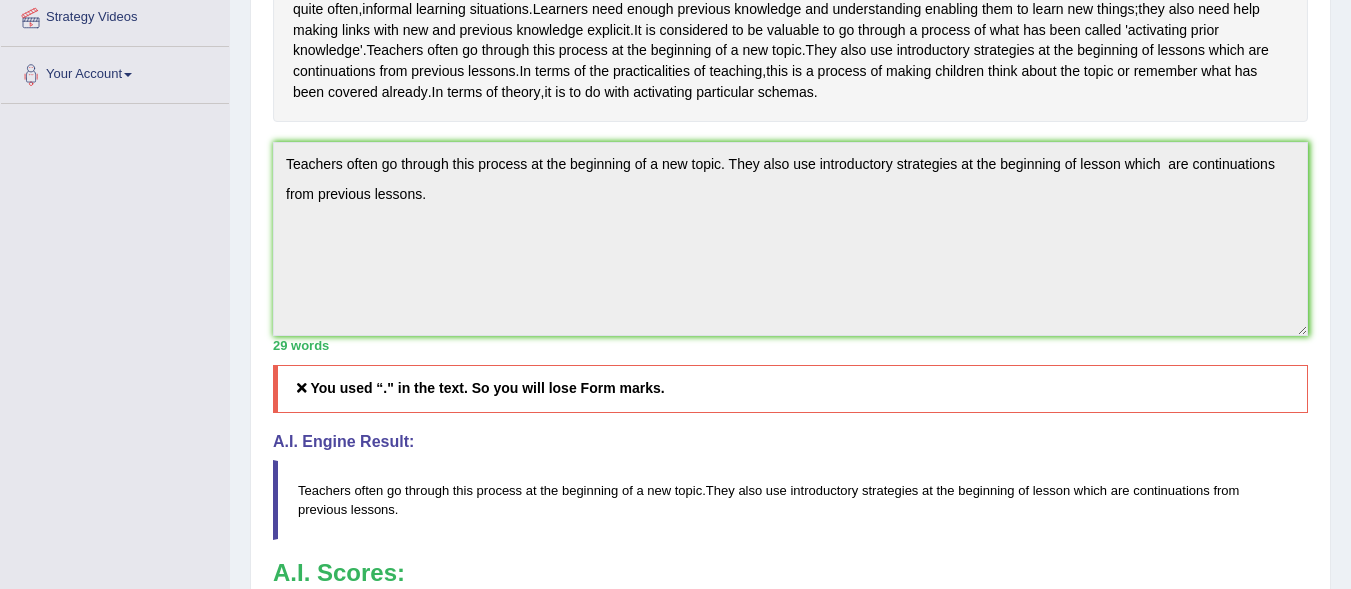 click on "Teachers   often   go   through   this   process   at   the   beginning   of   a   new   topic .  They   also   use   introductory   strategies   at   the   beginning   of   lesson   which     are   continuations     from   previous   lessons ." at bounding box center (790, 500) 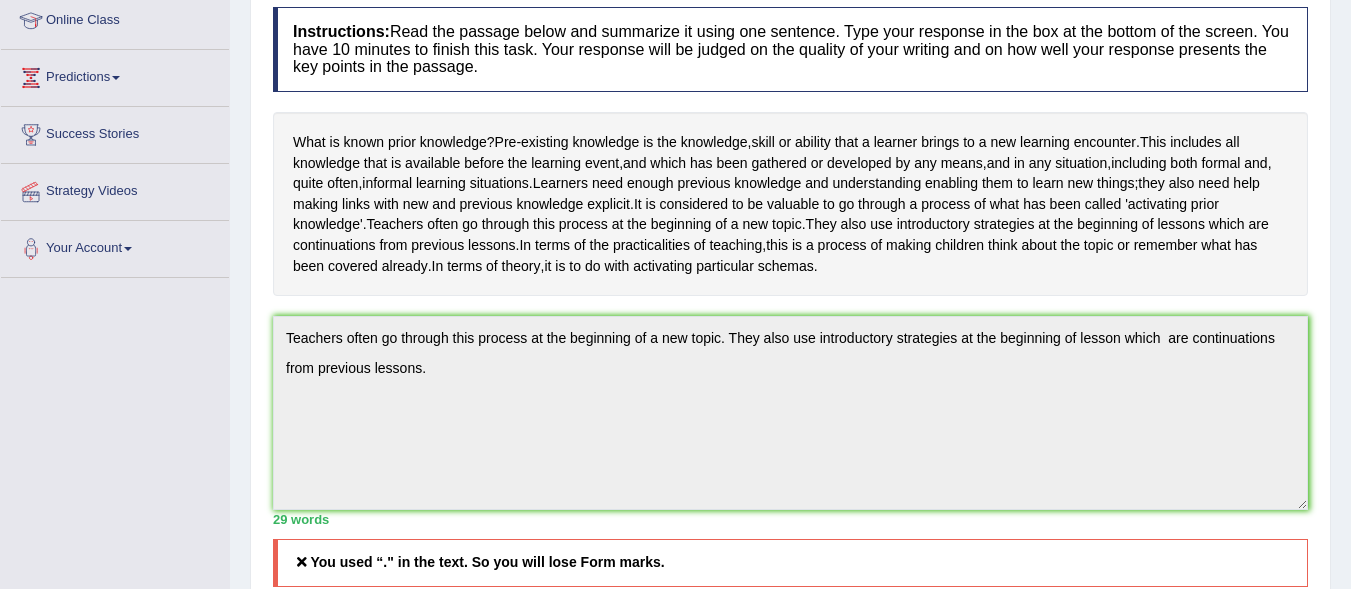 scroll, scrollTop: 275, scrollLeft: 0, axis: vertical 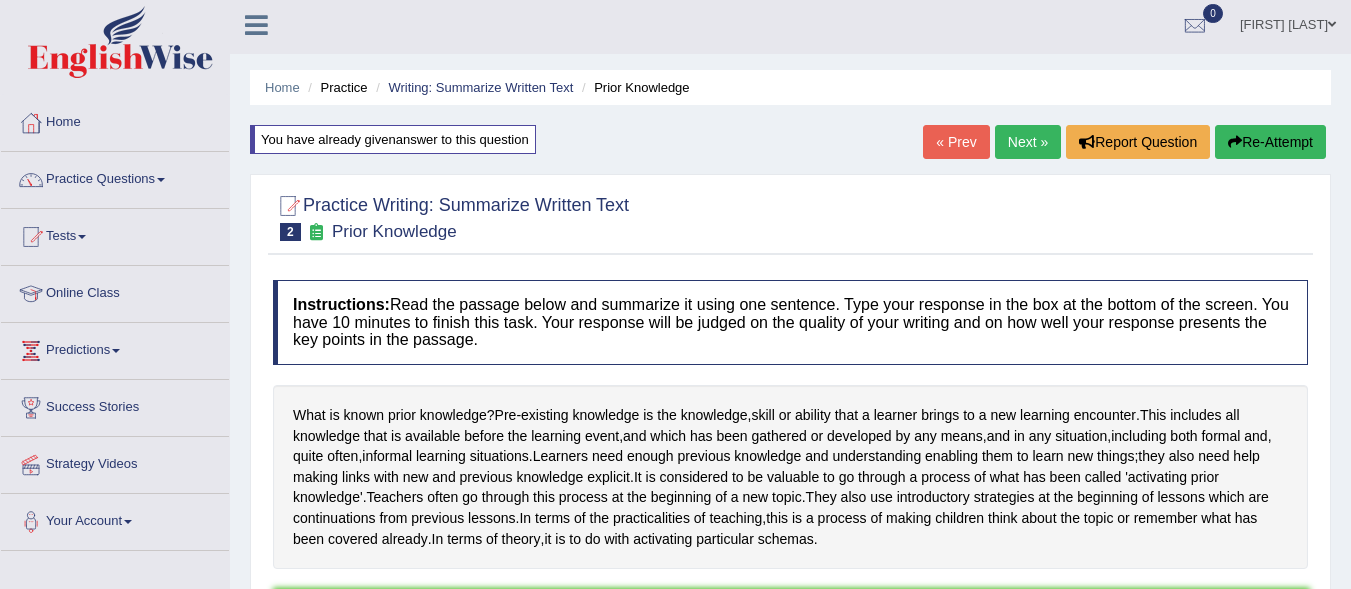 click on "Re-Attempt" at bounding box center [1270, 142] 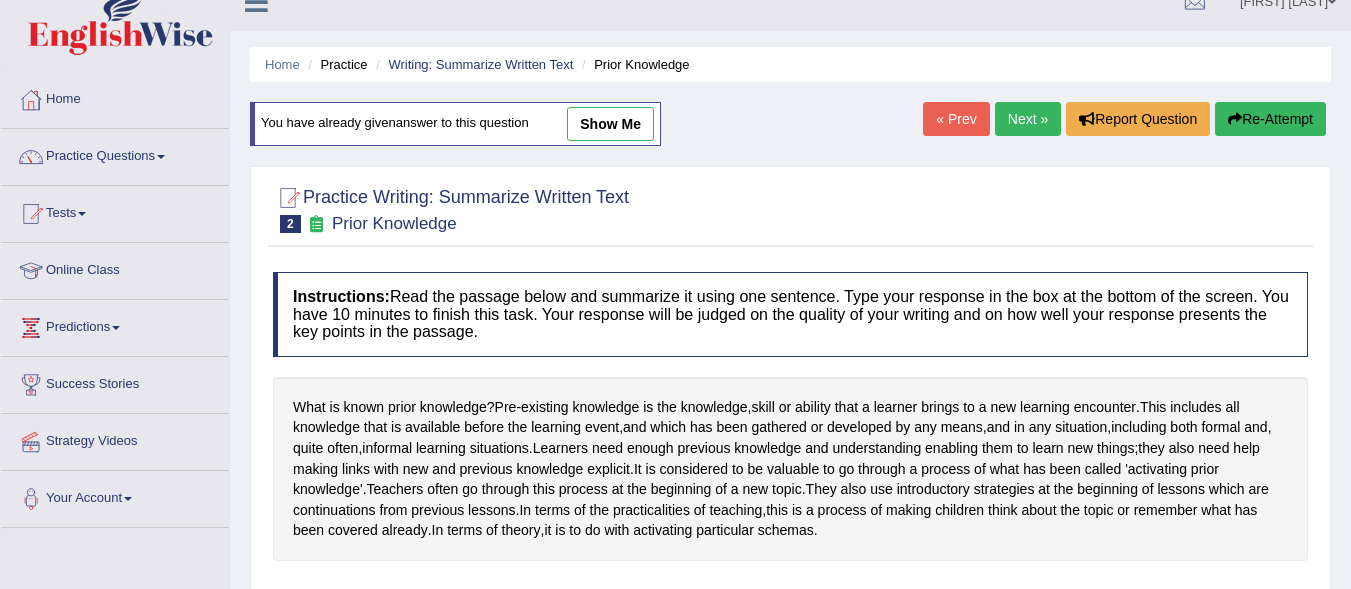 scroll, scrollTop: 0, scrollLeft: 0, axis: both 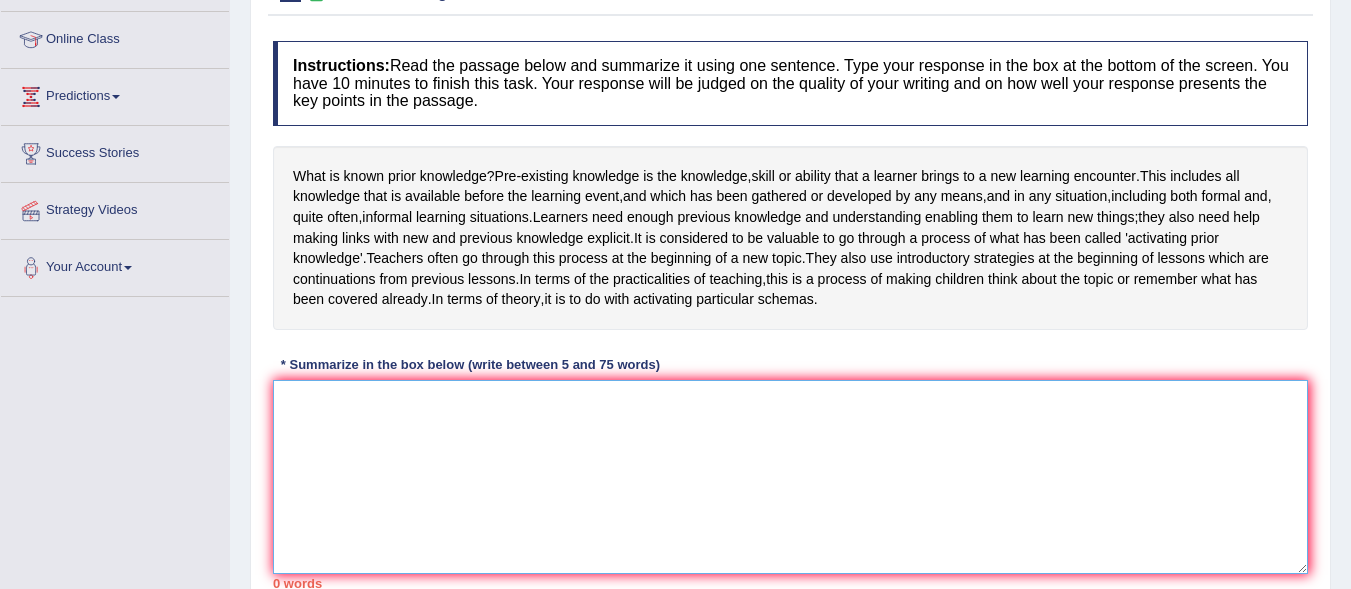 click at bounding box center (790, 477) 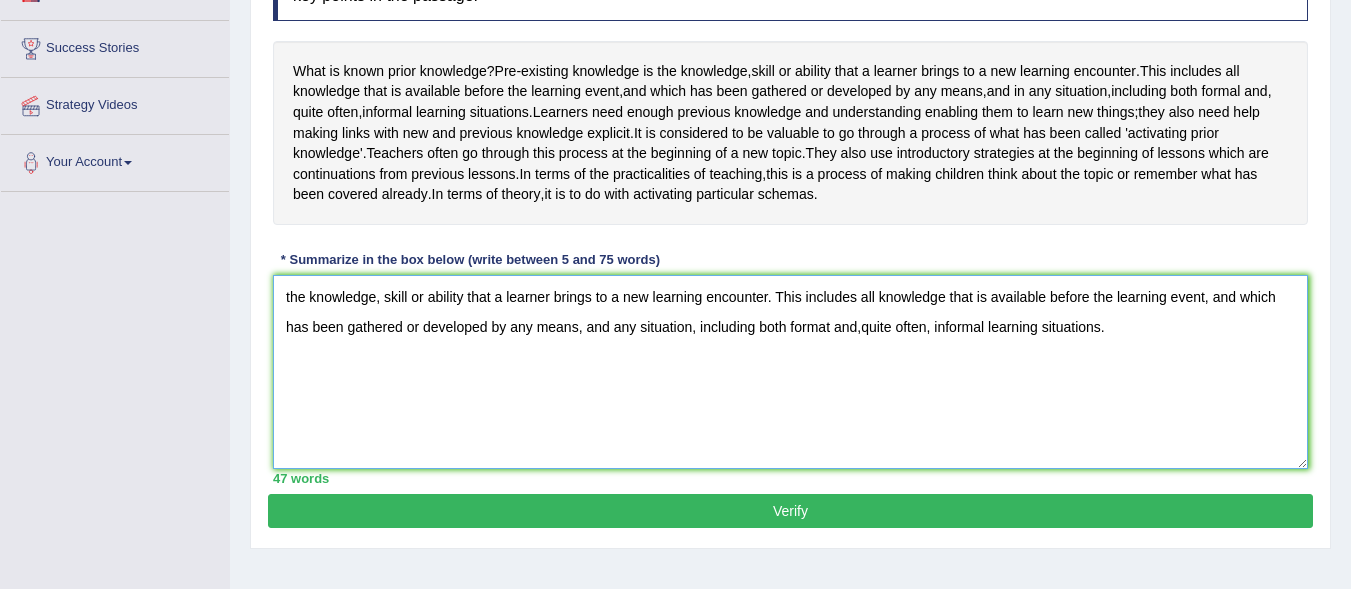 scroll, scrollTop: 372, scrollLeft: 0, axis: vertical 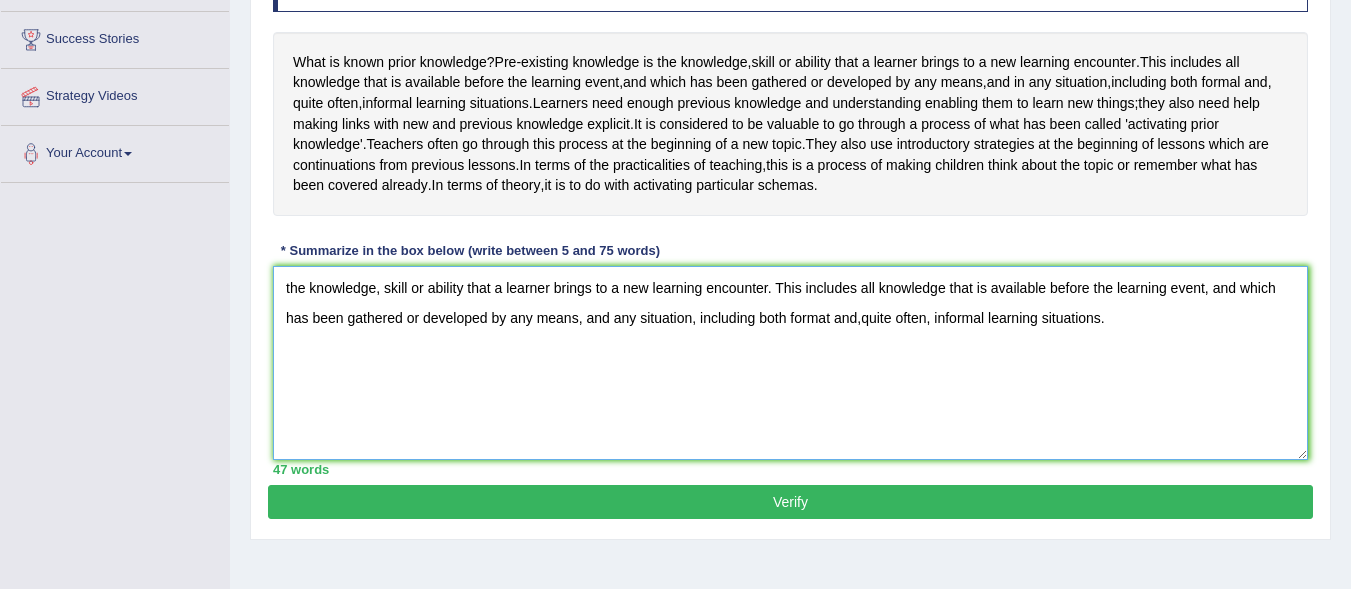 type on "the knowledge, skill or ability that a learner brings to a new learning encounter. This includes all knowledge that is available before the learning event, and which has been gathered or developed by any means, and any situation, including both format and,quite often, informal learning situations." 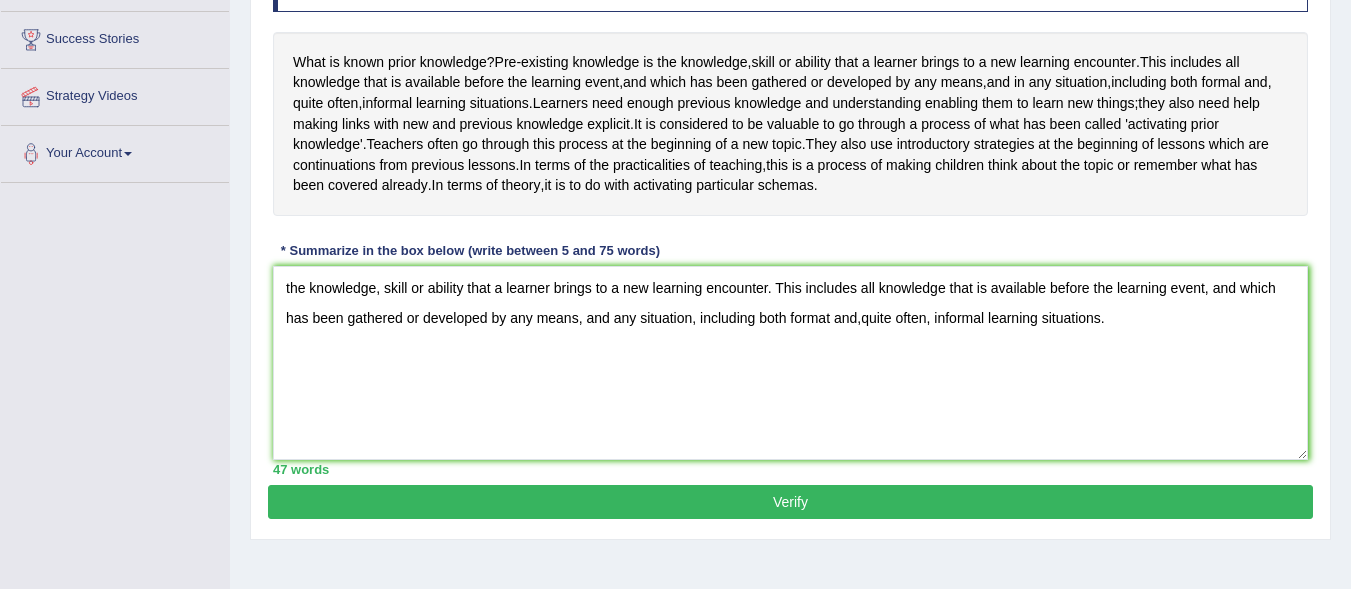 click on "Verify" at bounding box center [790, 502] 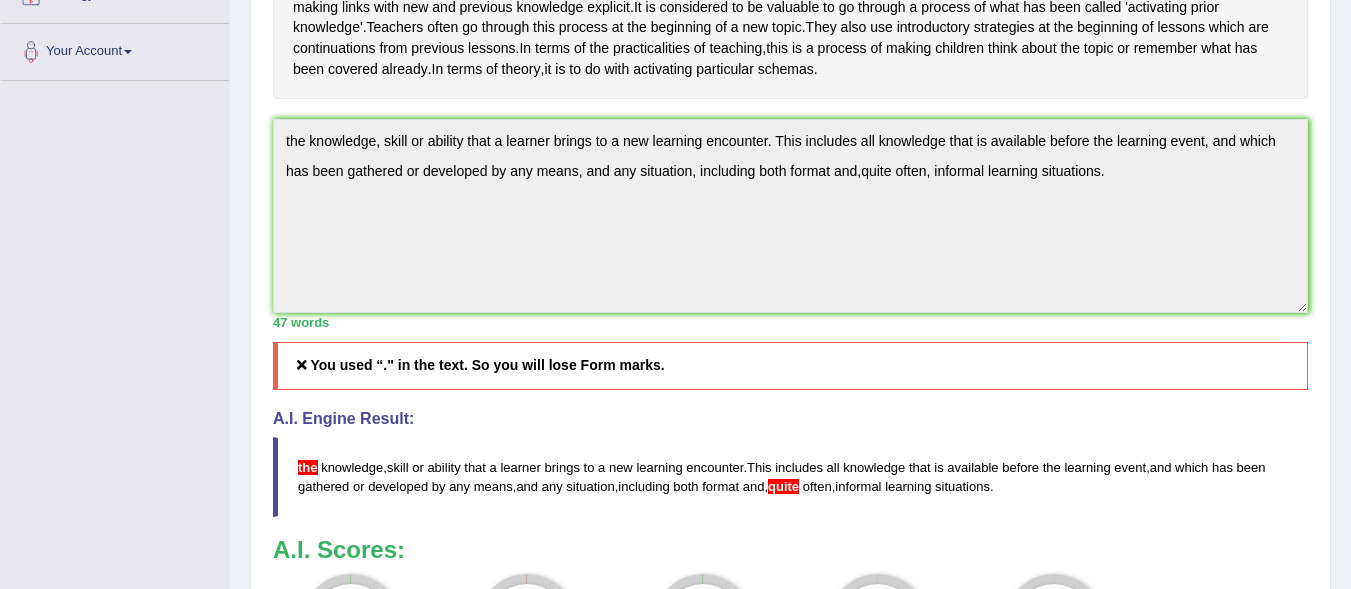 scroll, scrollTop: 477, scrollLeft: 0, axis: vertical 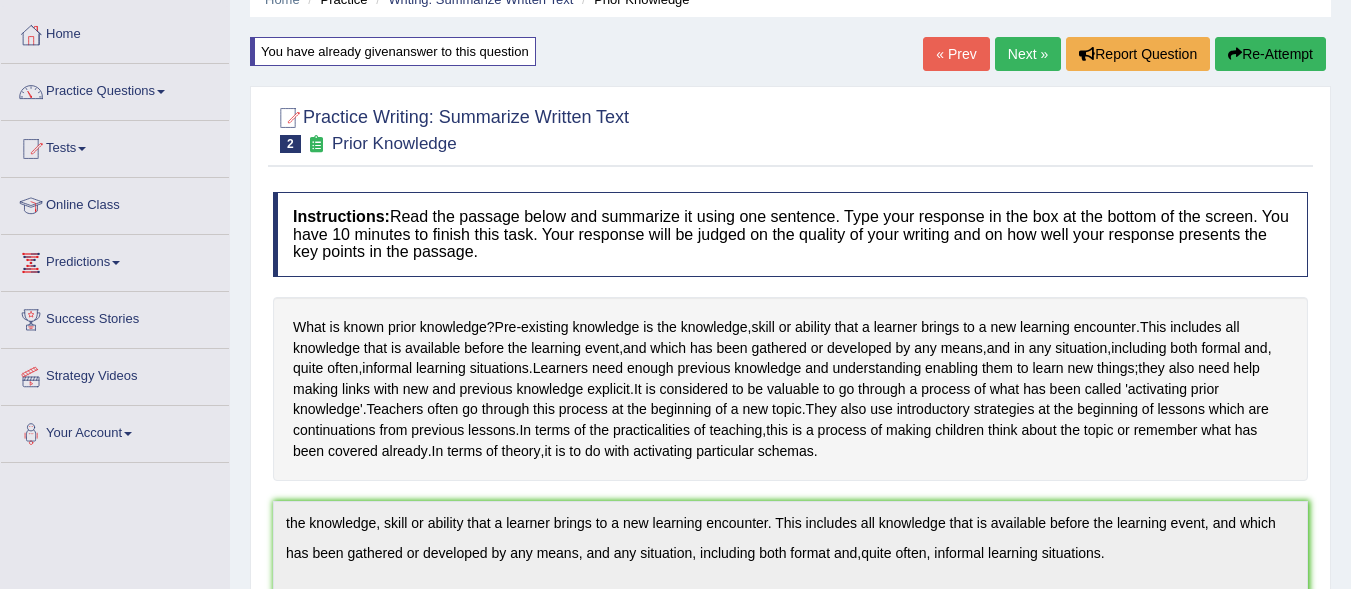 click on "Re-Attempt" at bounding box center (1270, 54) 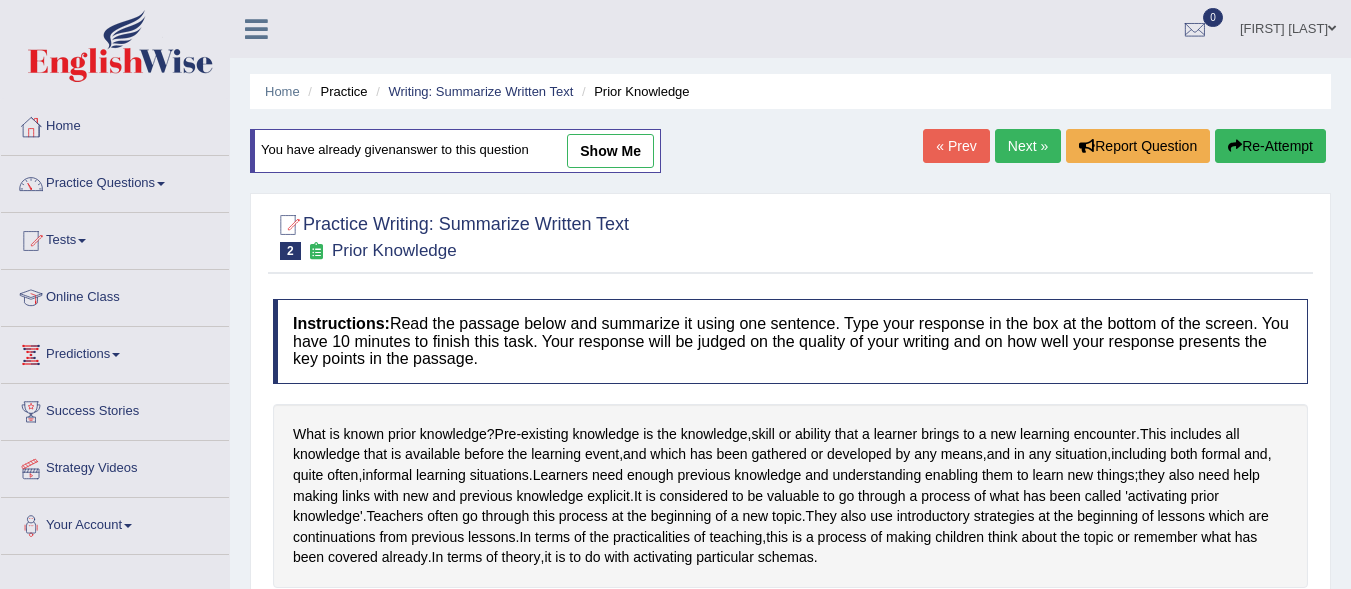 scroll, scrollTop: 92, scrollLeft: 0, axis: vertical 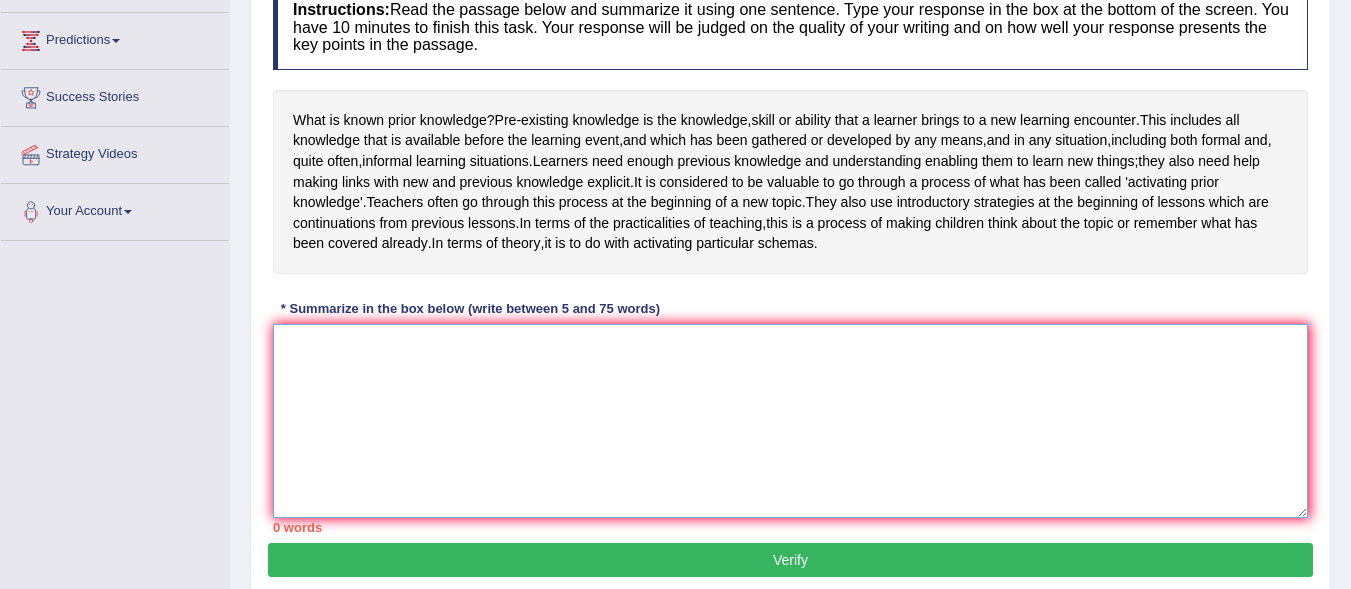 click at bounding box center [790, 421] 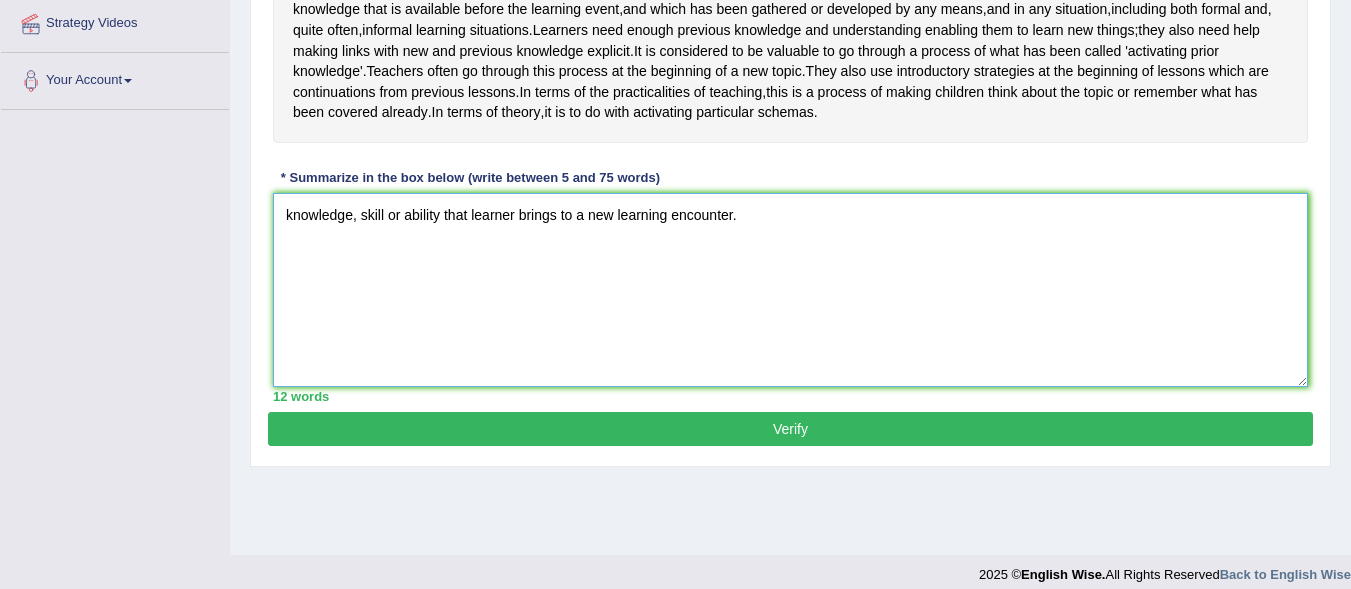 scroll, scrollTop: 447, scrollLeft: 0, axis: vertical 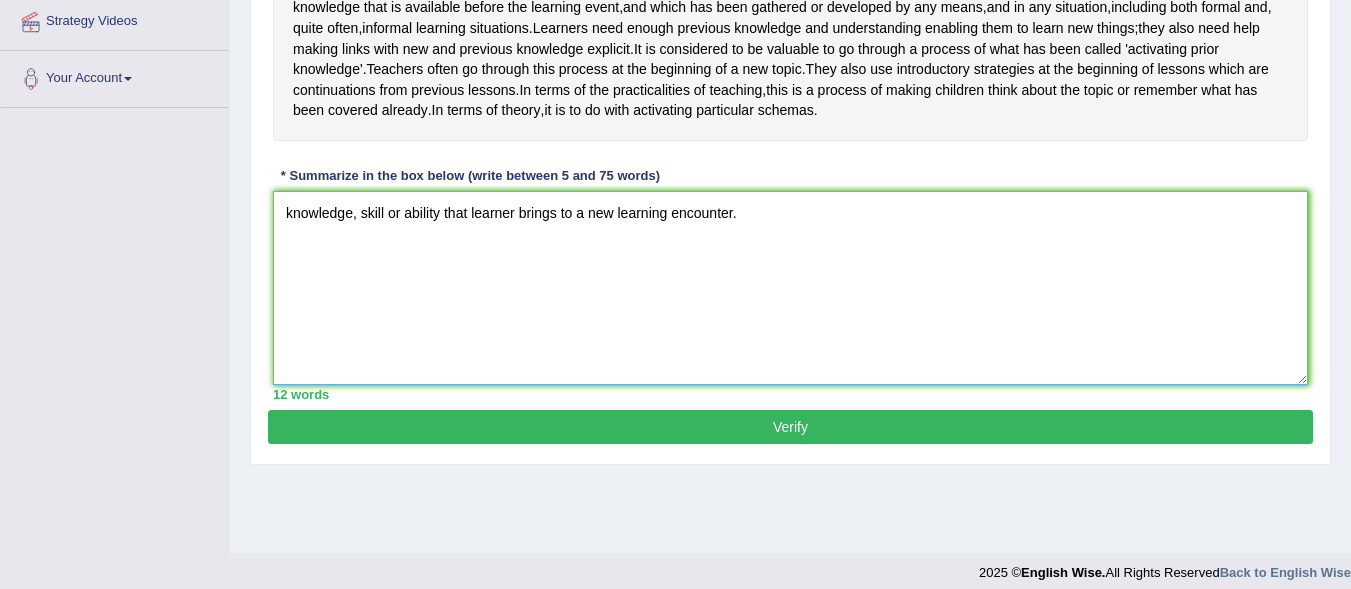 type on "knowledge, skill or ability that learner brings to a new learning encounter." 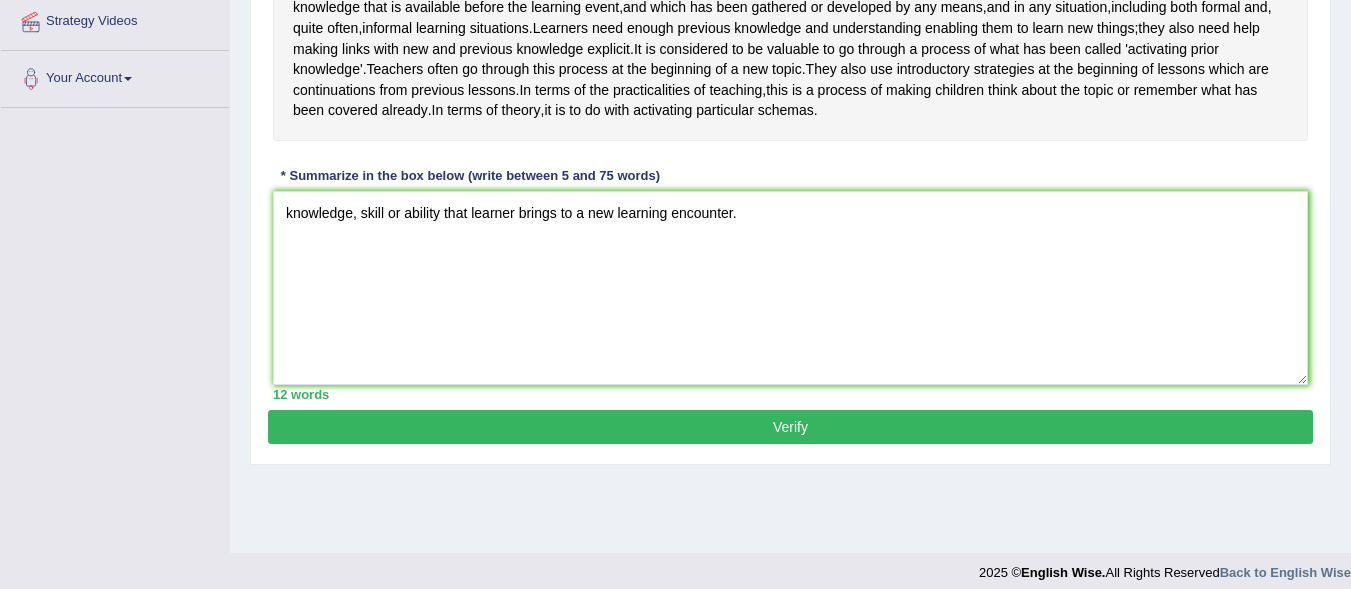 click on "Verify" at bounding box center (790, 427) 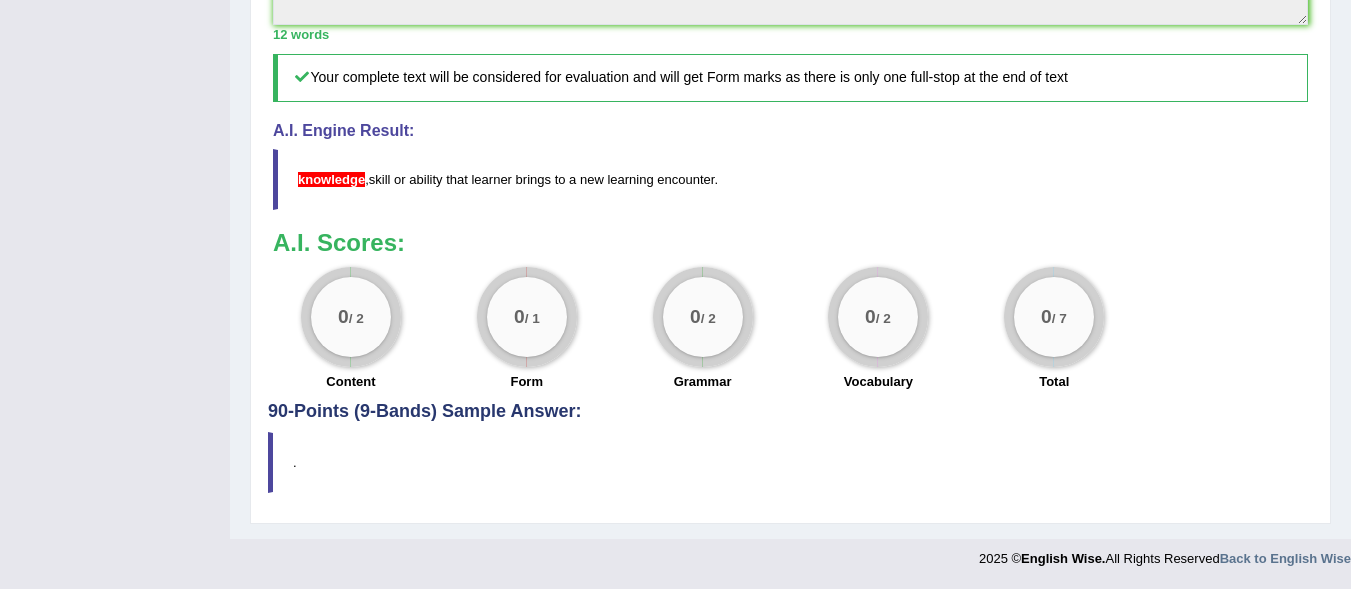 scroll, scrollTop: 263, scrollLeft: 0, axis: vertical 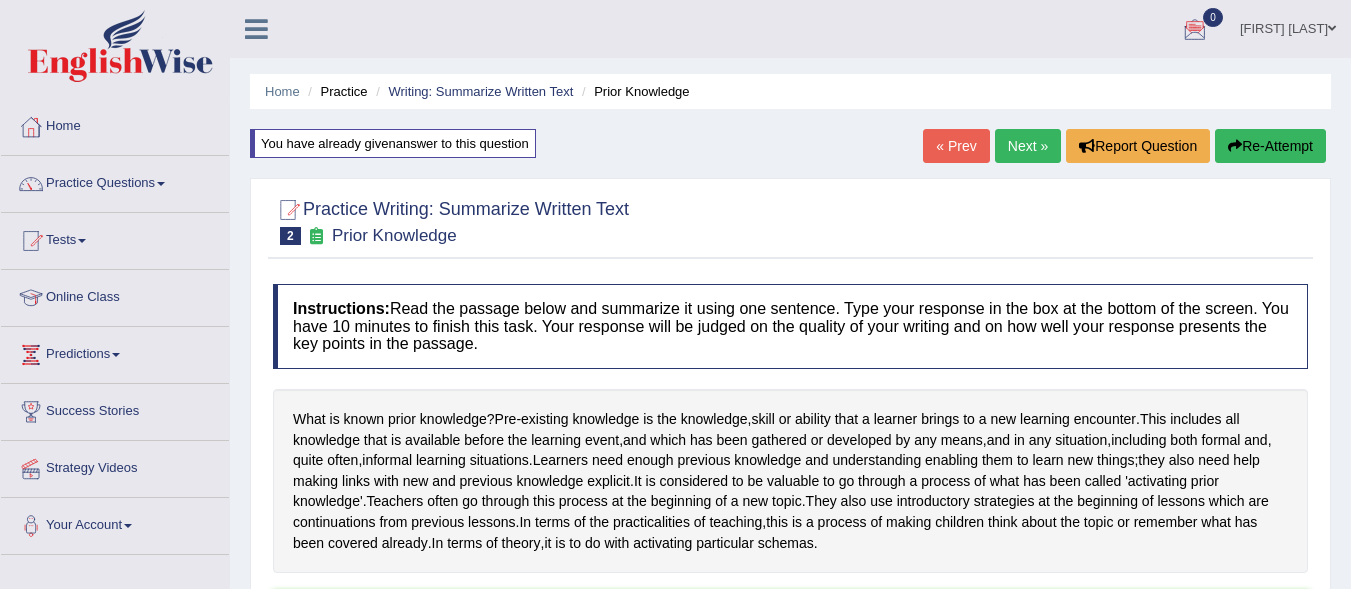 click on "Re-Attempt" at bounding box center [1270, 146] 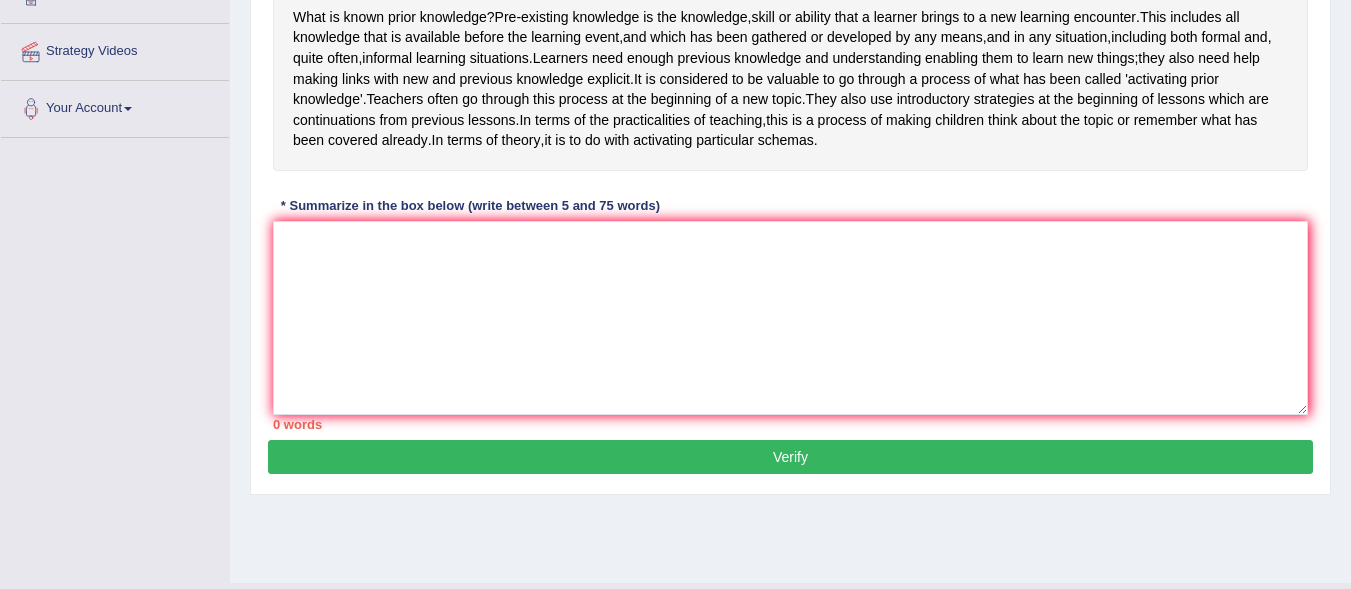 scroll, scrollTop: 0, scrollLeft: 0, axis: both 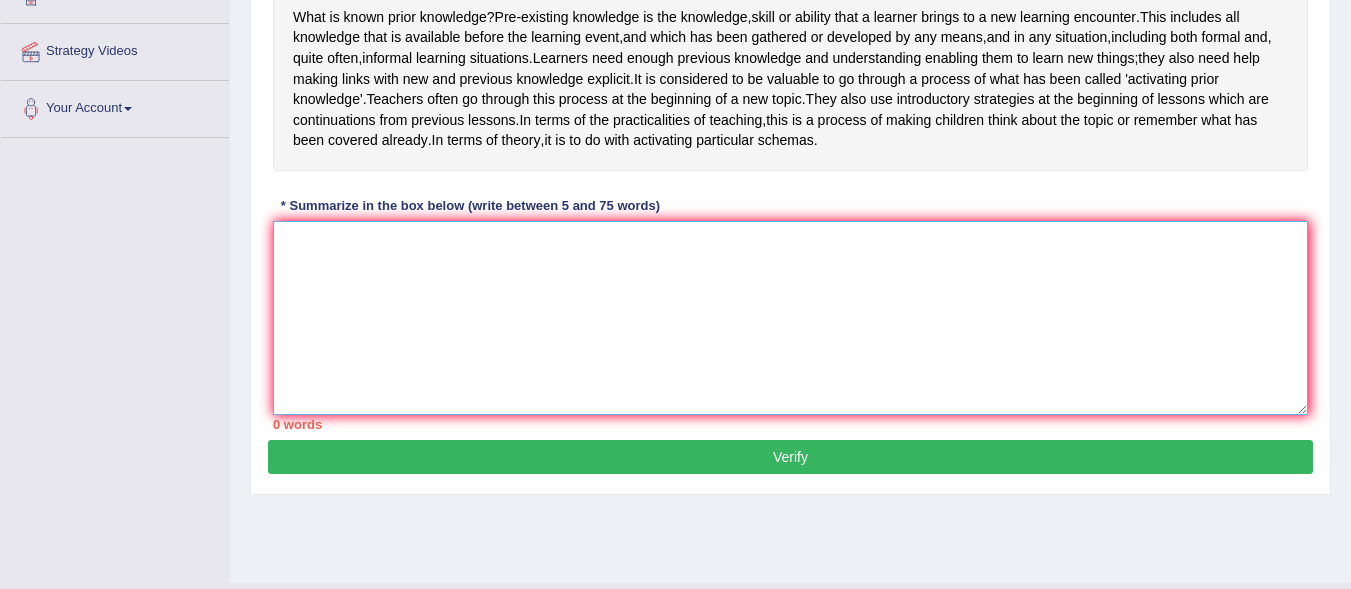 click at bounding box center (790, 318) 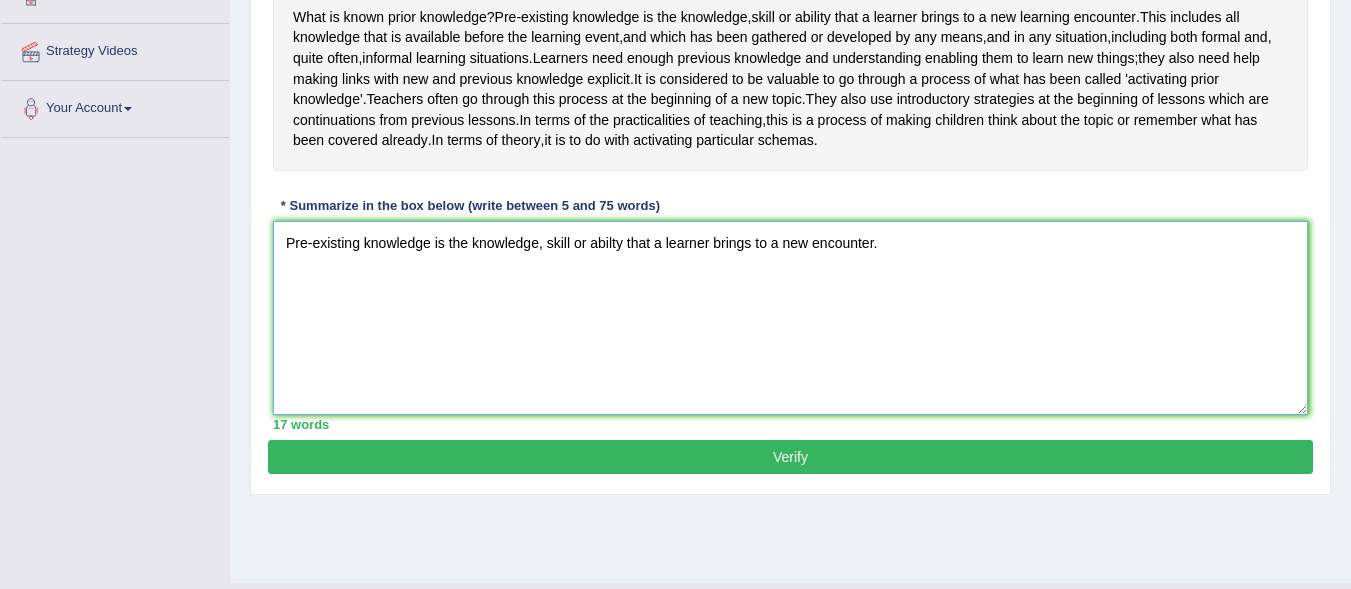 click on "Pre-existing knowledge is the knowledge, skill or abilty that a learner brings to a new encounter." at bounding box center (790, 318) 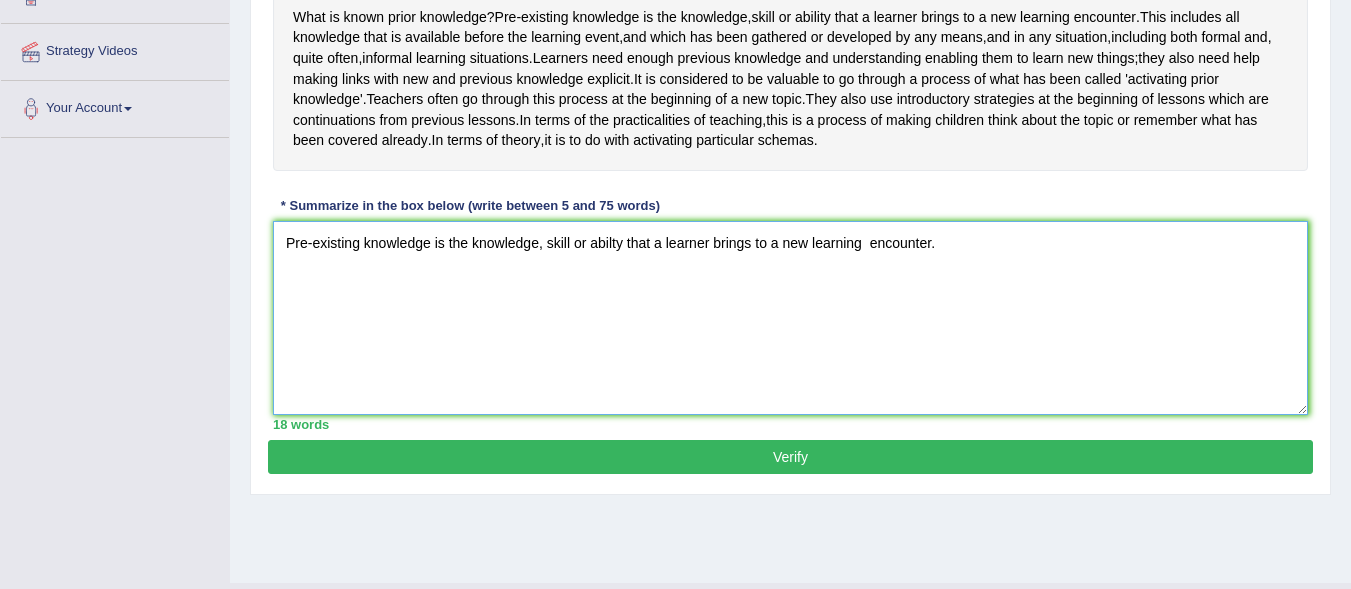 click on "Pre-existing knowledge is the knowledge, skill or abilty that a learner brings to a new learning  encounter." at bounding box center [790, 318] 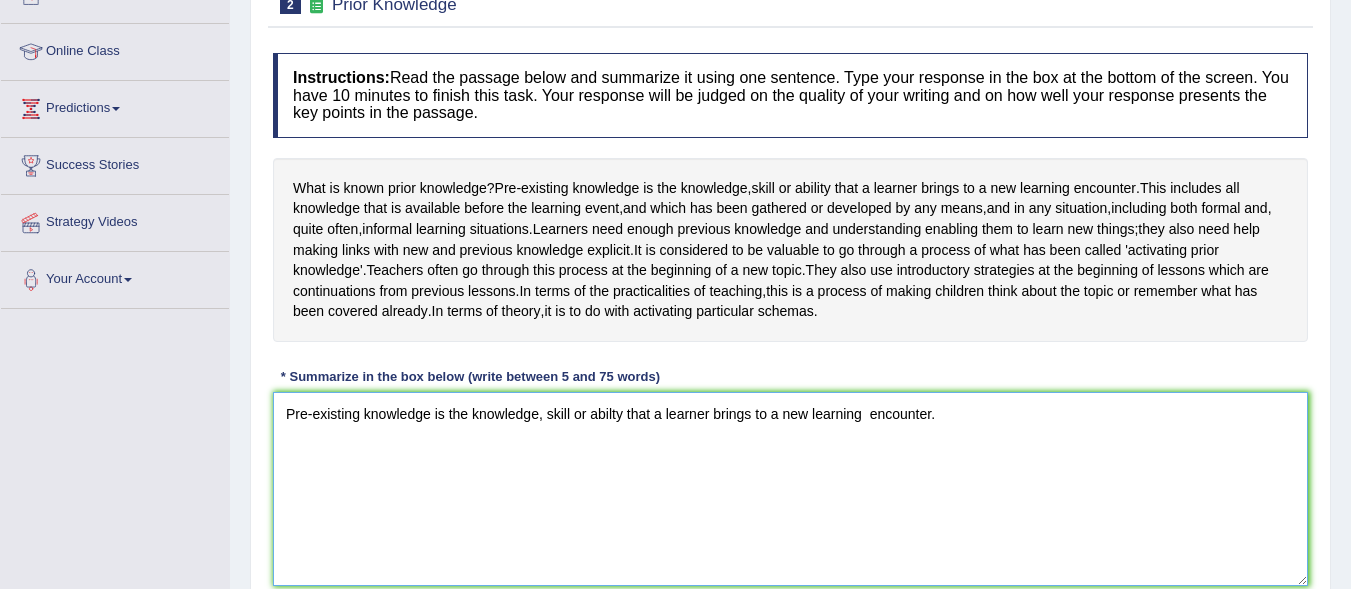 scroll, scrollTop: 461, scrollLeft: 0, axis: vertical 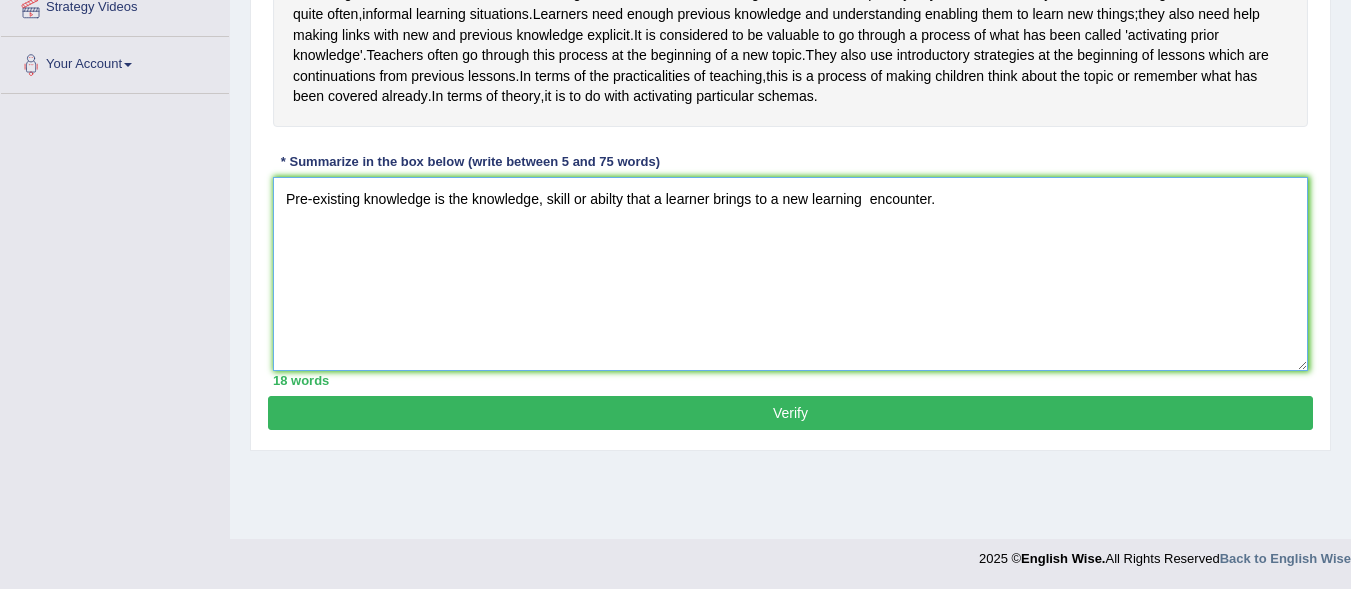 type on "Pre-existing knowledge is the knowledge, skill or abilty that a learner brings to a new learning  encounter." 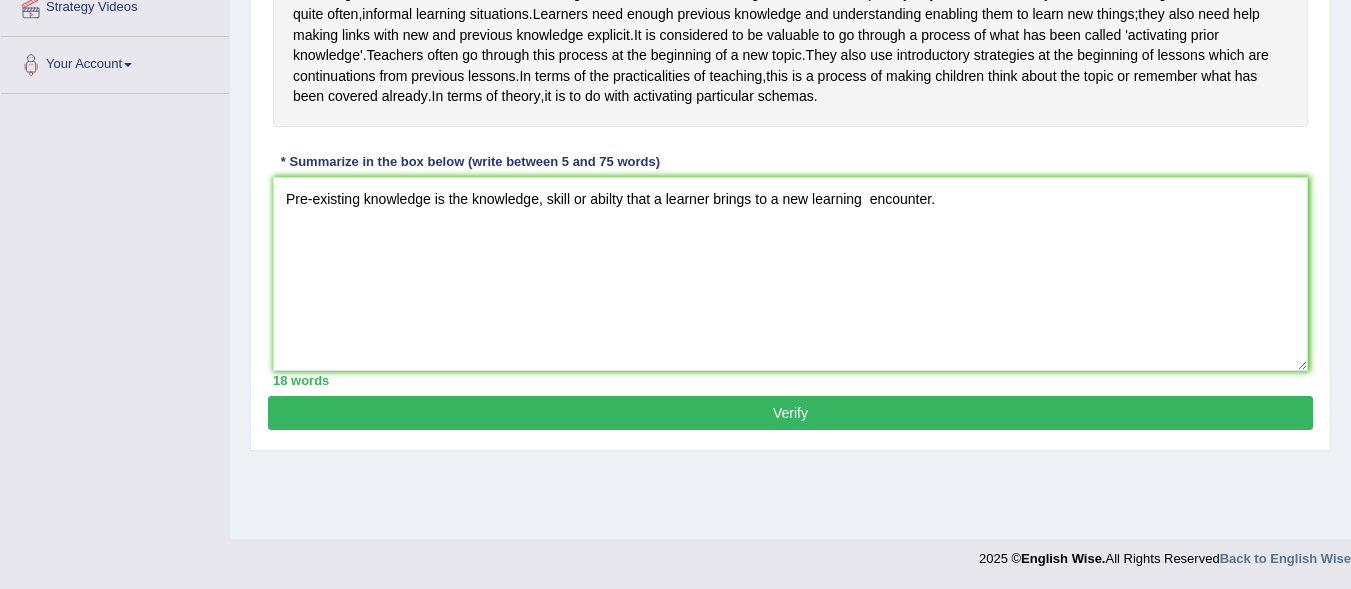 click on "Verify" at bounding box center [790, 413] 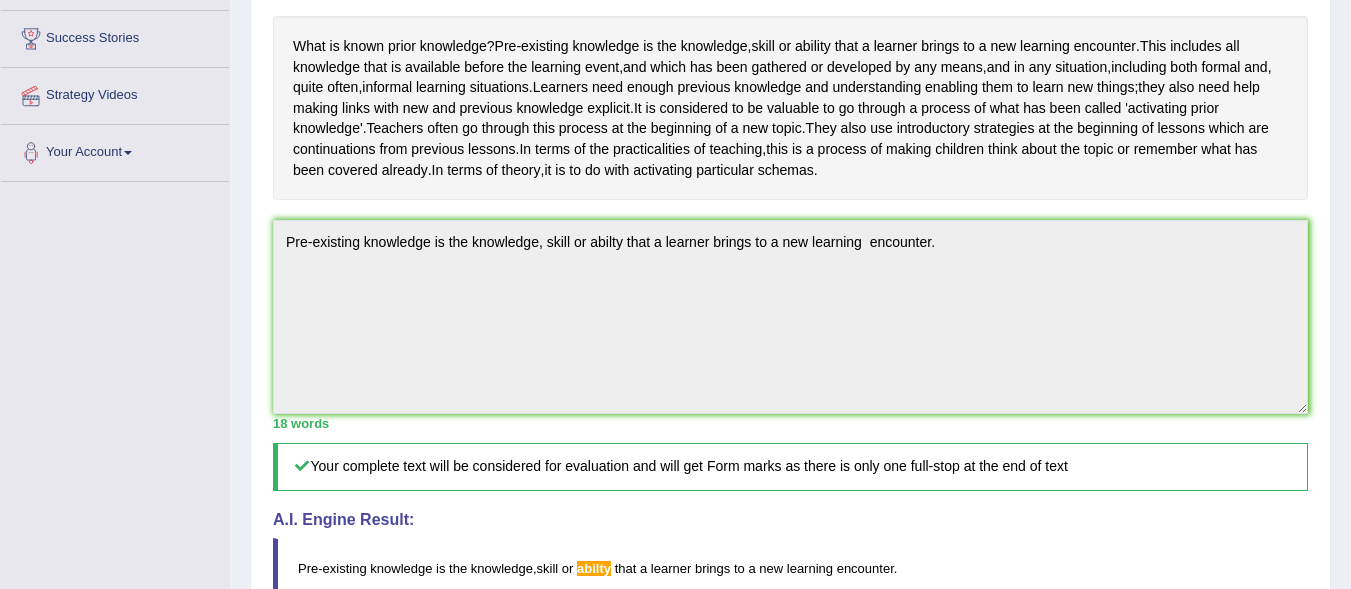 scroll, scrollTop: 370, scrollLeft: 0, axis: vertical 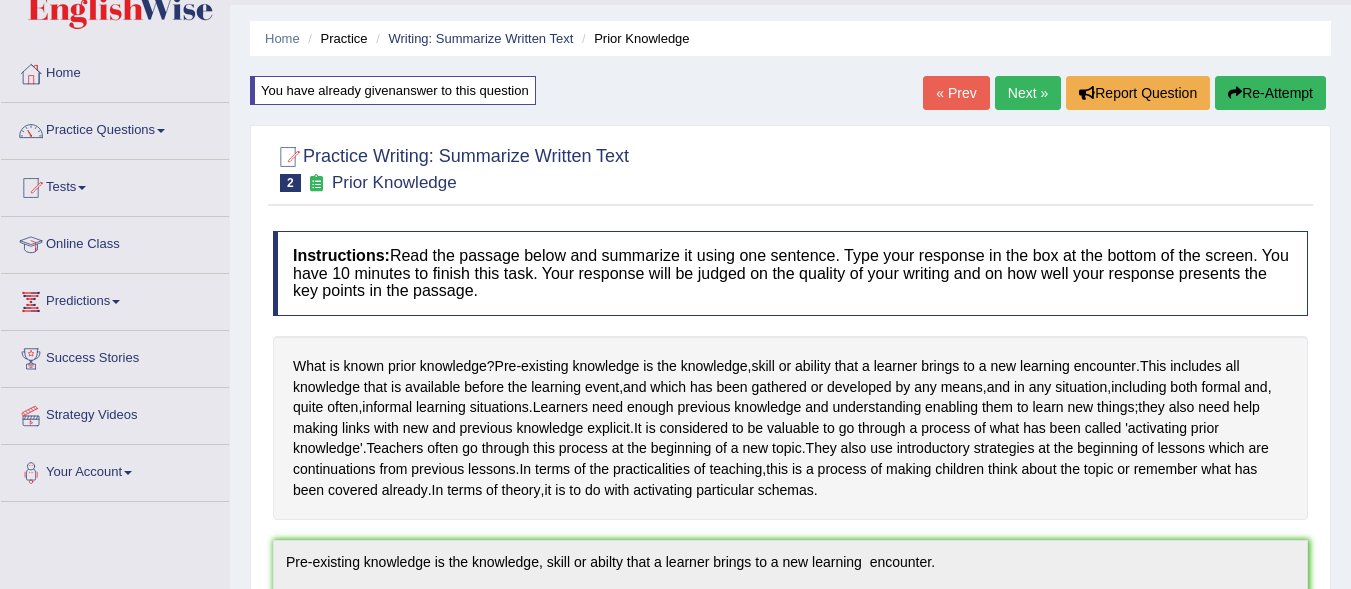 click on "Re-Attempt" at bounding box center [1270, 93] 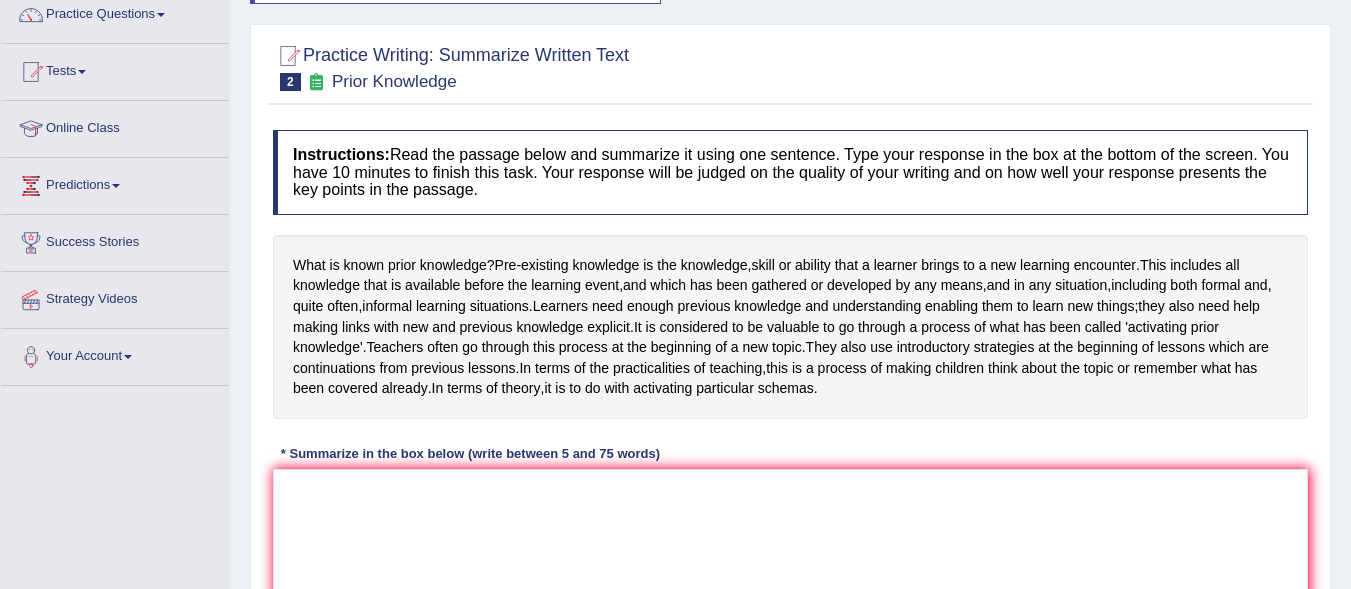 scroll, scrollTop: 0, scrollLeft: 0, axis: both 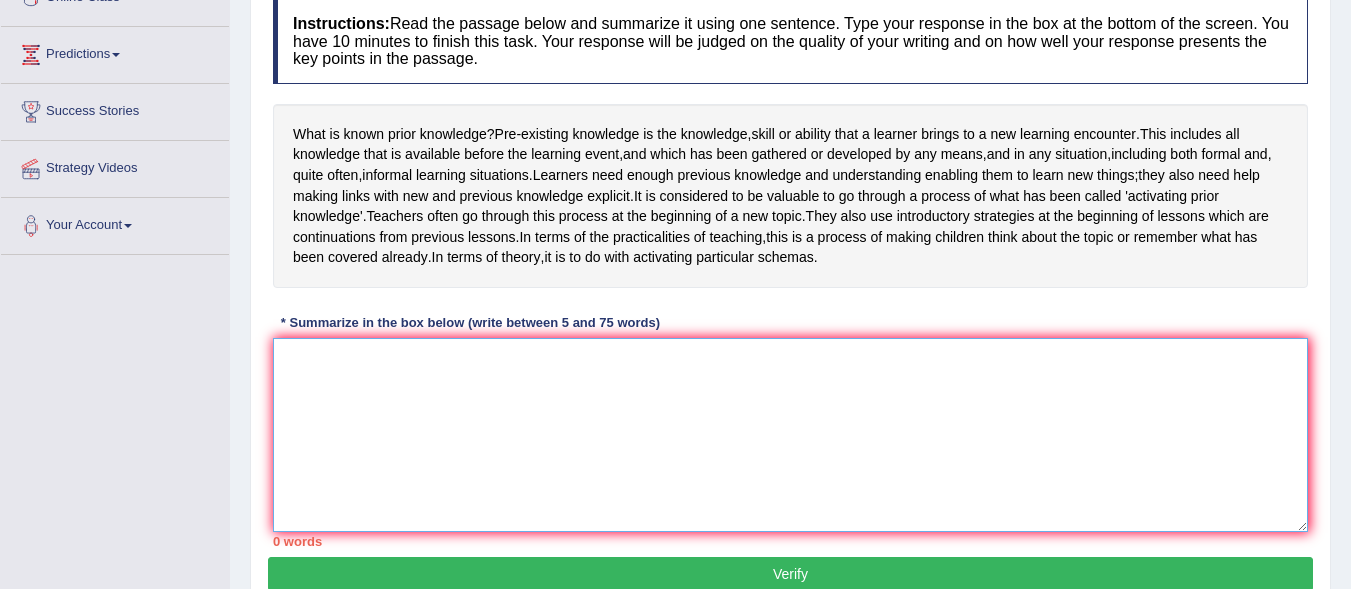 click at bounding box center [790, 435] 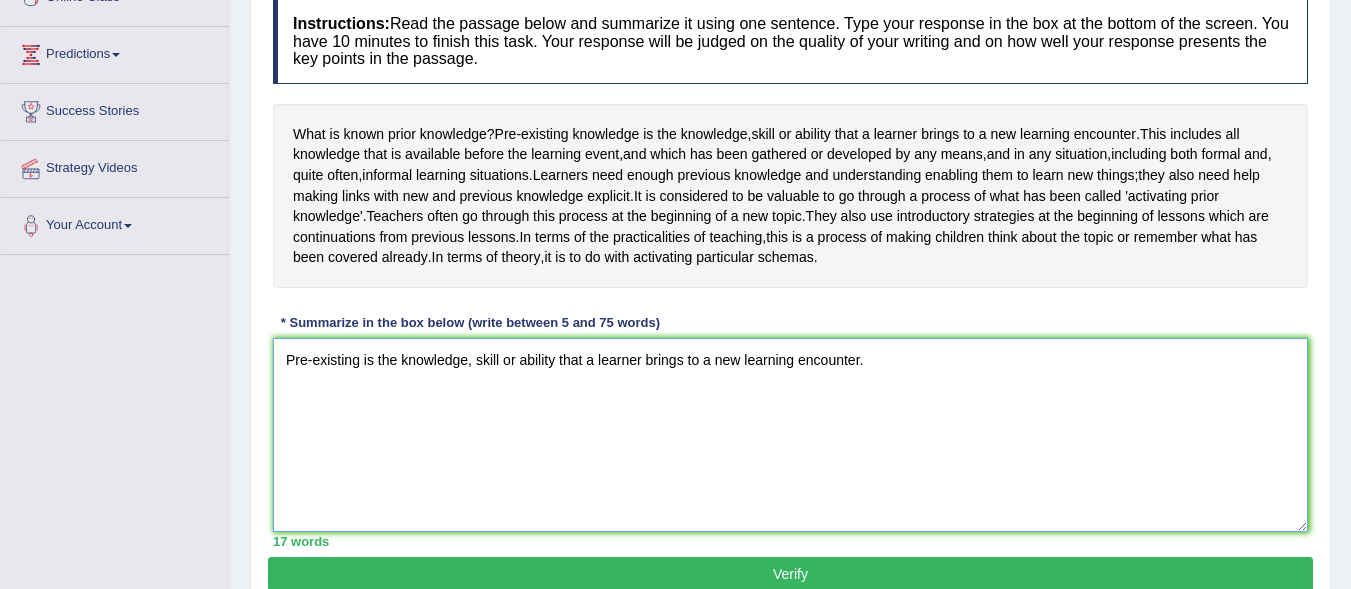 click on "Pre-existing is the knowledge, skill or ability that a learner brings to a new learning encounter." at bounding box center (790, 435) 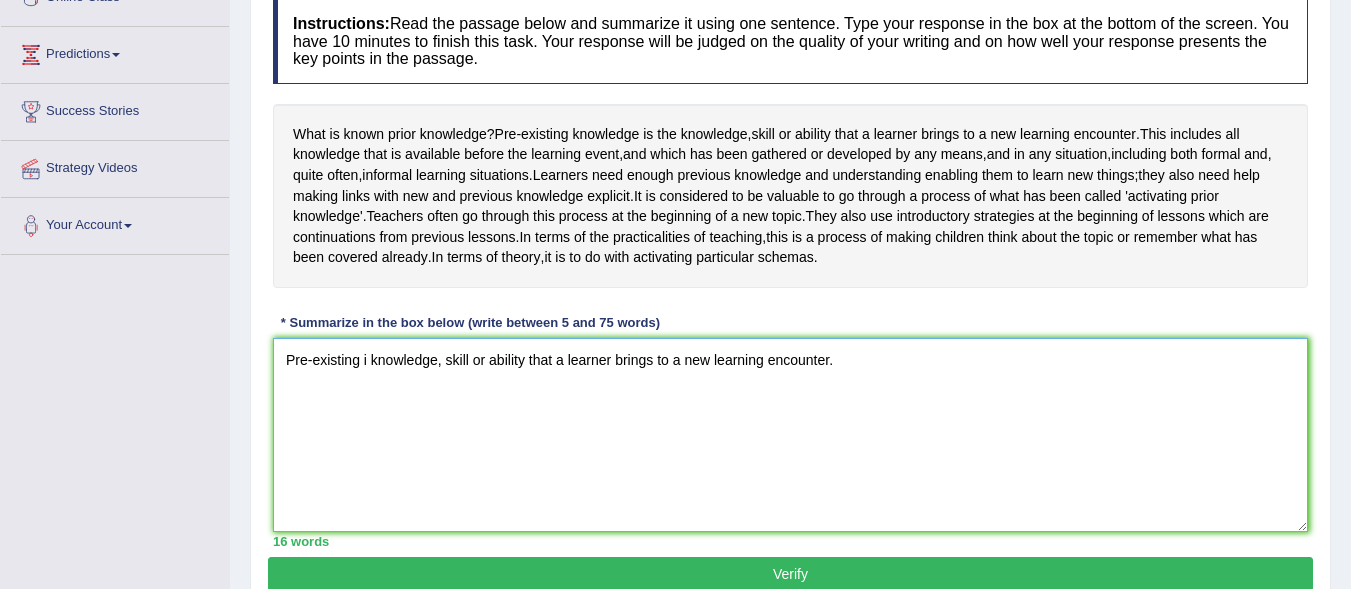 click on "Pre-existing i knowledge, skill or ability that a learner brings to a new learning encounter." at bounding box center (790, 435) 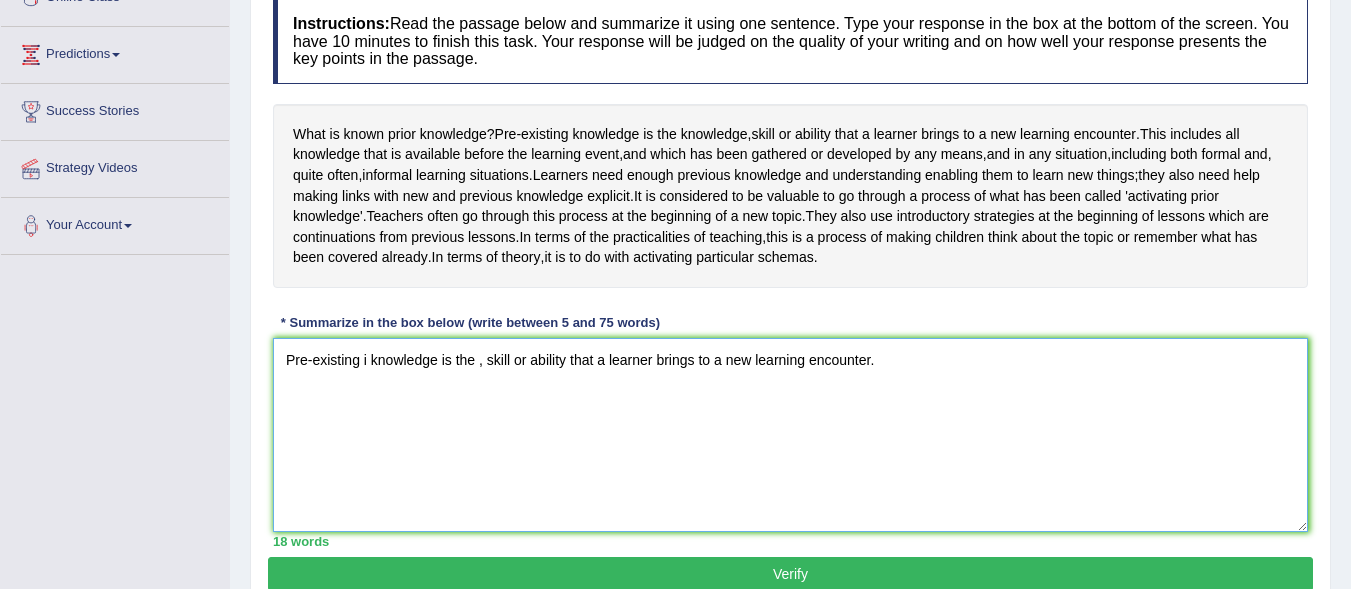 click on "Pre-existing i knowledge is the , skill or ability that a learner brings to a new learning encounter." at bounding box center (790, 435) 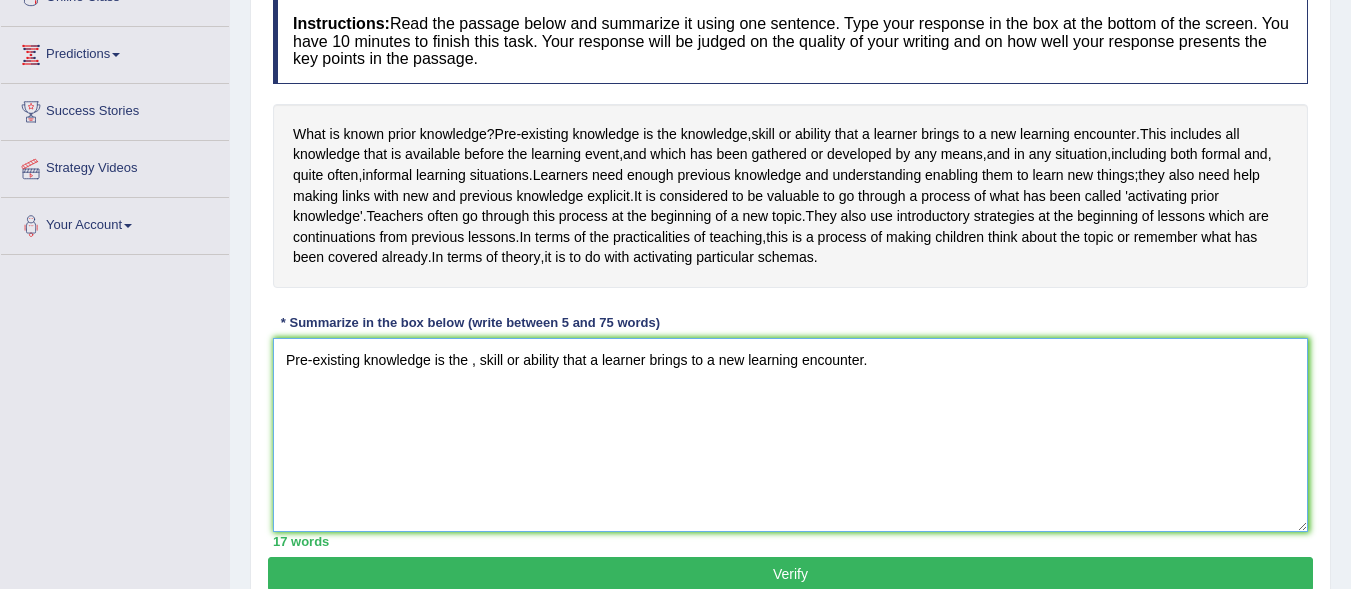 click on "Pre-existing knowledge is the , skill or ability that a learner brings to a new learning encounter." at bounding box center (790, 435) 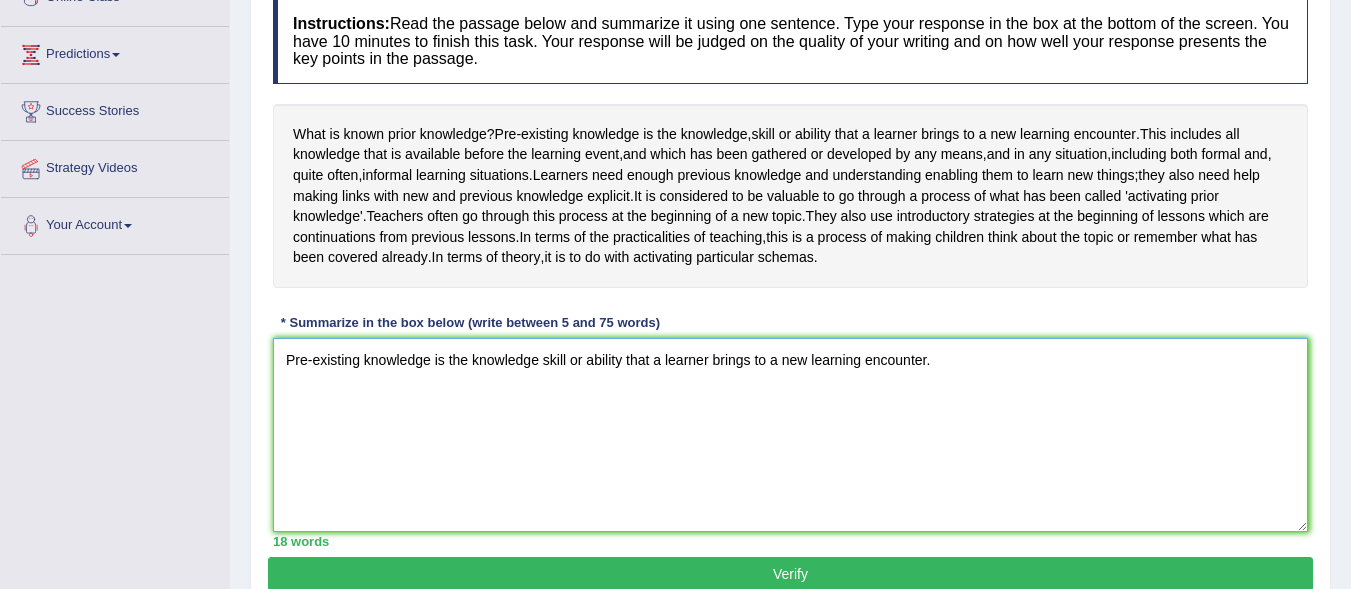 click on "Pre-existing knowledge is the knowledge skill or ability that a learner brings to a new learning encounter." at bounding box center (790, 435) 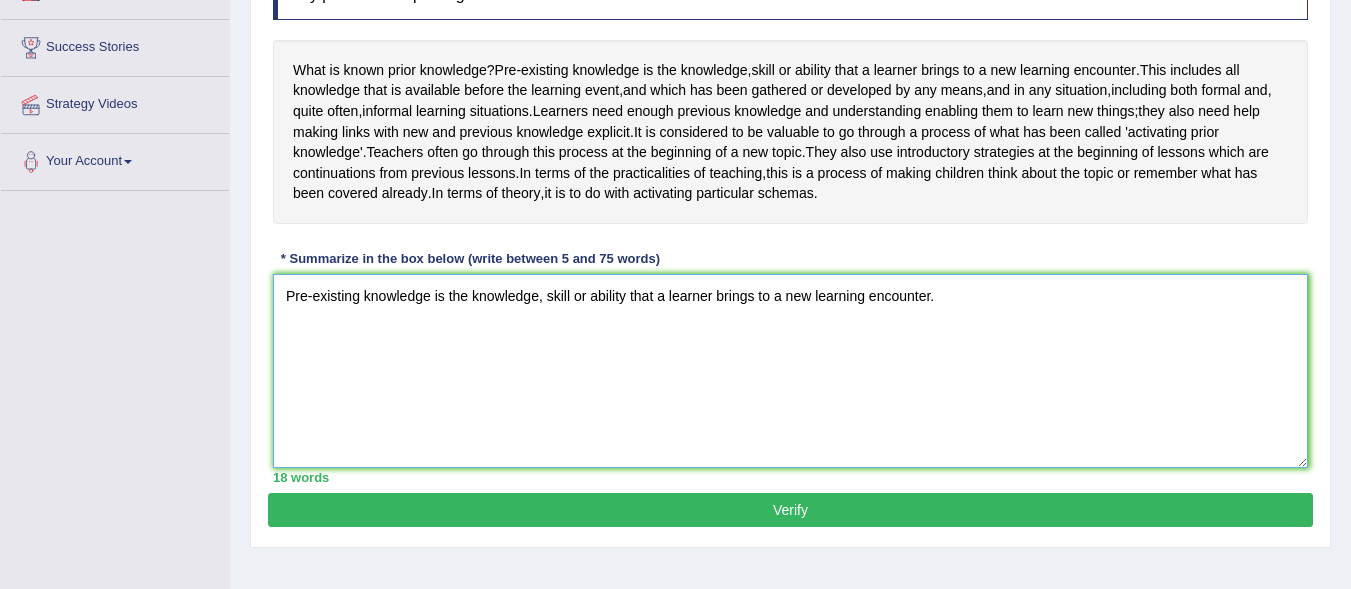 scroll, scrollTop: 366, scrollLeft: 0, axis: vertical 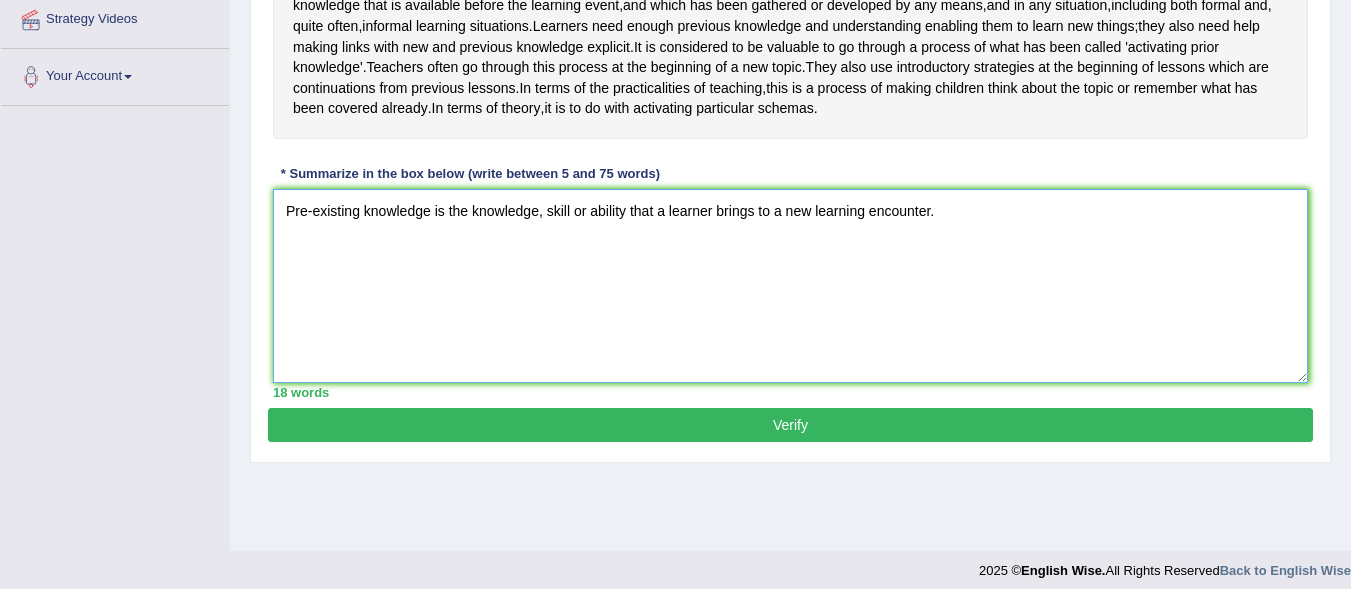type on "Pre-existing knowledge is the knowledge, skill or ability that a learner brings to a new learning encounter." 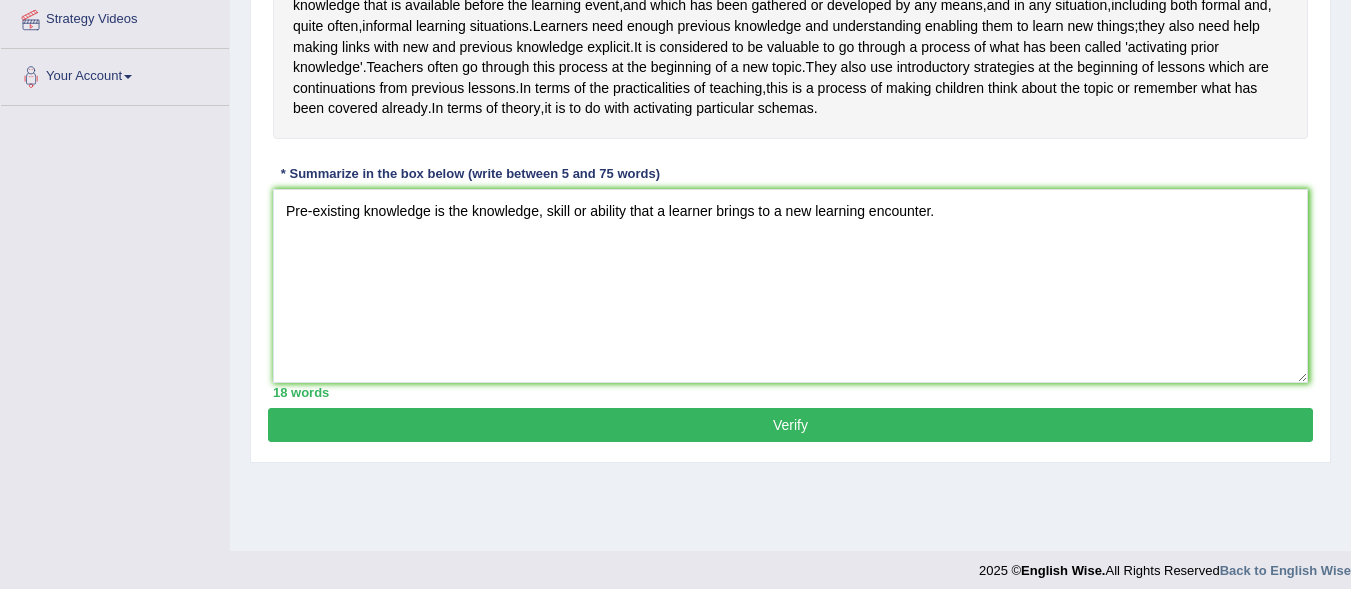 click on "Verify" at bounding box center (790, 425) 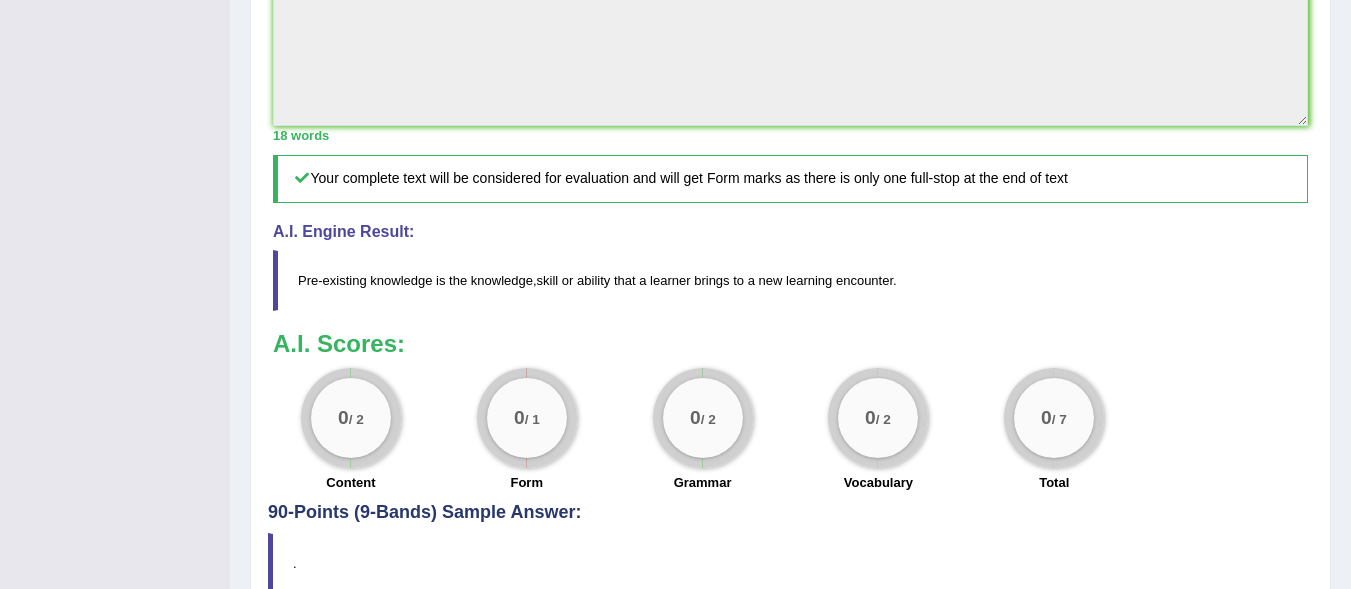 scroll, scrollTop: 676, scrollLeft: 0, axis: vertical 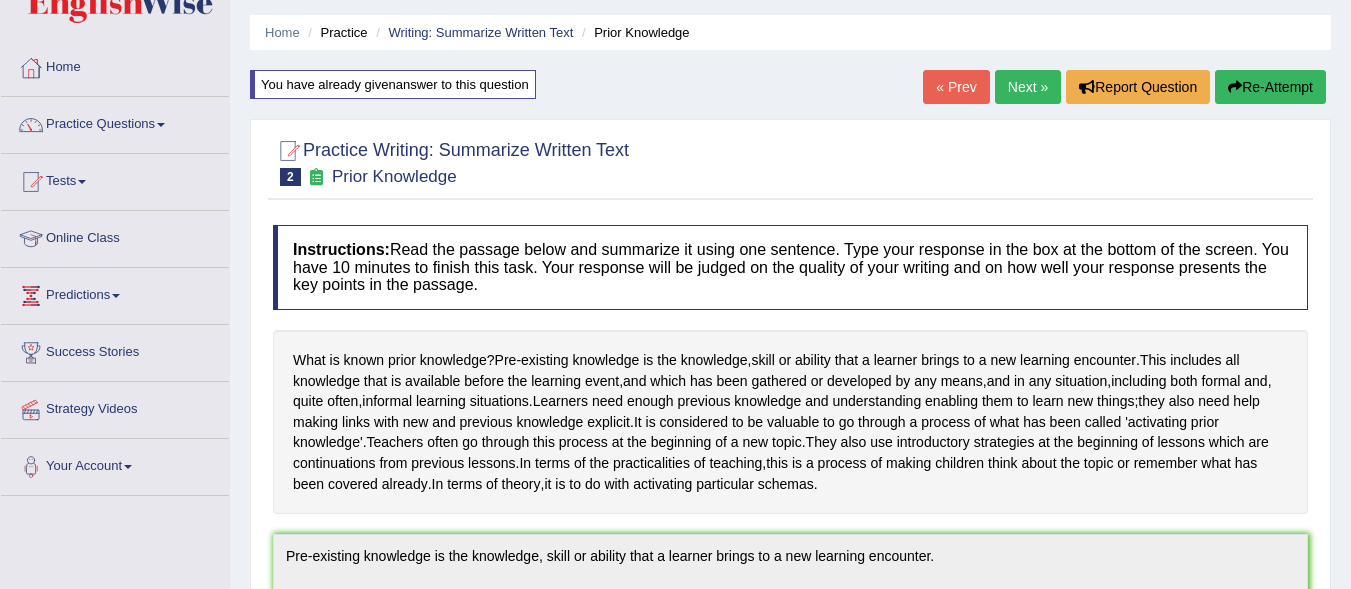 click on "Re-Attempt" at bounding box center [1270, 87] 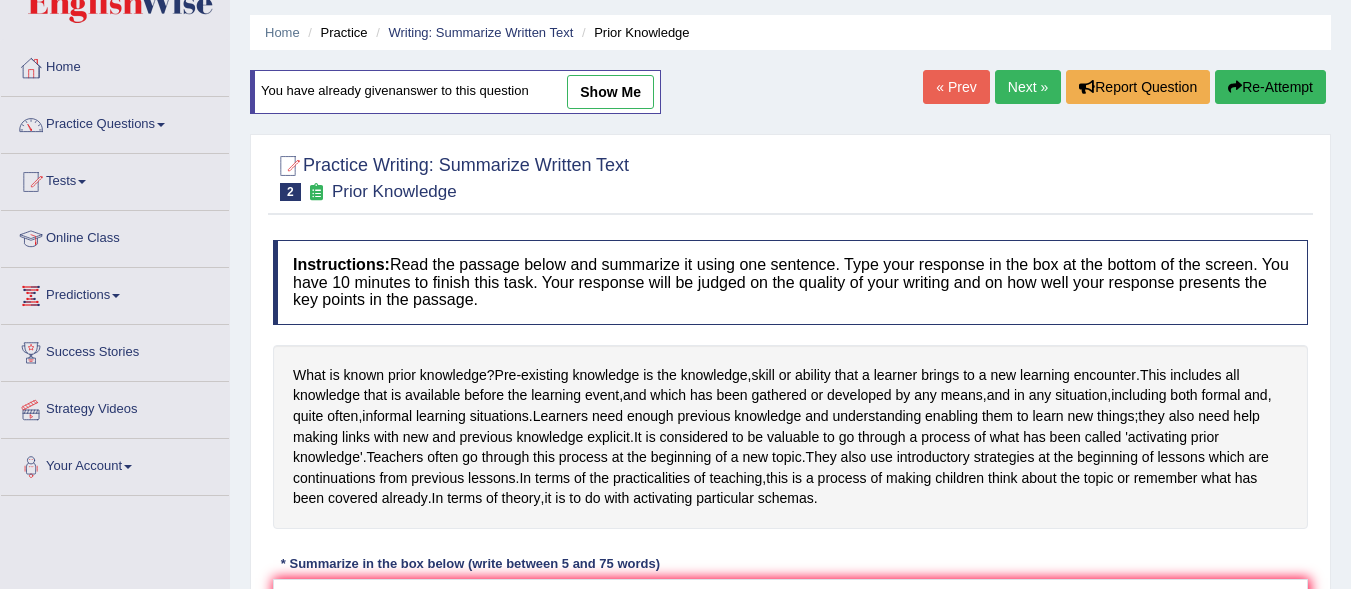 scroll, scrollTop: 0, scrollLeft: 0, axis: both 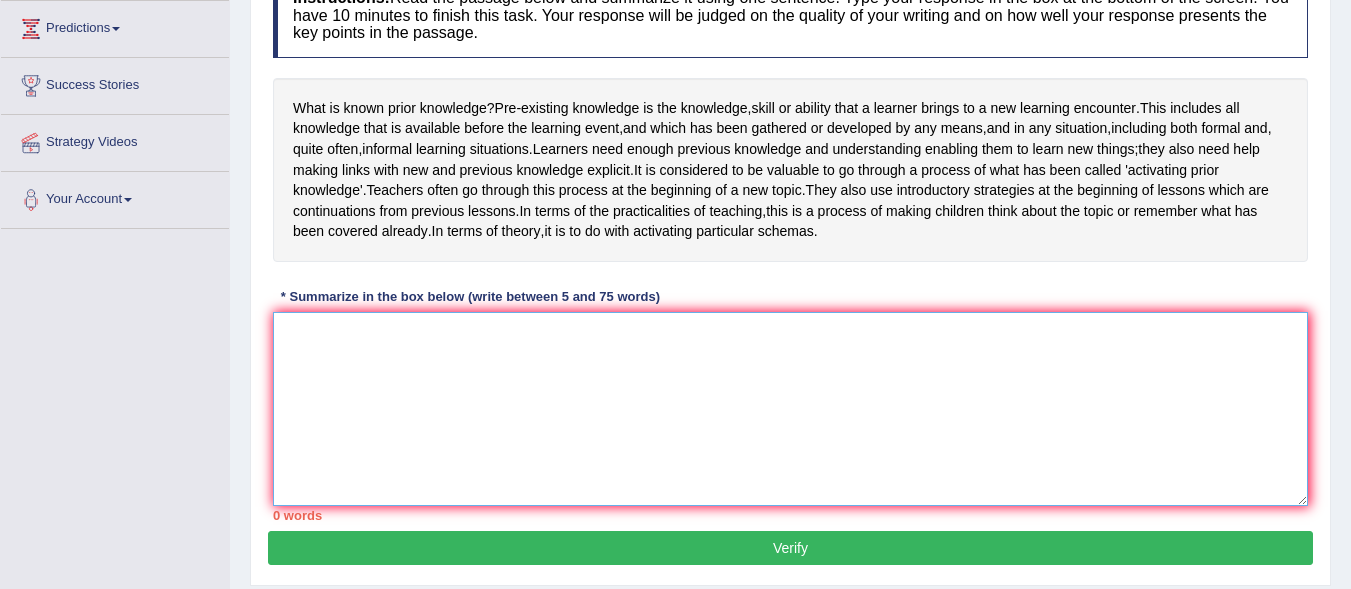 click at bounding box center [790, 409] 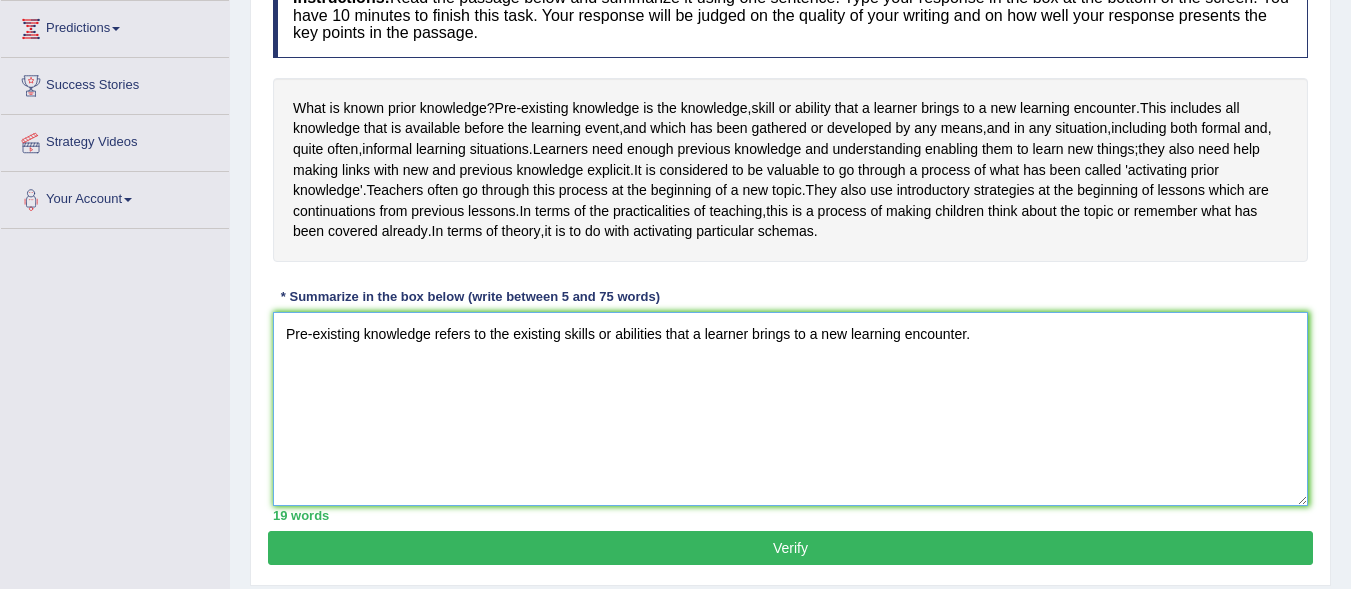 scroll, scrollTop: 461, scrollLeft: 0, axis: vertical 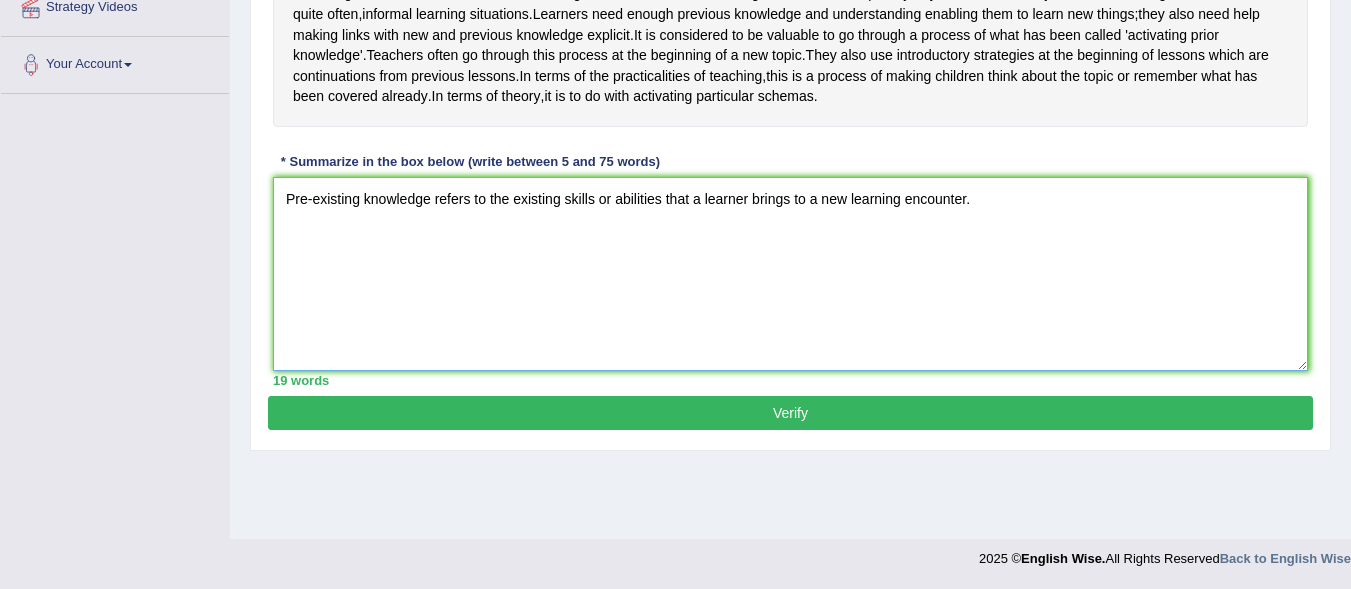 type on "Pre-existing knowledge refers to the existing skills or abilities that a learner brings to a new learning encounter." 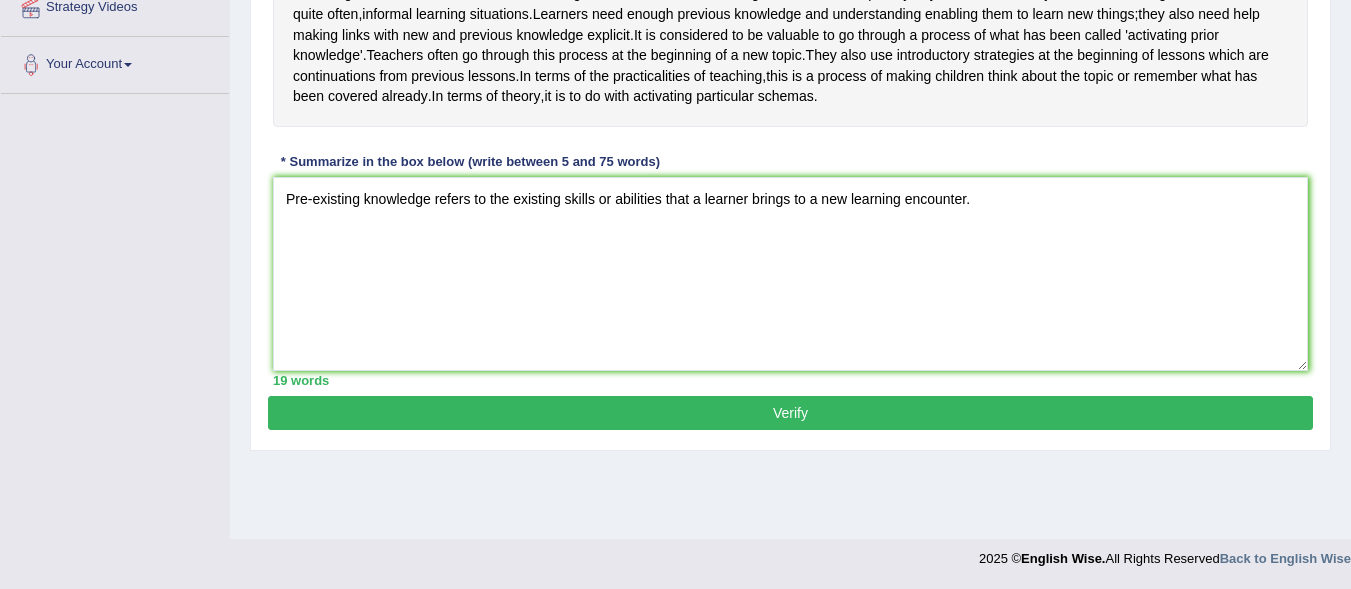click on "Verify" at bounding box center (790, 413) 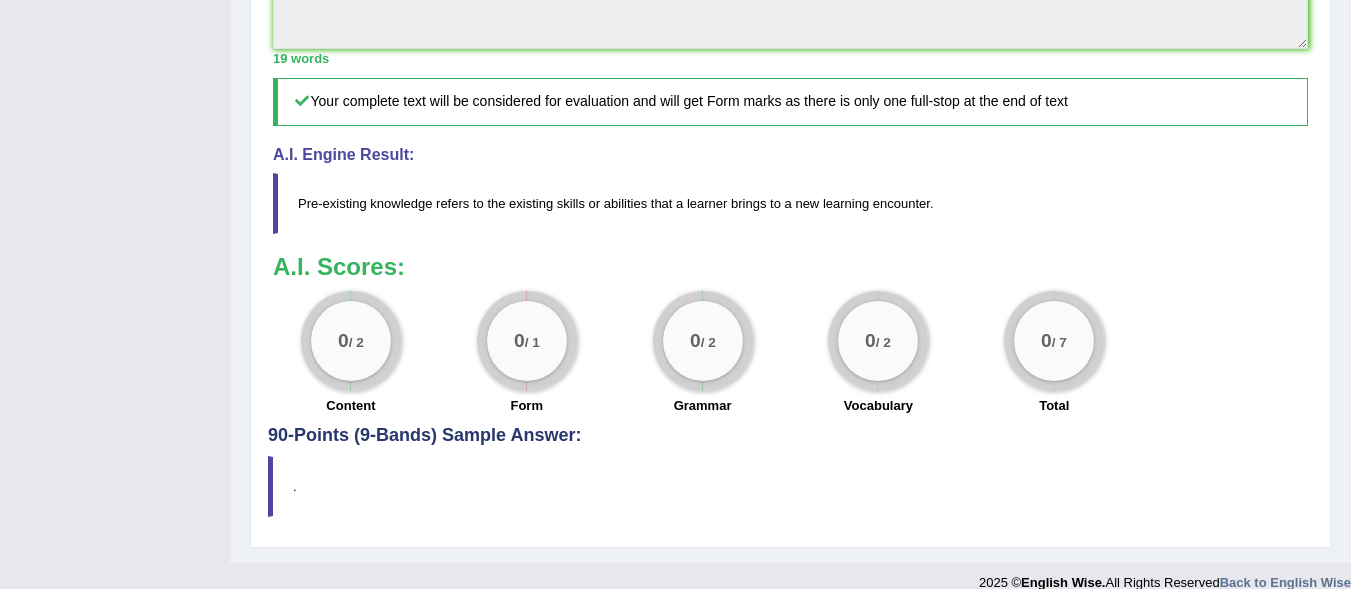 scroll, scrollTop: 743, scrollLeft: 0, axis: vertical 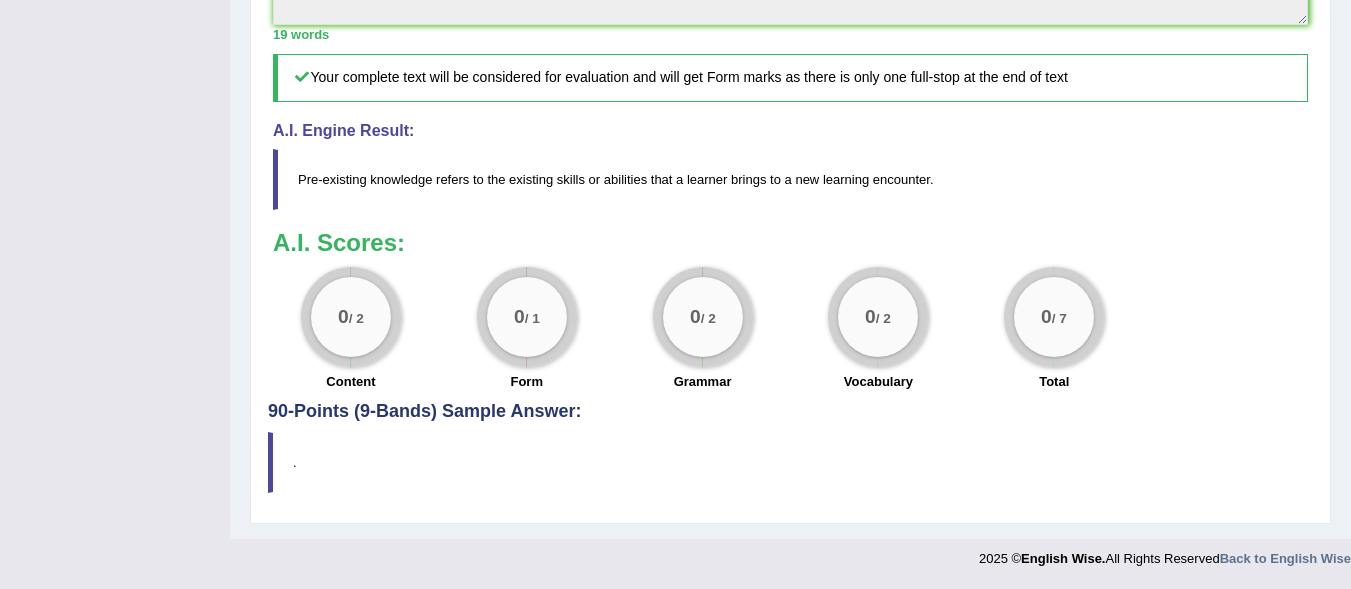 click on "0" at bounding box center (519, 317) 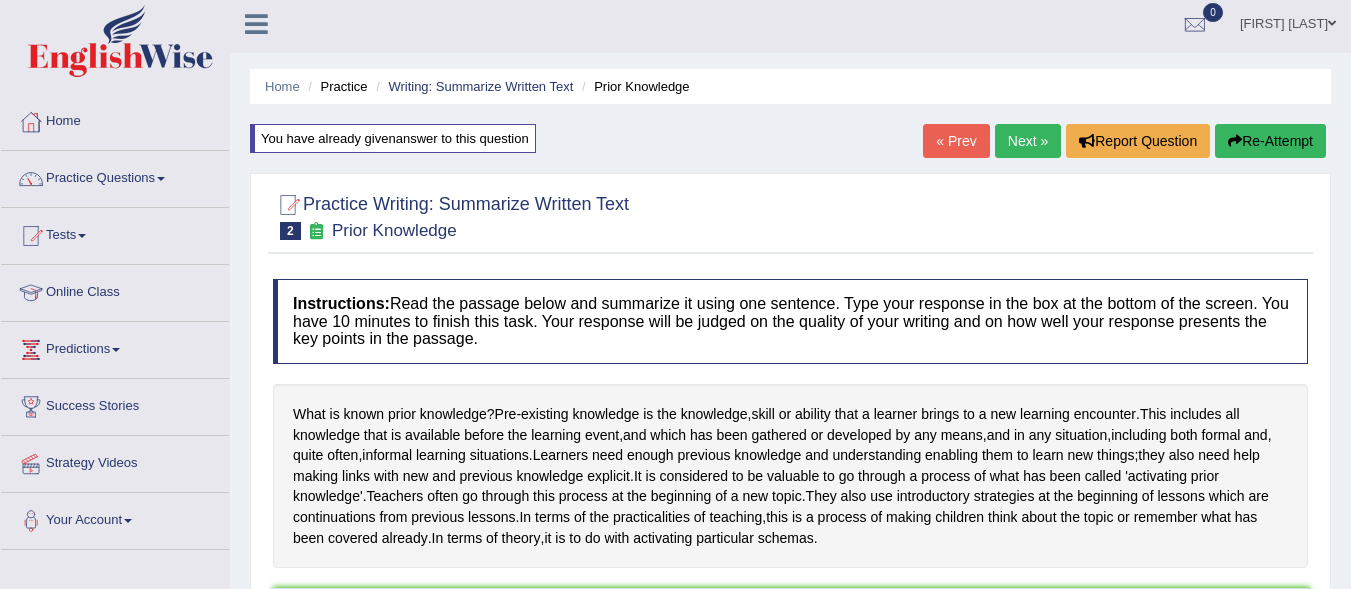 scroll, scrollTop: 0, scrollLeft: 0, axis: both 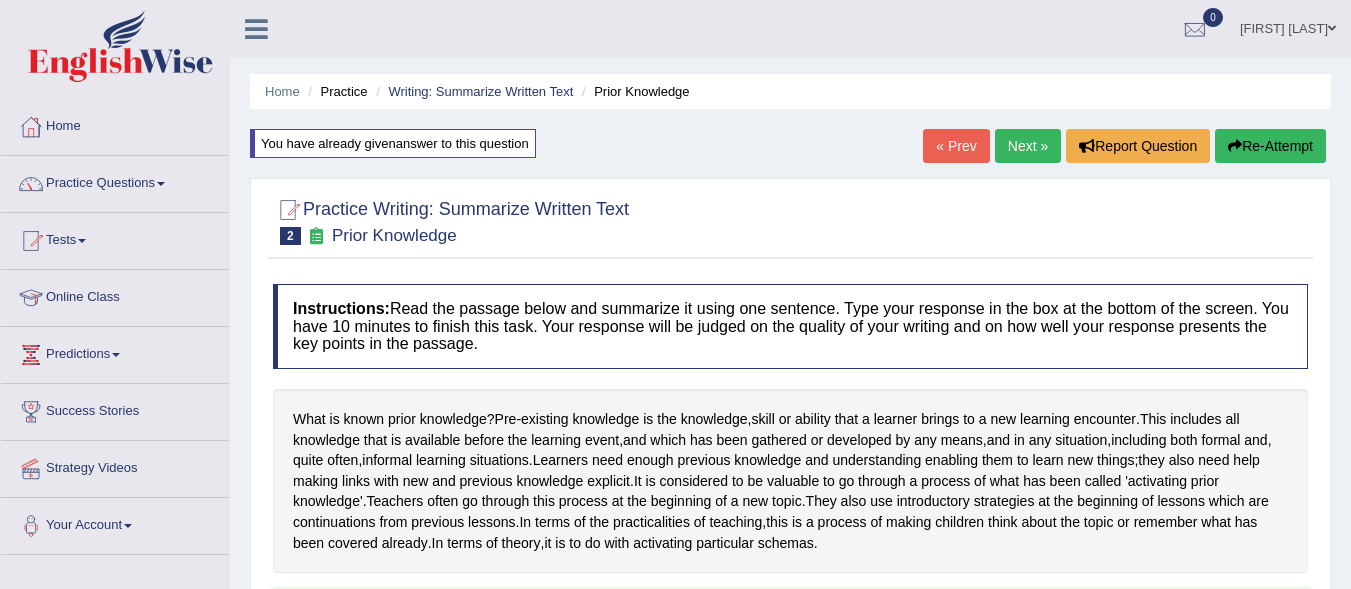 click on "Prior Knowledge" at bounding box center [633, 91] 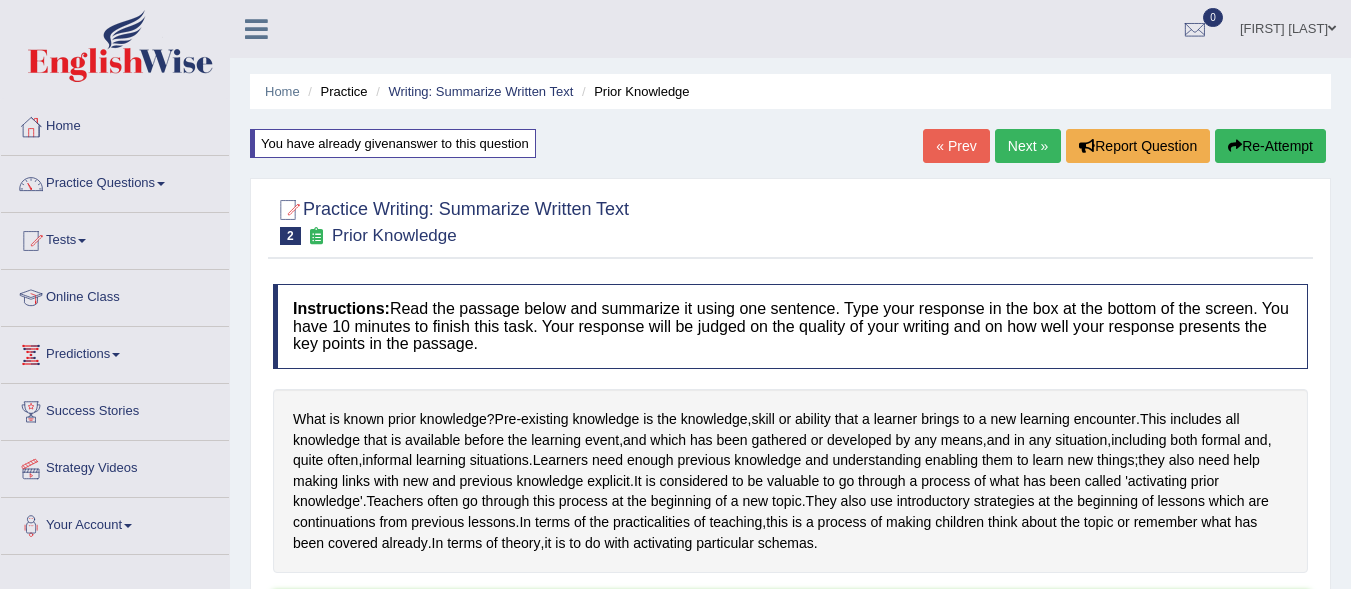 click on "Prior Knowledge" at bounding box center (633, 91) 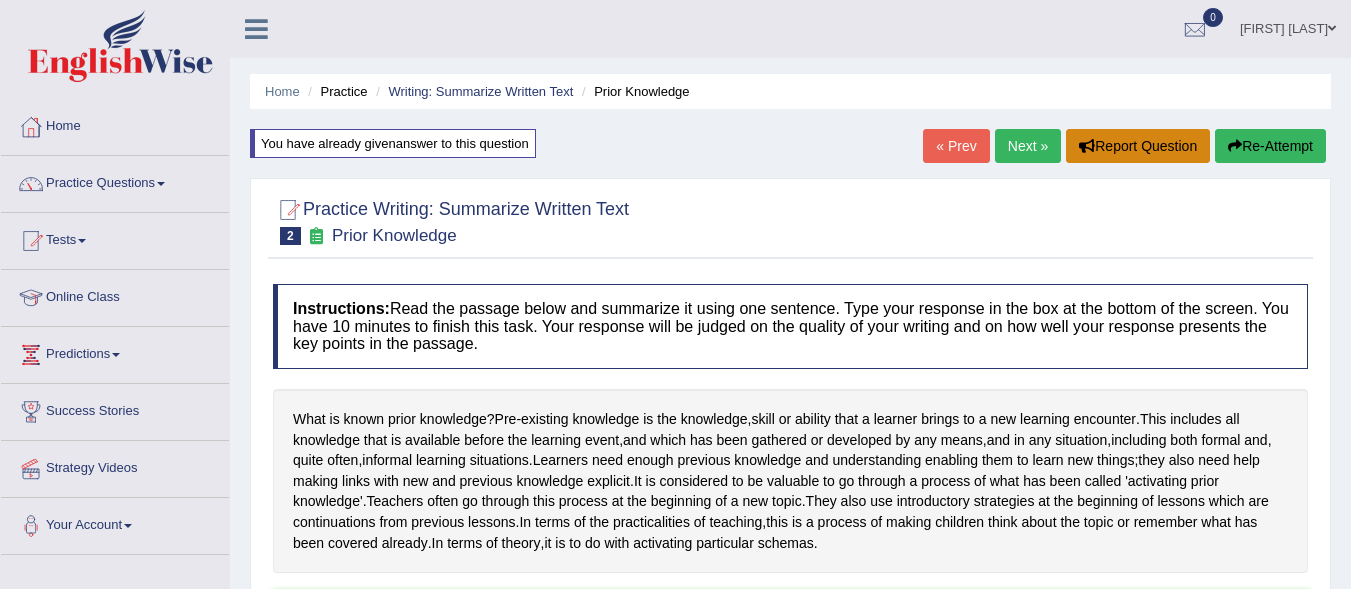 click on "Report Question" at bounding box center [1138, 146] 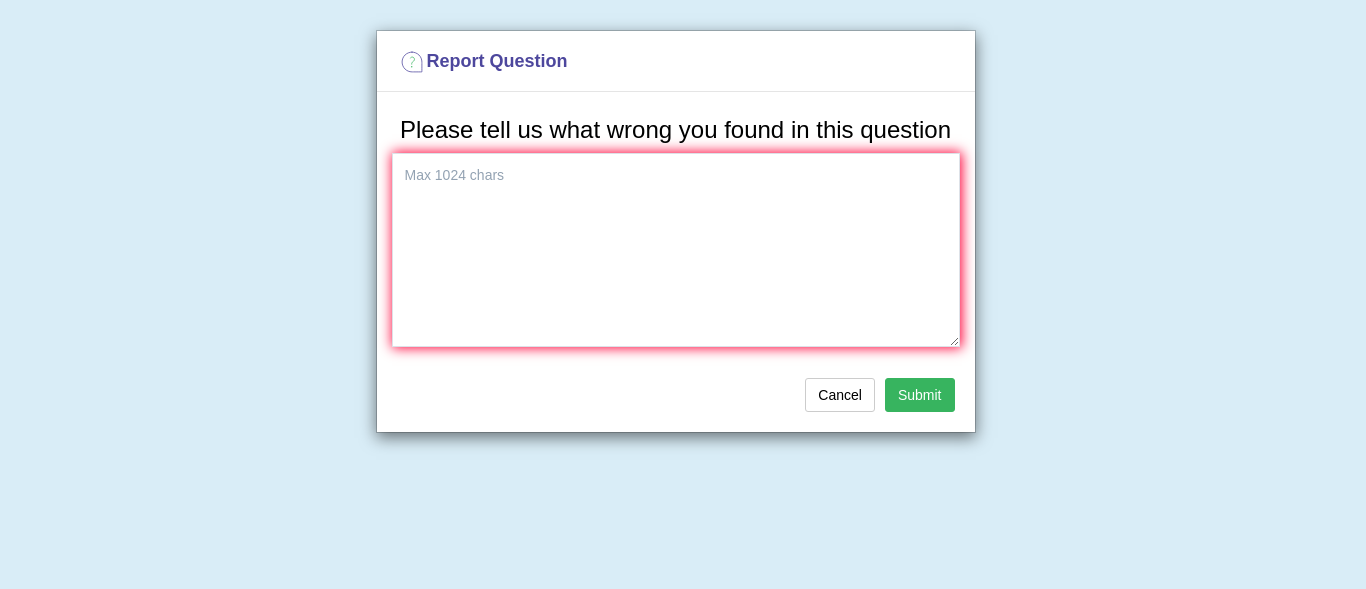 click on "Report Question Please tell us what wrong you found in this question Cancel Submit" at bounding box center [683, 294] 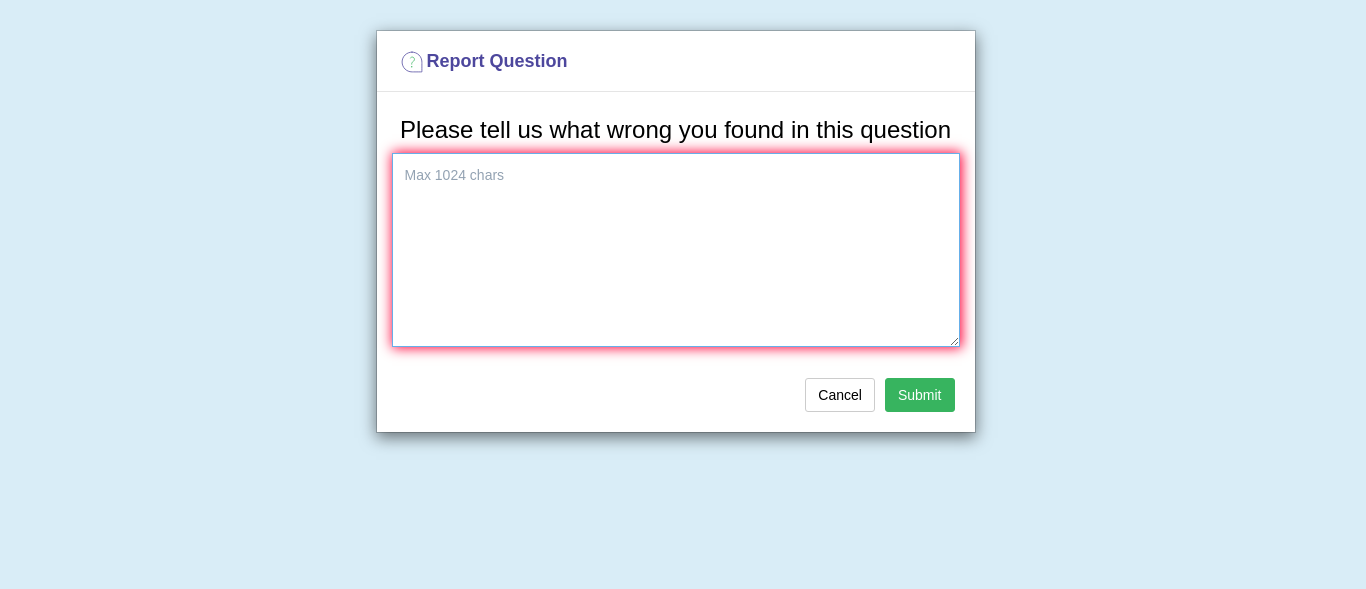 click at bounding box center [676, 250] 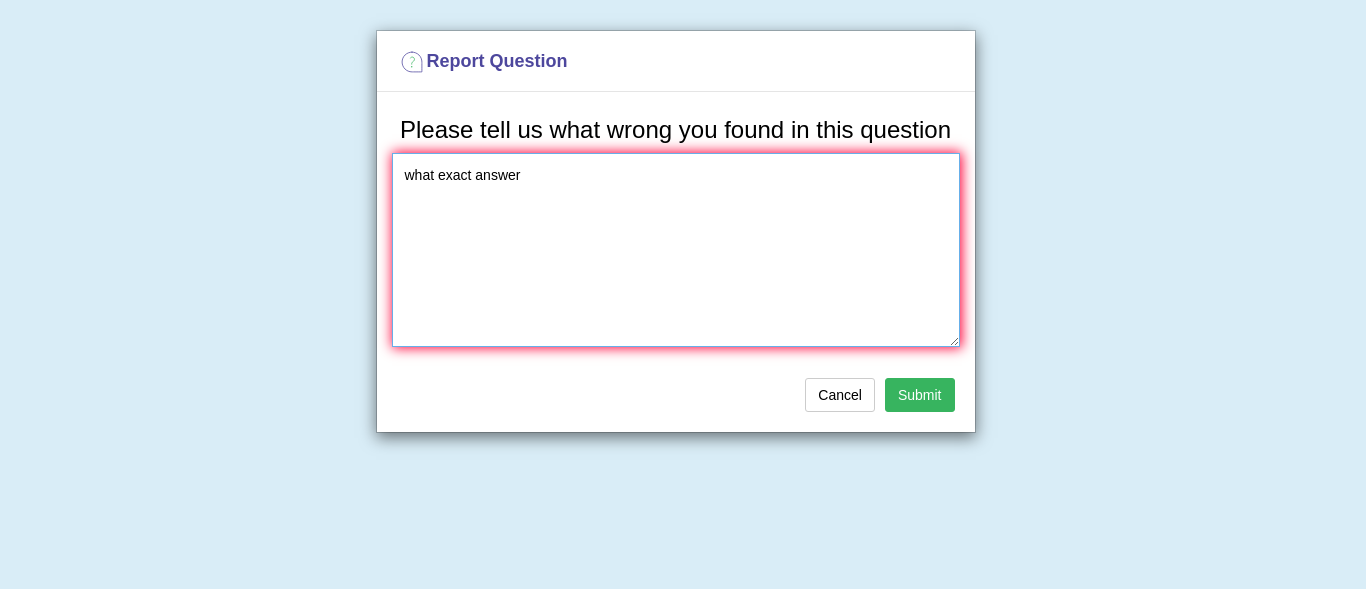 type on "what exact answer" 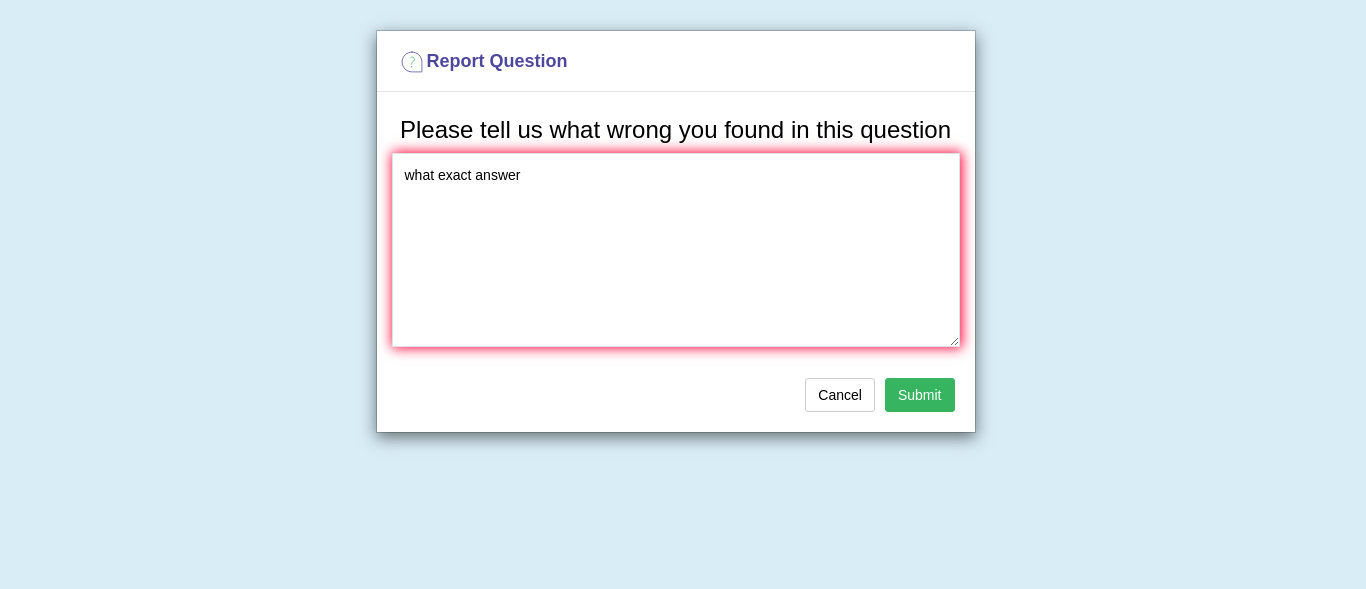 click on "Submit" at bounding box center (920, 395) 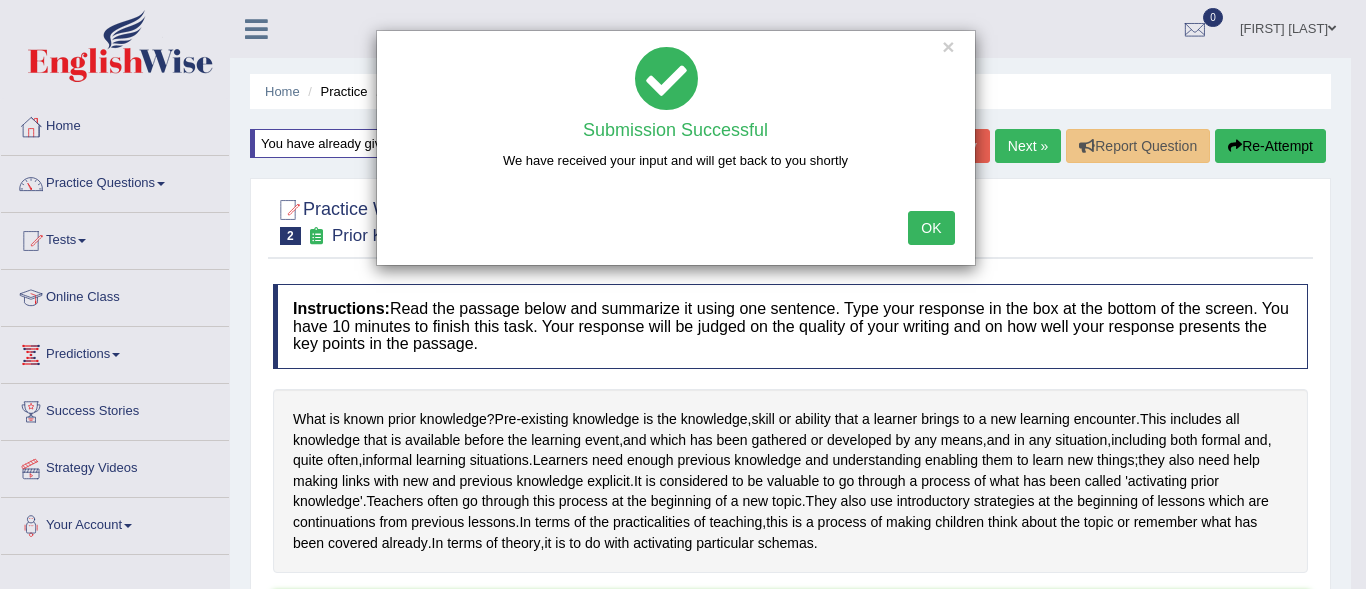 click on "OK" at bounding box center (931, 228) 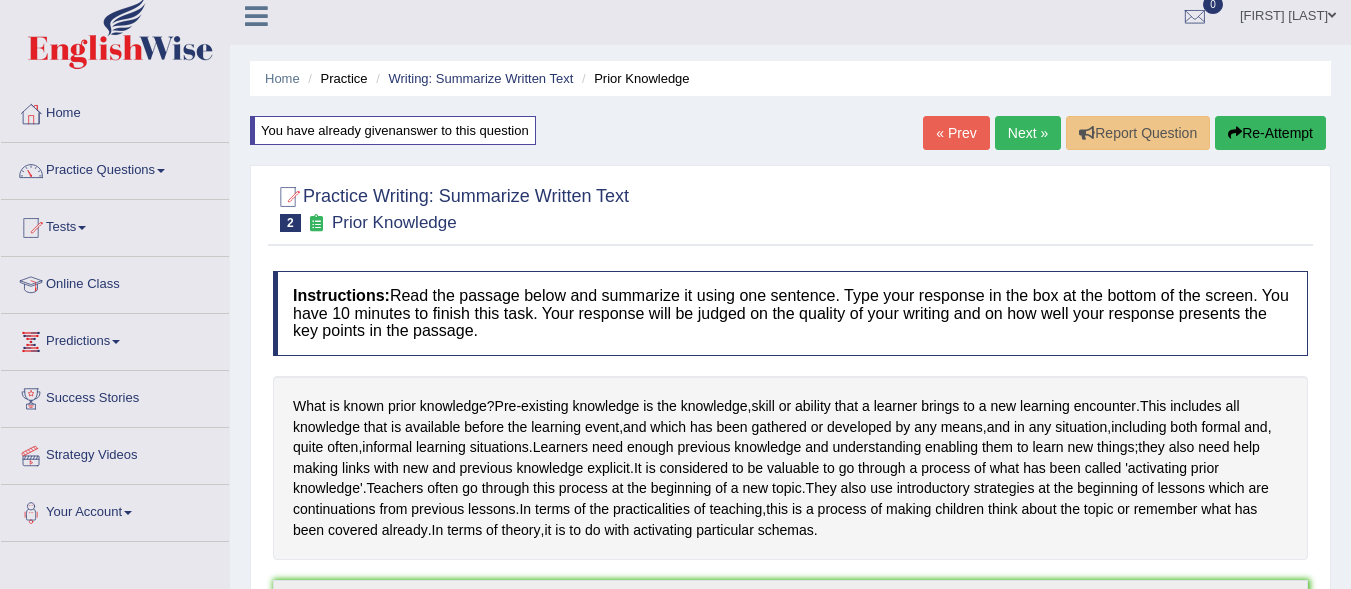 scroll, scrollTop: 0, scrollLeft: 0, axis: both 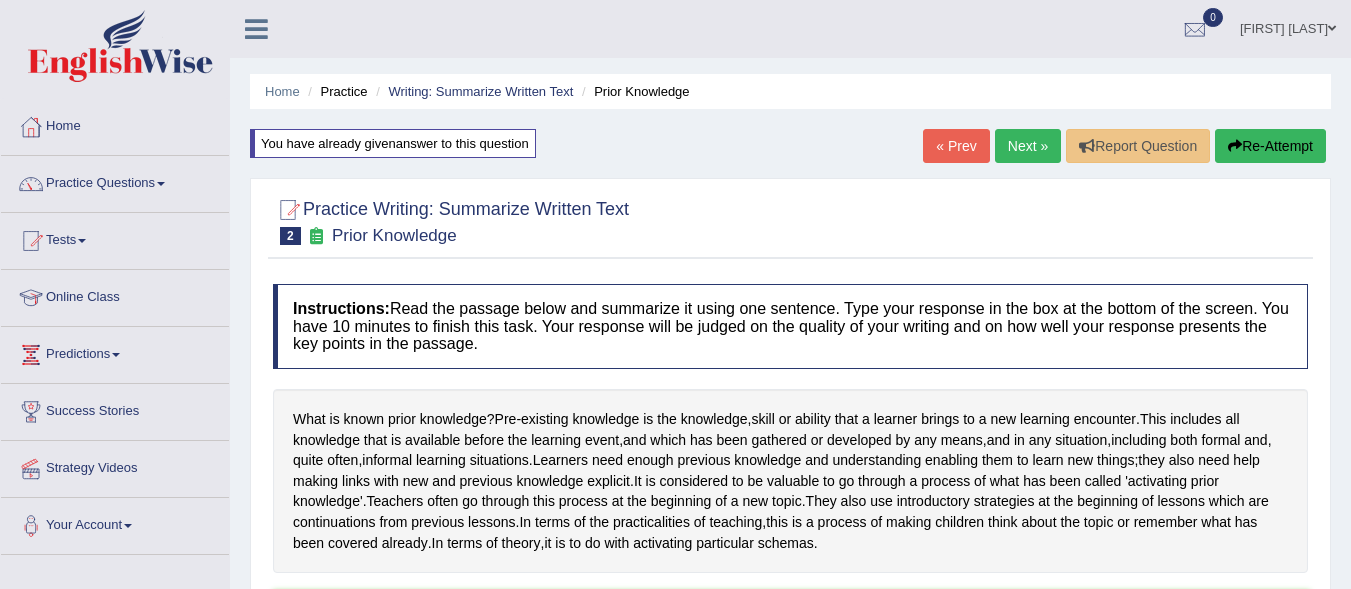 click on "Re-Attempt" at bounding box center (1270, 146) 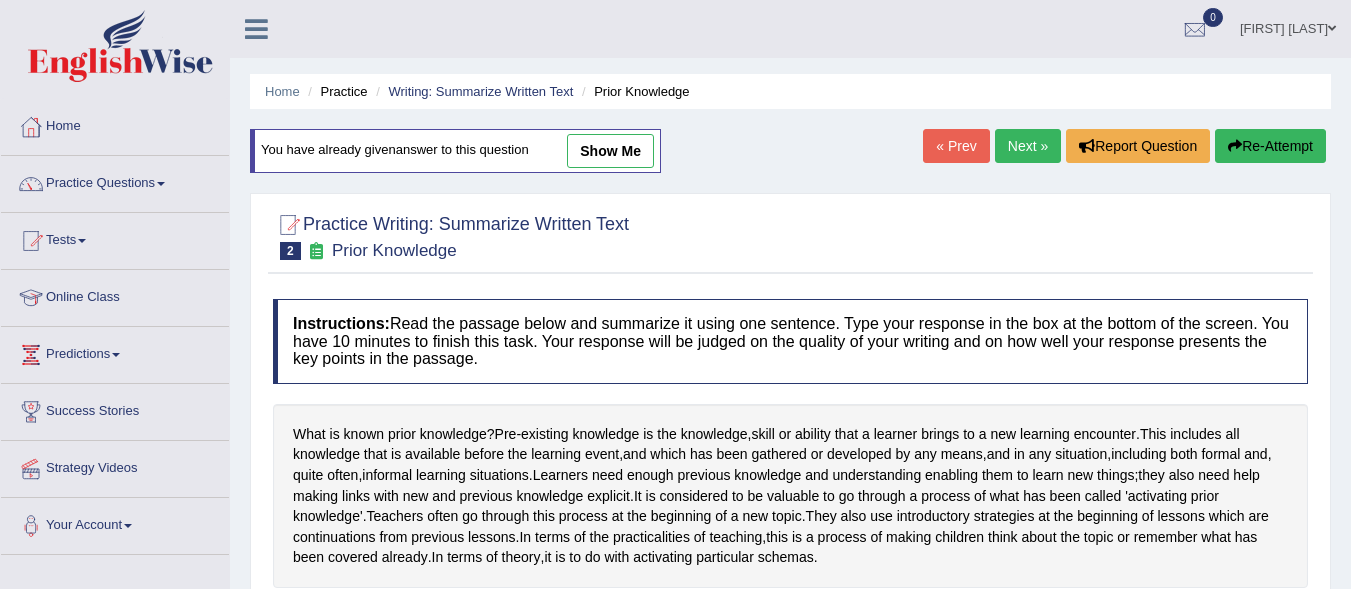 scroll, scrollTop: 0, scrollLeft: 0, axis: both 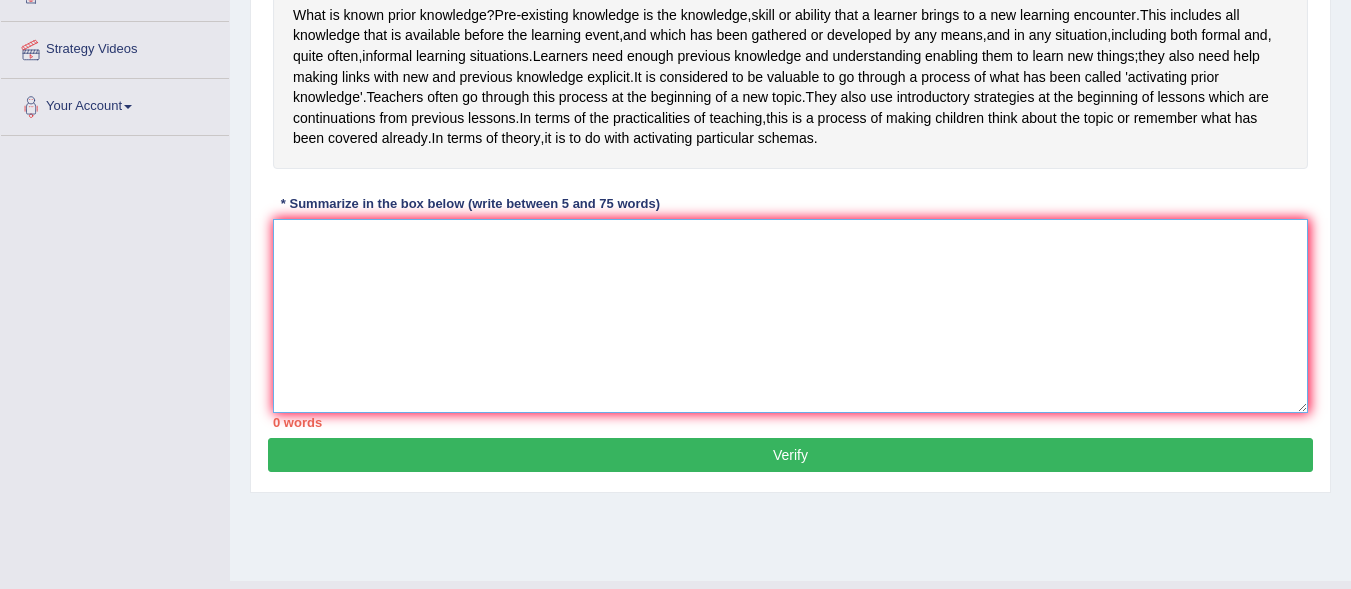 click at bounding box center [790, 316] 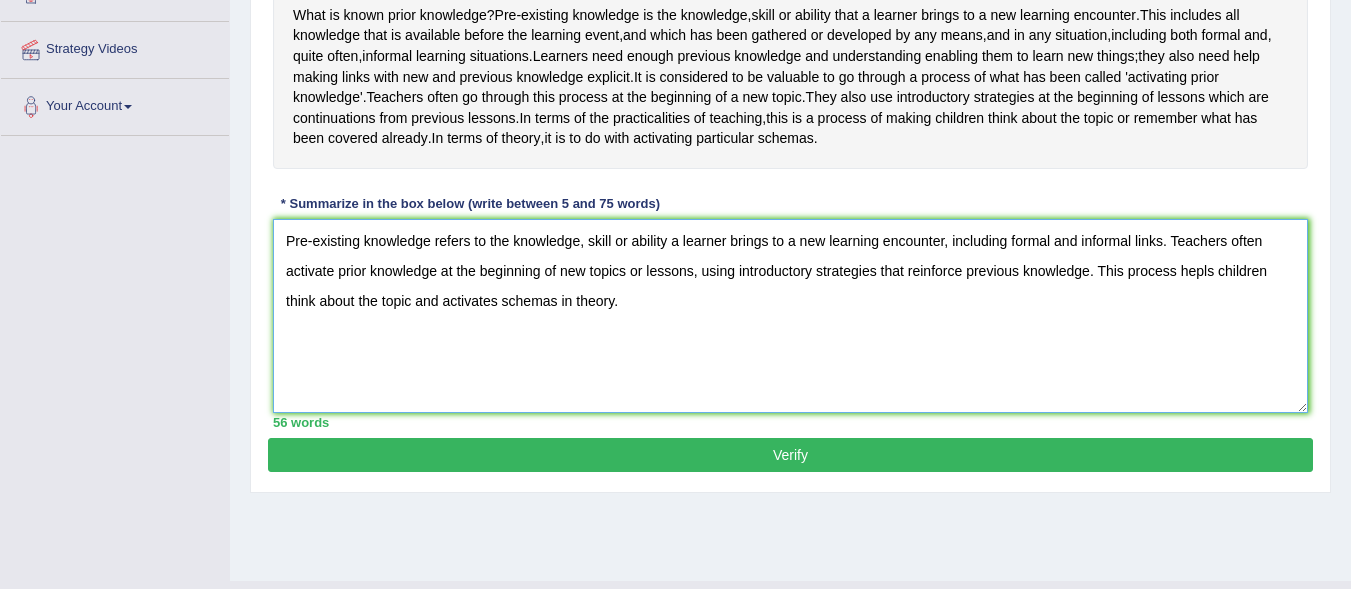 type on "Pre-existing knowledge refers to the knowledge, skill or ability a learner brings to a new learning encounter, including formal and informal links. Teachers often activate prior knowledge at the beginning of new topics or lessons, using introductory strategies that reinforce previous knowledge. This process hepls children think about the topic and activates schemas in theory." 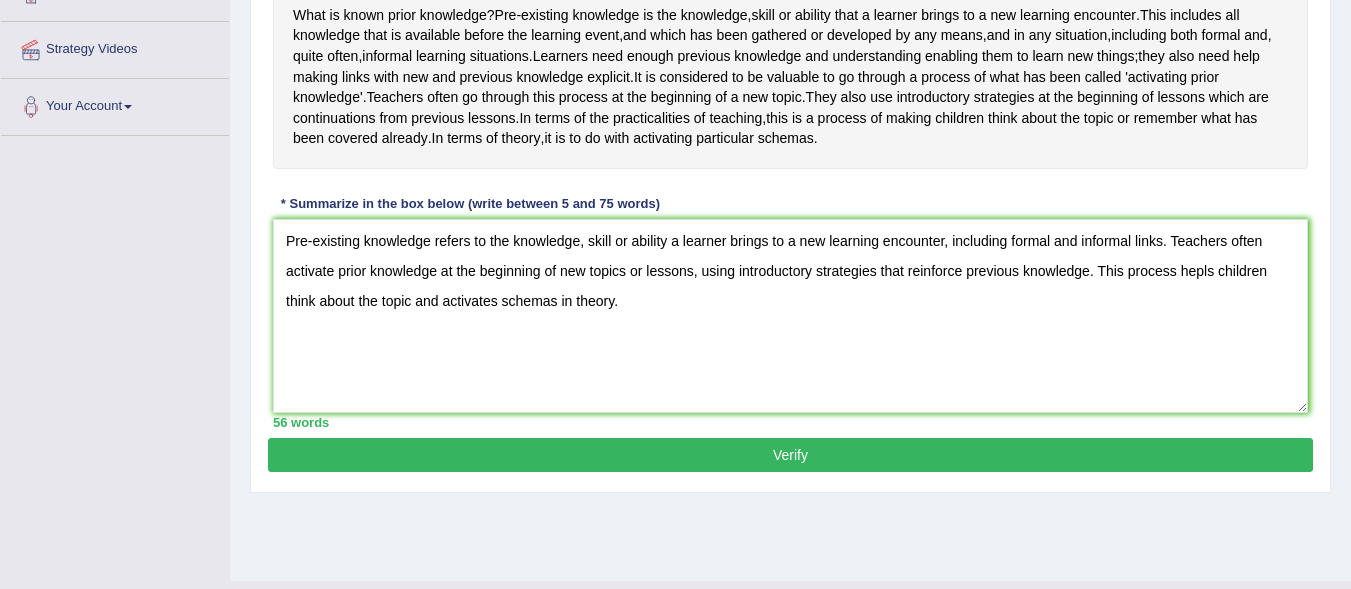 click on "Verify" at bounding box center [790, 455] 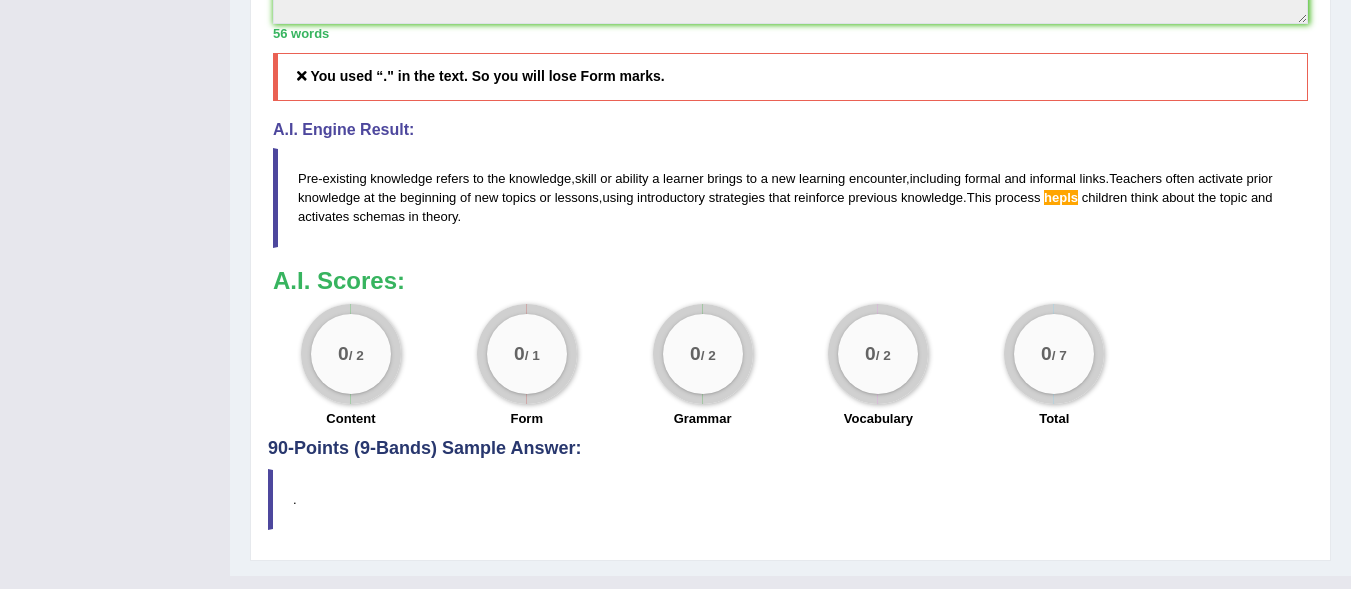 scroll, scrollTop: 758, scrollLeft: 0, axis: vertical 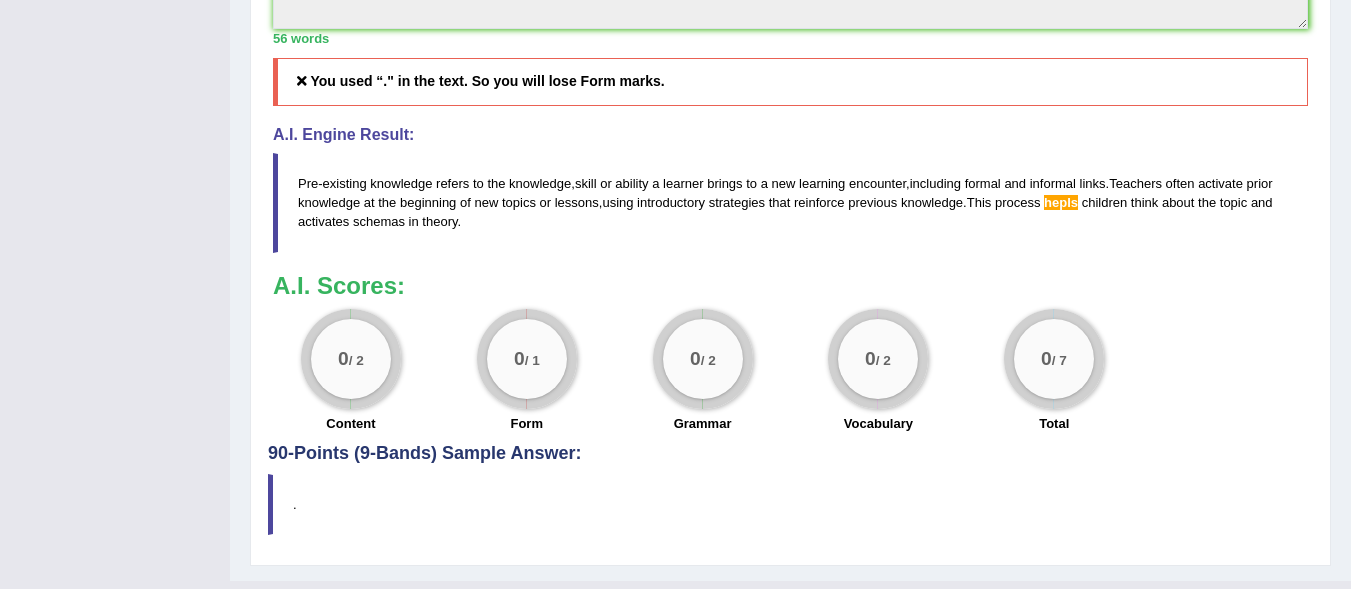 click on "hepls" at bounding box center [1061, 202] 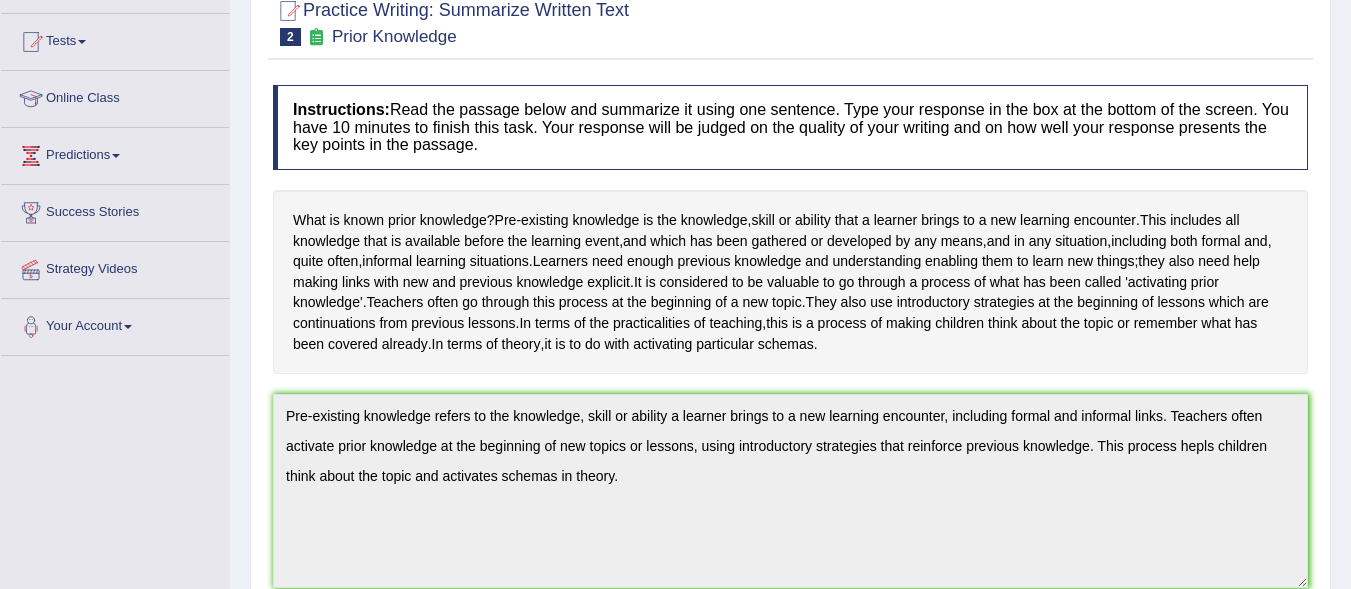 scroll, scrollTop: 0, scrollLeft: 0, axis: both 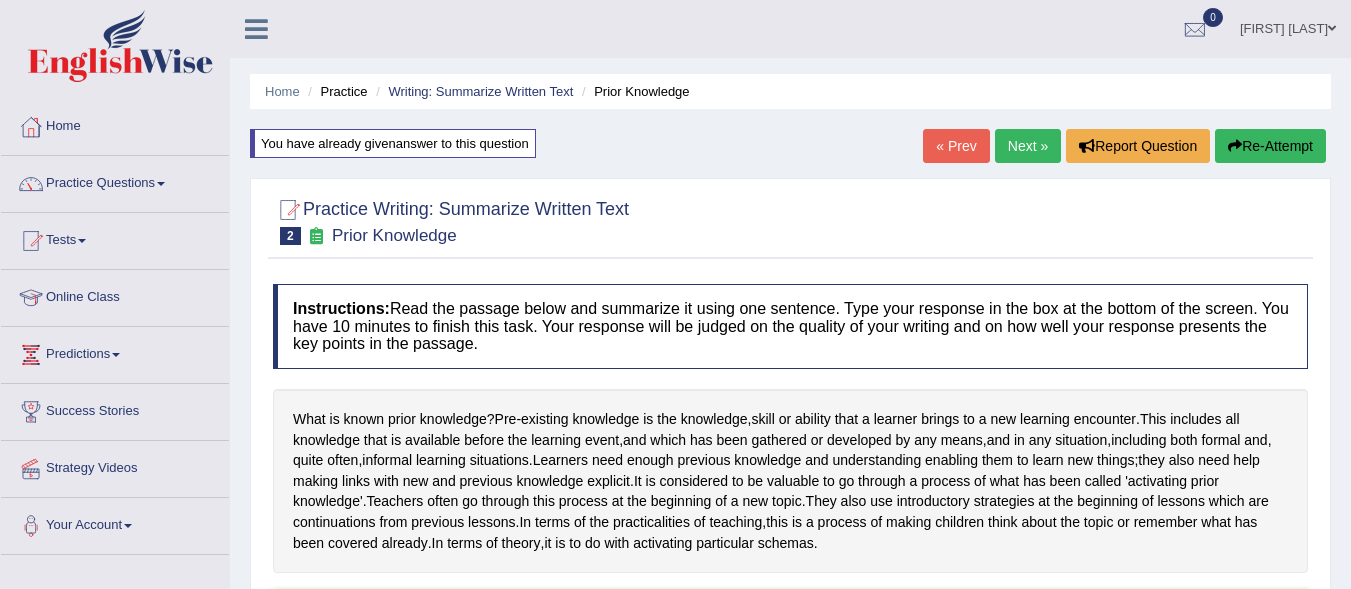 click on "Re-Attempt" at bounding box center (1270, 146) 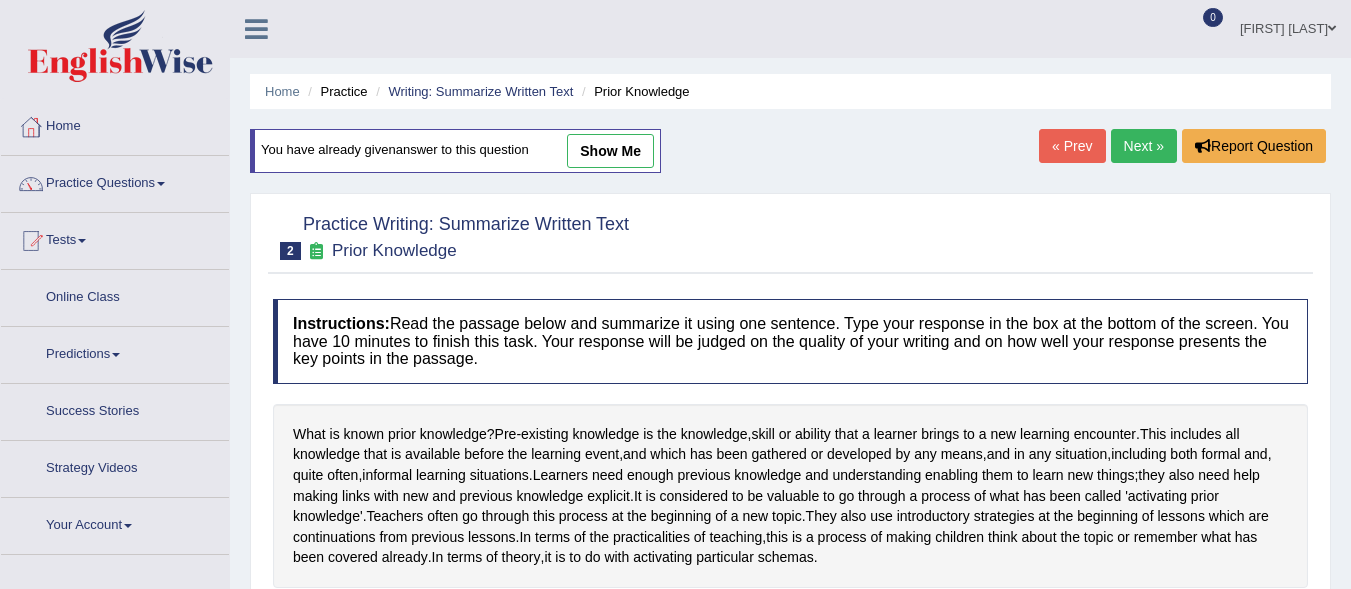 scroll, scrollTop: 313, scrollLeft: 0, axis: vertical 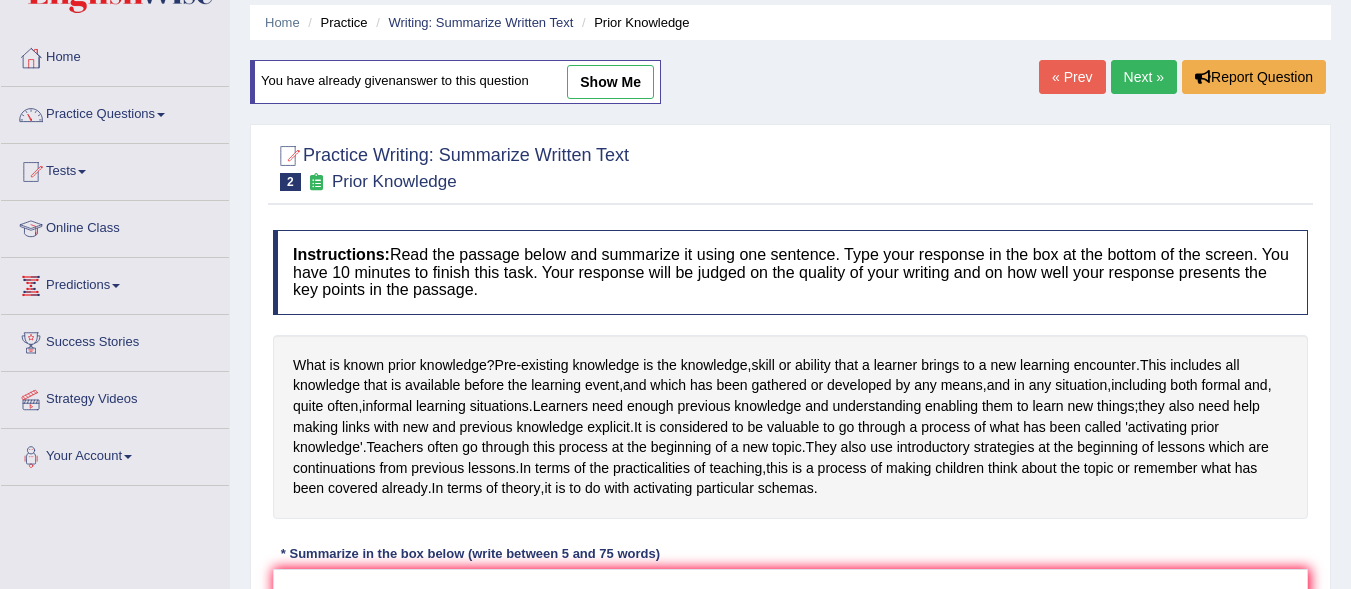 click on "show me" at bounding box center [610, 82] 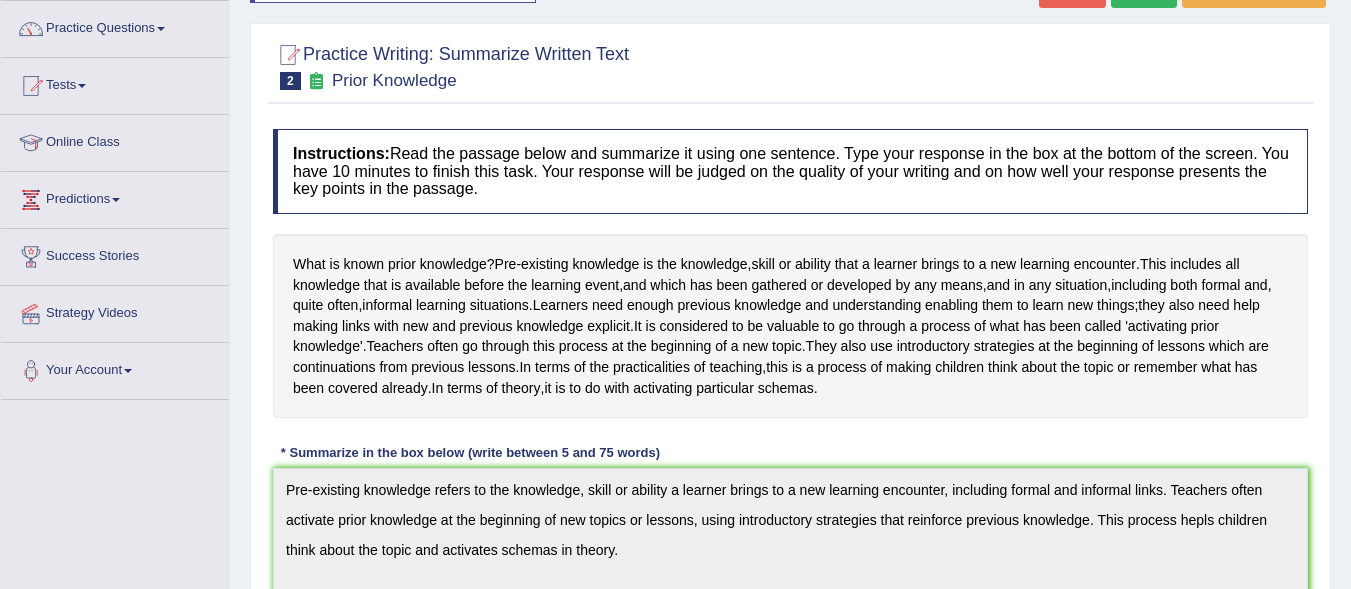 scroll, scrollTop: 144, scrollLeft: 0, axis: vertical 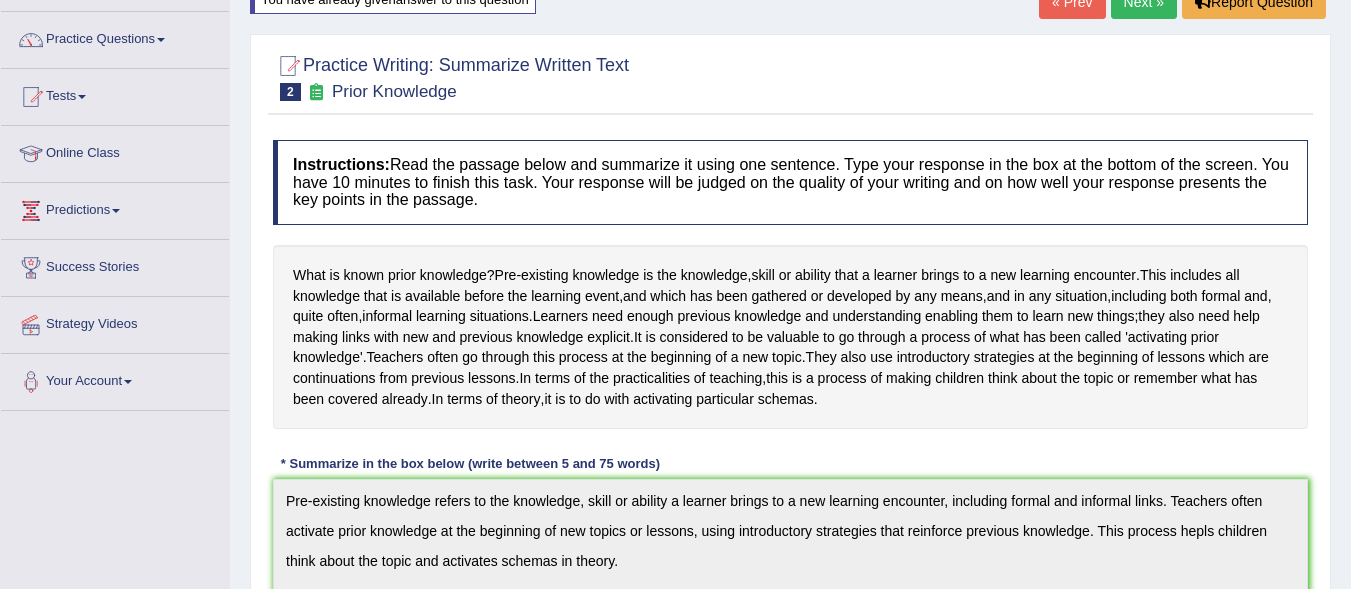 click on "Next »" at bounding box center [1144, 2] 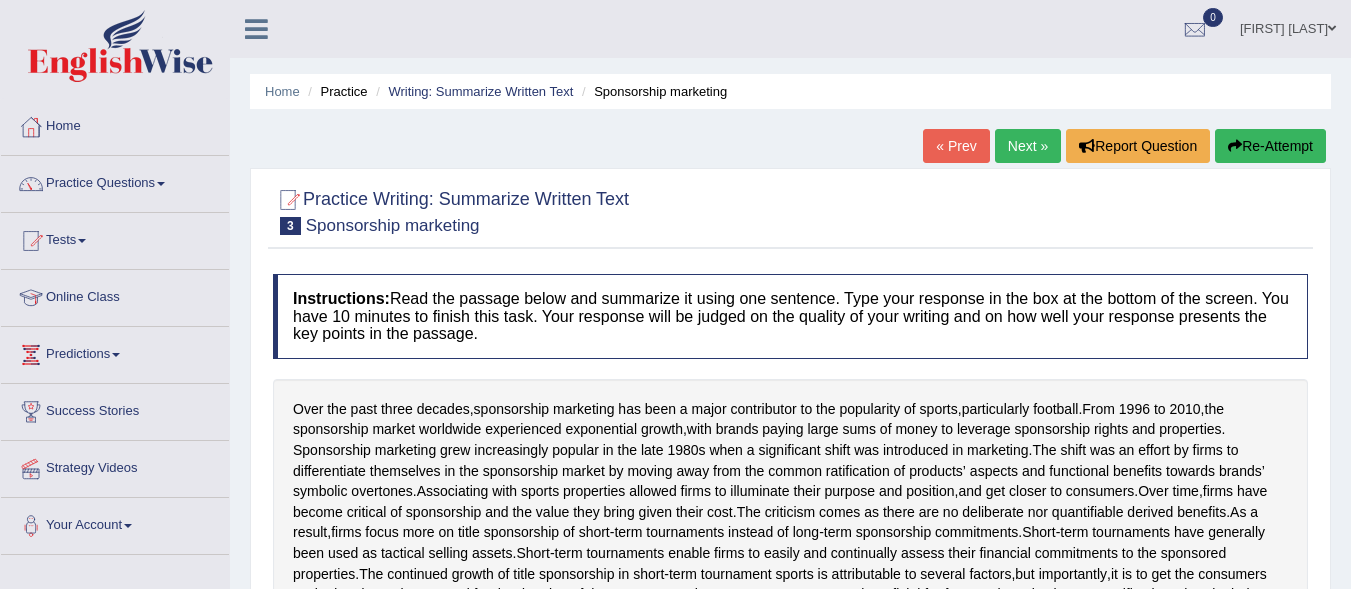 scroll, scrollTop: 285, scrollLeft: 0, axis: vertical 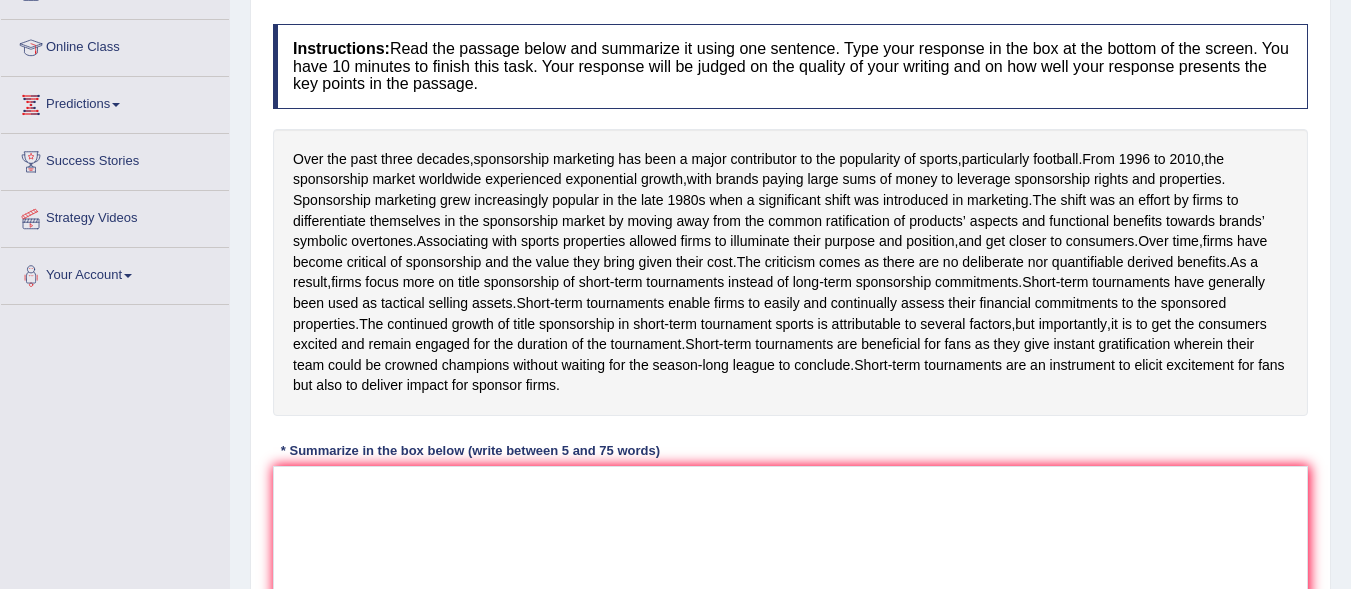 drag, startPoint x: 1359, startPoint y: 96, endPoint x: 1346, endPoint y: 227, distance: 131.64346 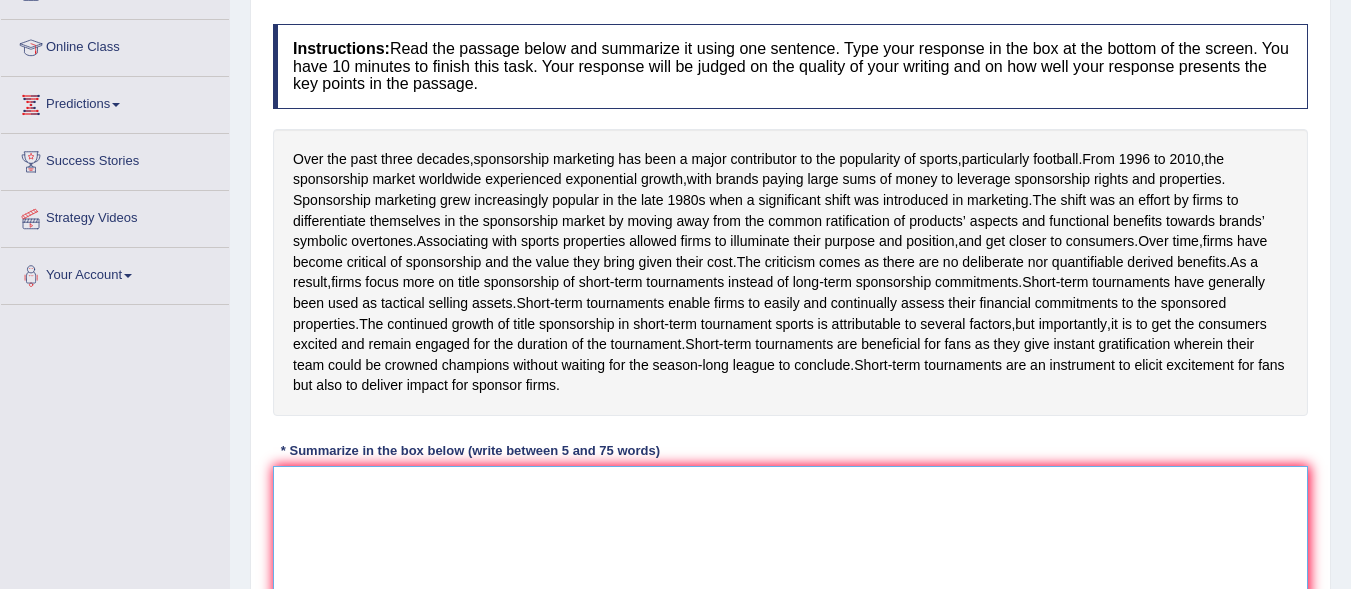 click at bounding box center (790, 563) 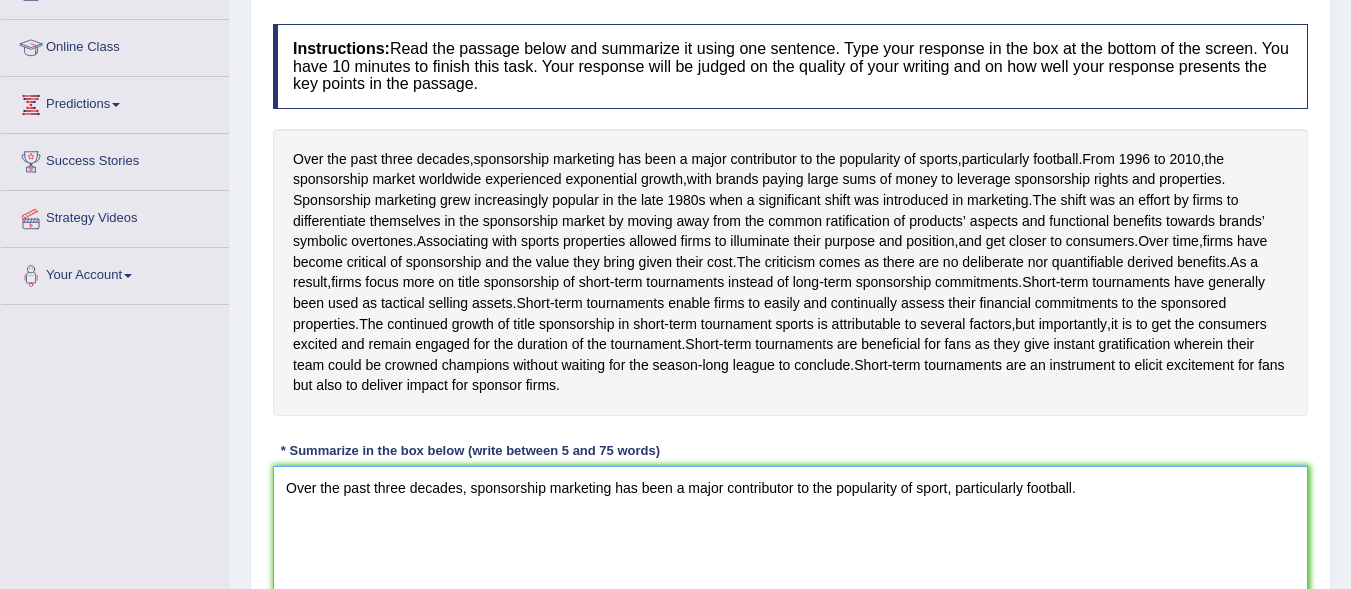 click on "Over the past three decades, sponsorship marketing has been a major contributor to the popularity of sport, particularly football." at bounding box center (790, 563) 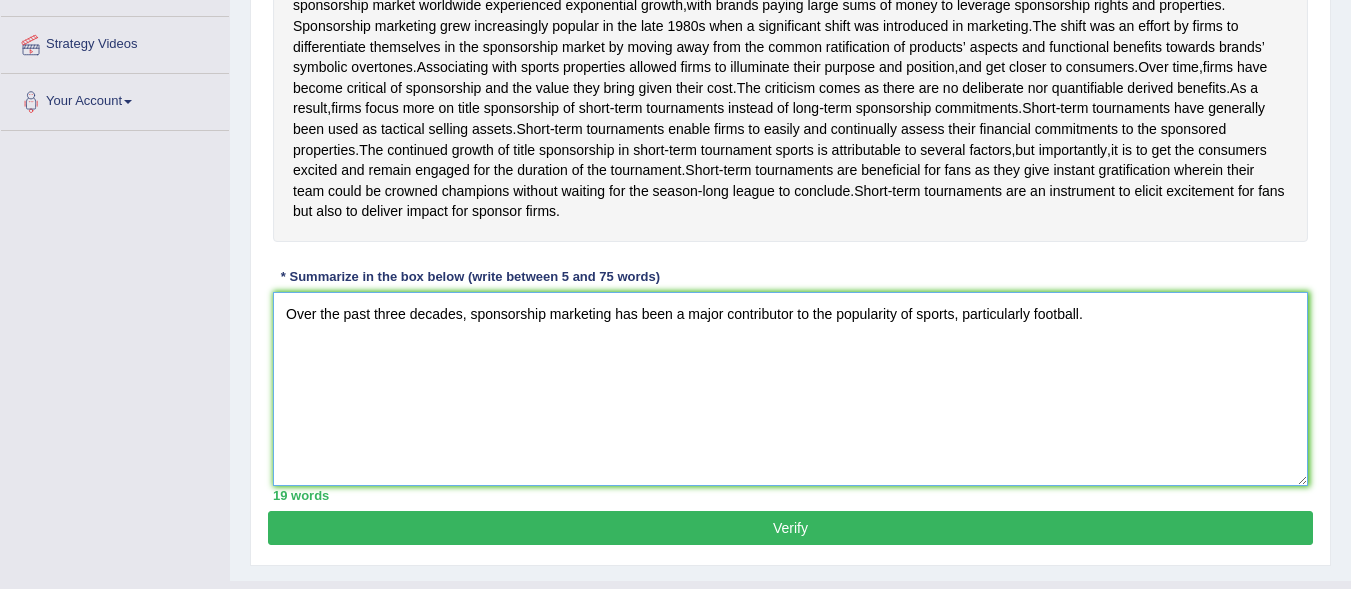 scroll, scrollTop: 426, scrollLeft: 0, axis: vertical 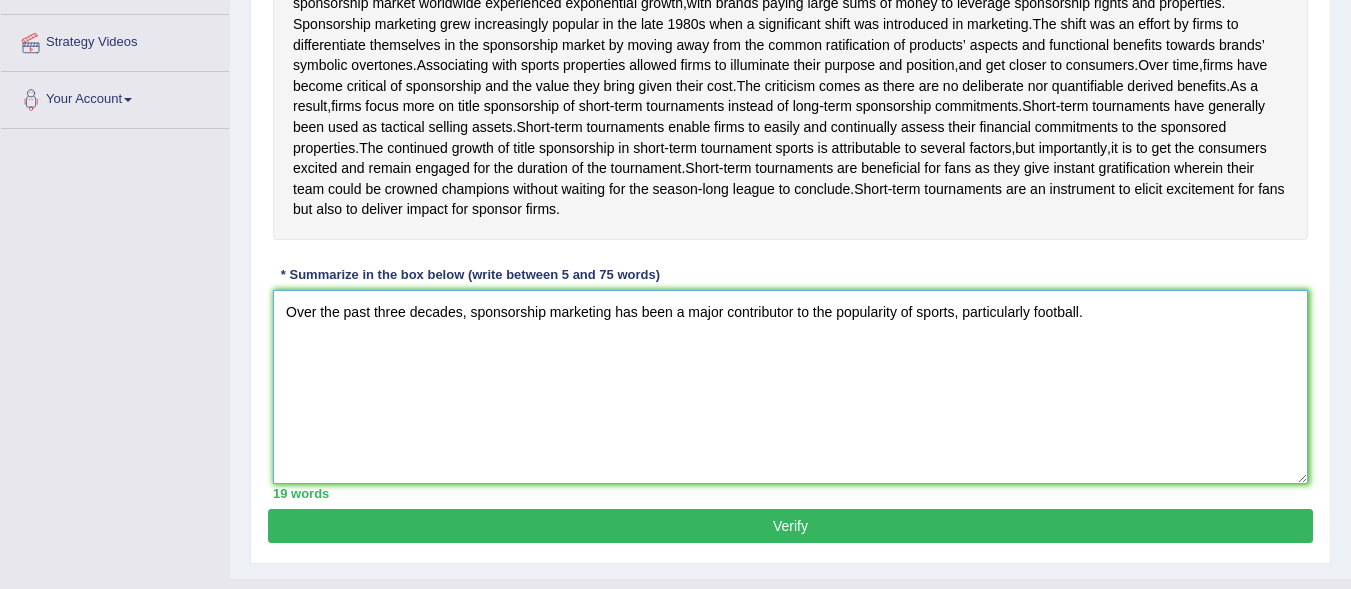 type on "Over the past three decades, sponsorship marketing has been a major contributor to the popularity of sports, particularly football." 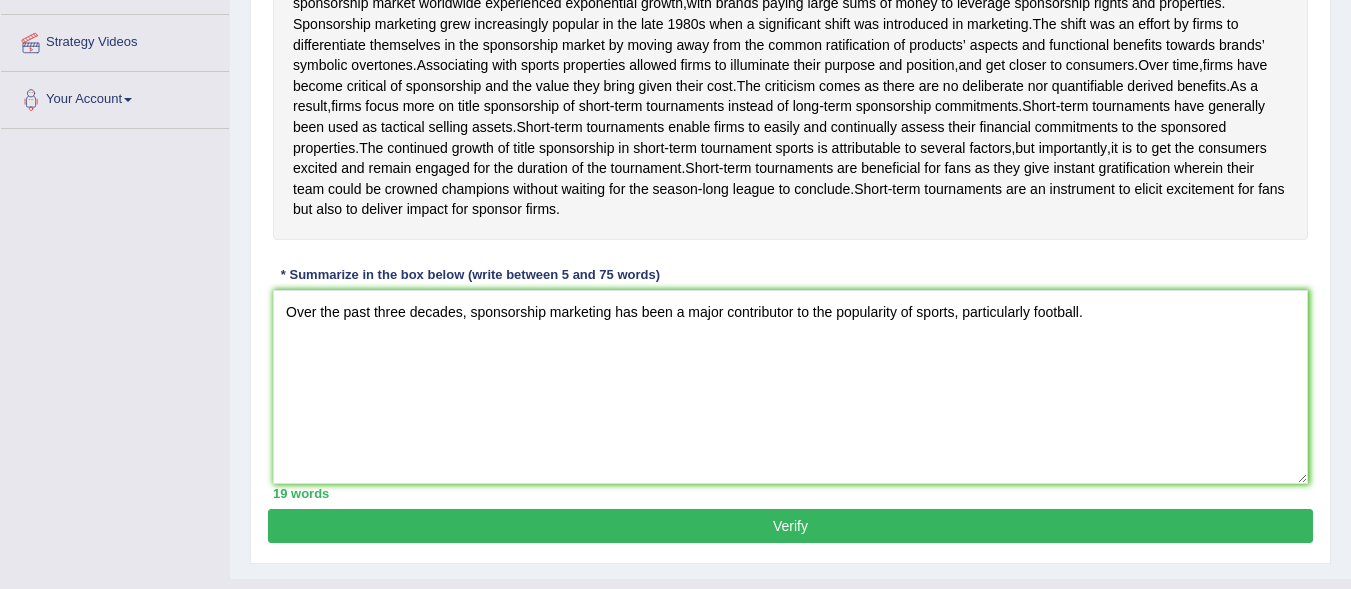 click on "Verify" at bounding box center (790, 526) 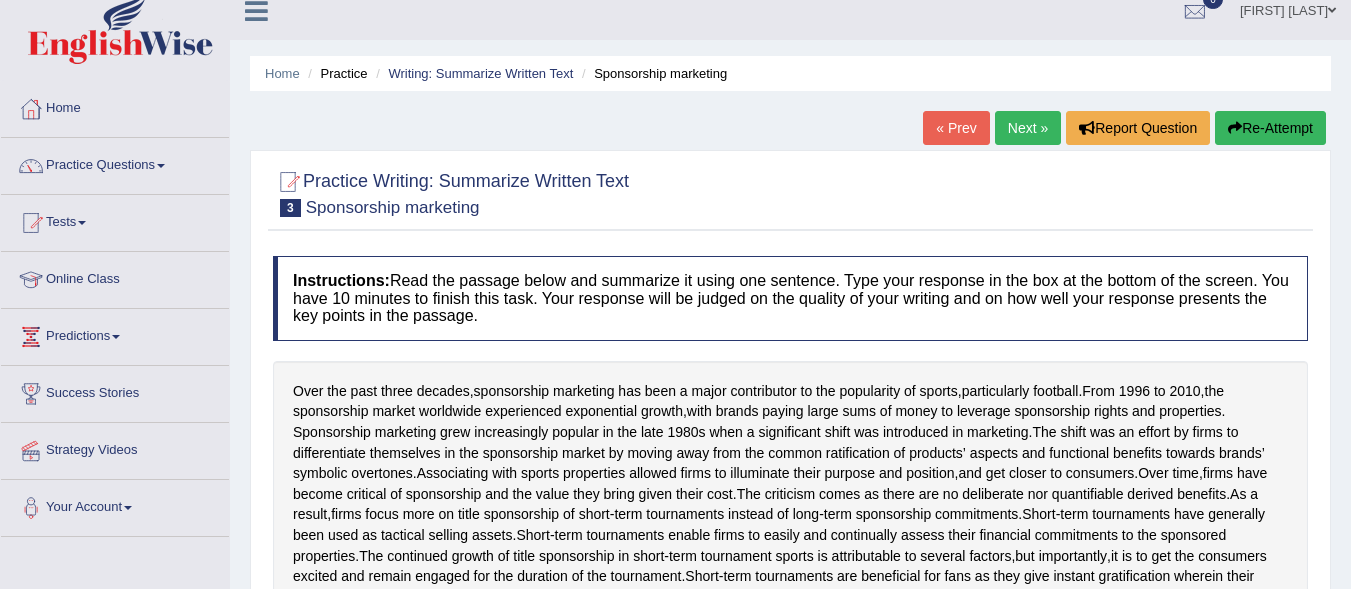 scroll, scrollTop: 13, scrollLeft: 0, axis: vertical 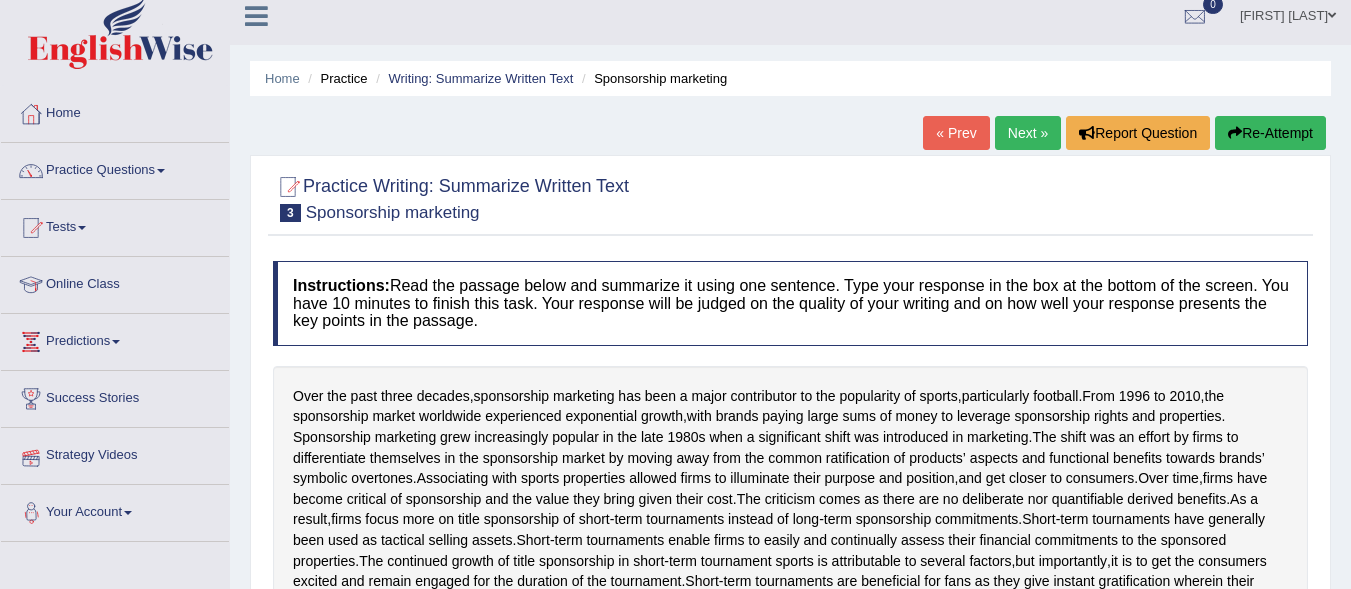 click on "Strategy Videos" at bounding box center (115, 453) 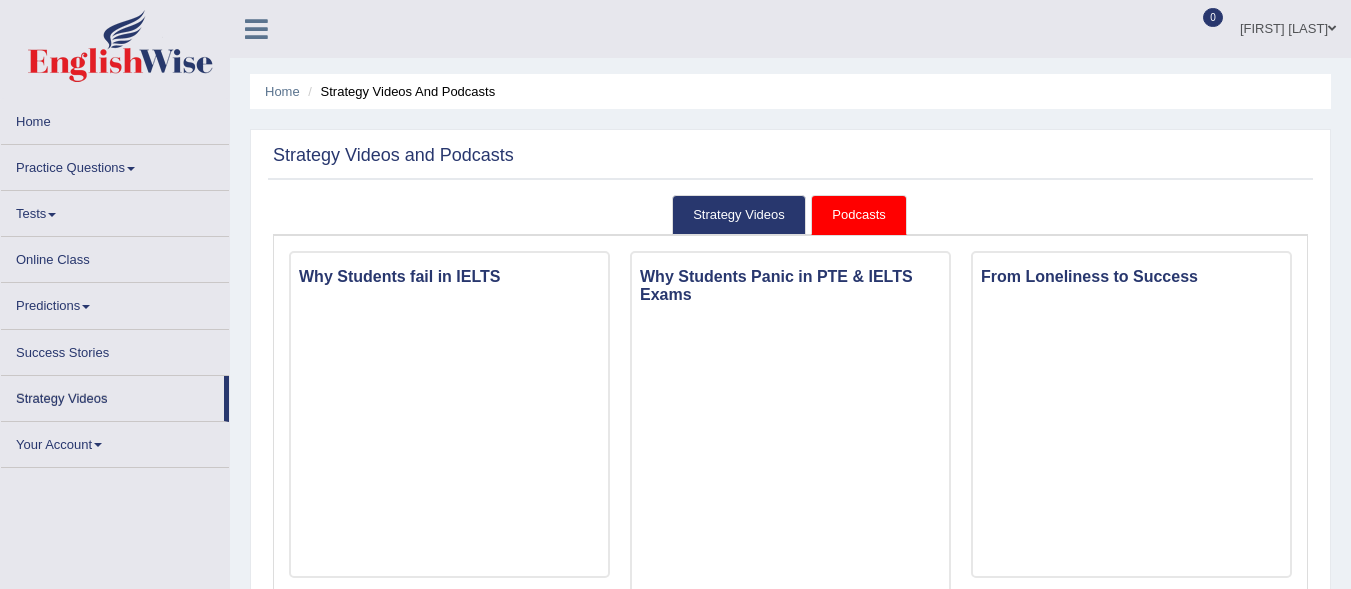 scroll, scrollTop: 0, scrollLeft: 0, axis: both 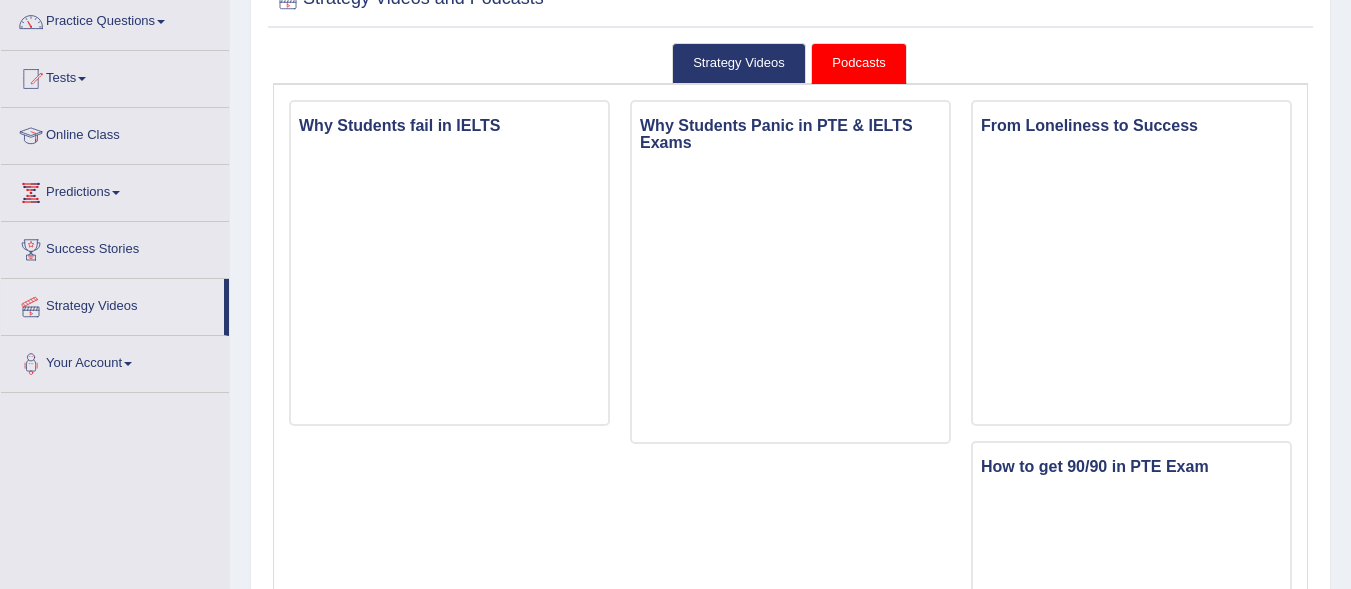 click on "Why Students Panic in PTE & IELTS Exams" at bounding box center (790, 134) 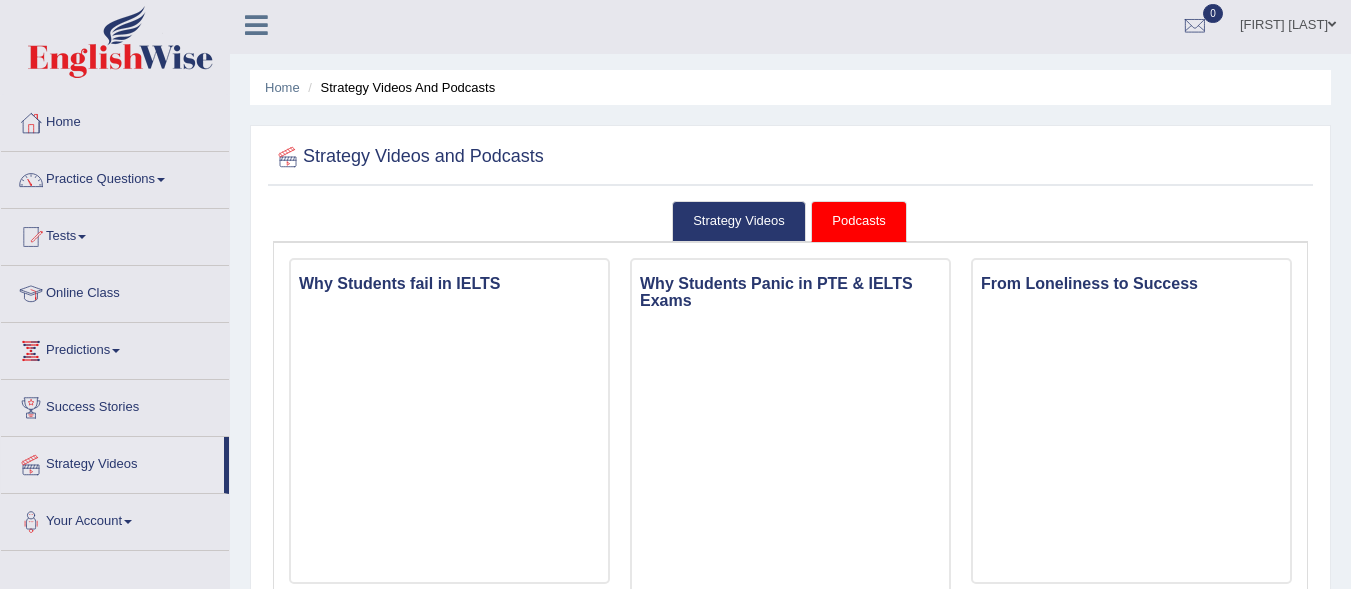 scroll, scrollTop: 0, scrollLeft: 0, axis: both 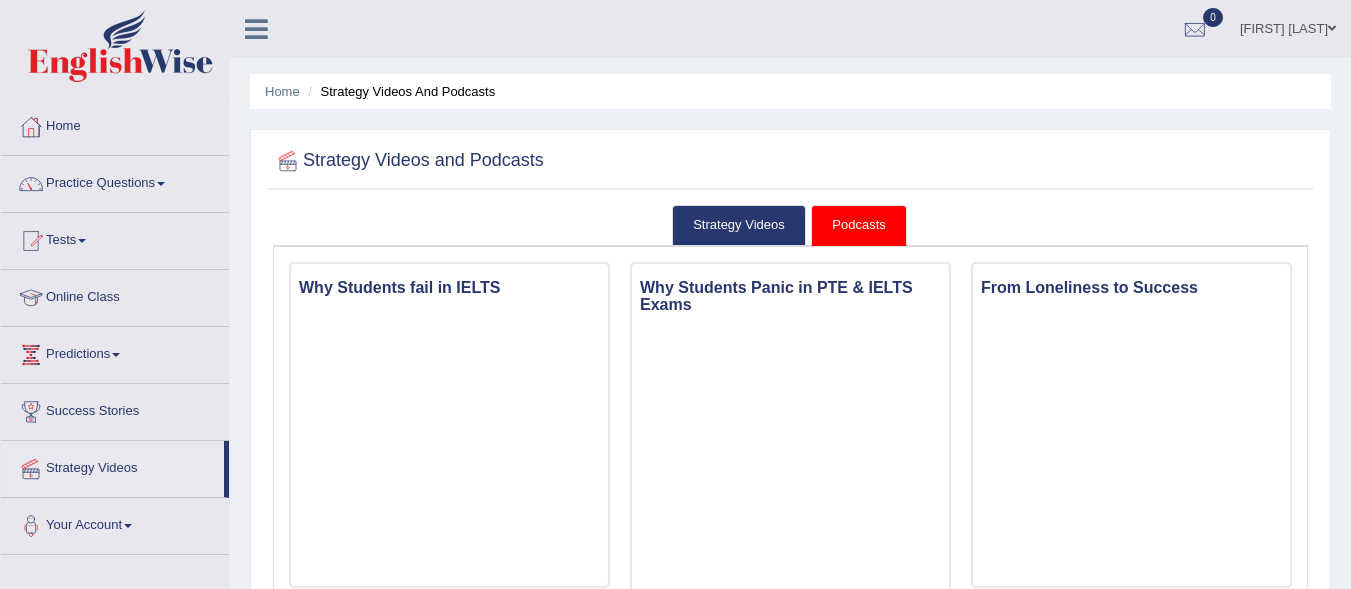 click on "Online Class" at bounding box center (115, 295) 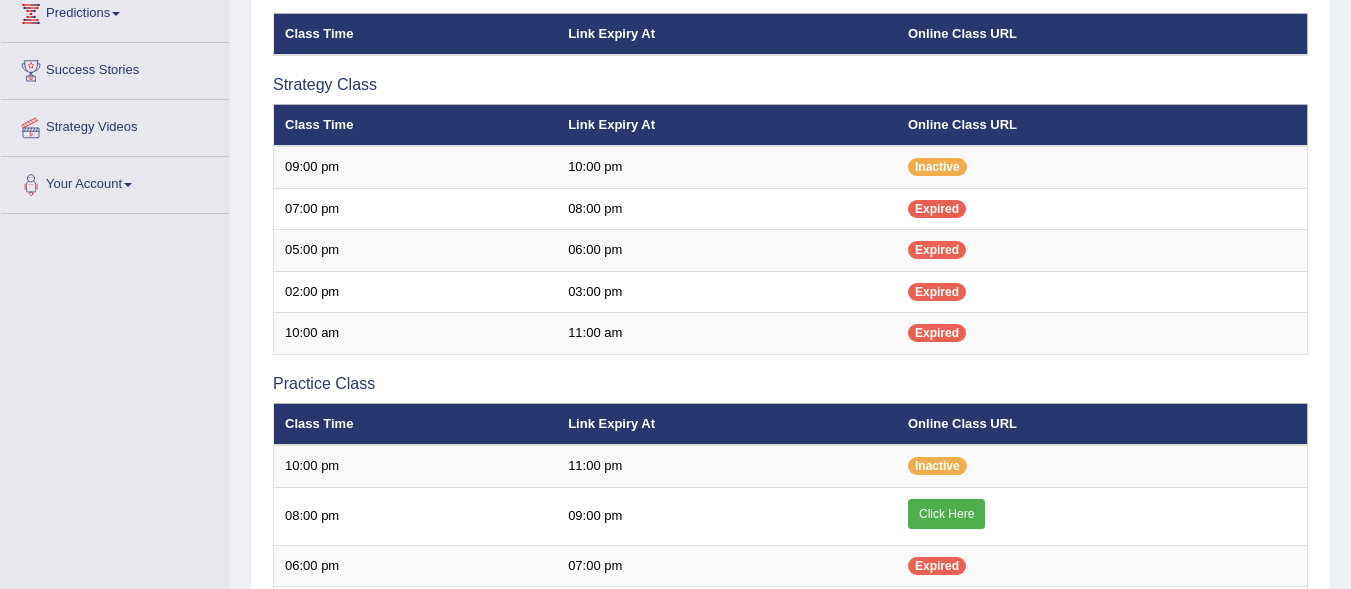 scroll, scrollTop: 0, scrollLeft: 0, axis: both 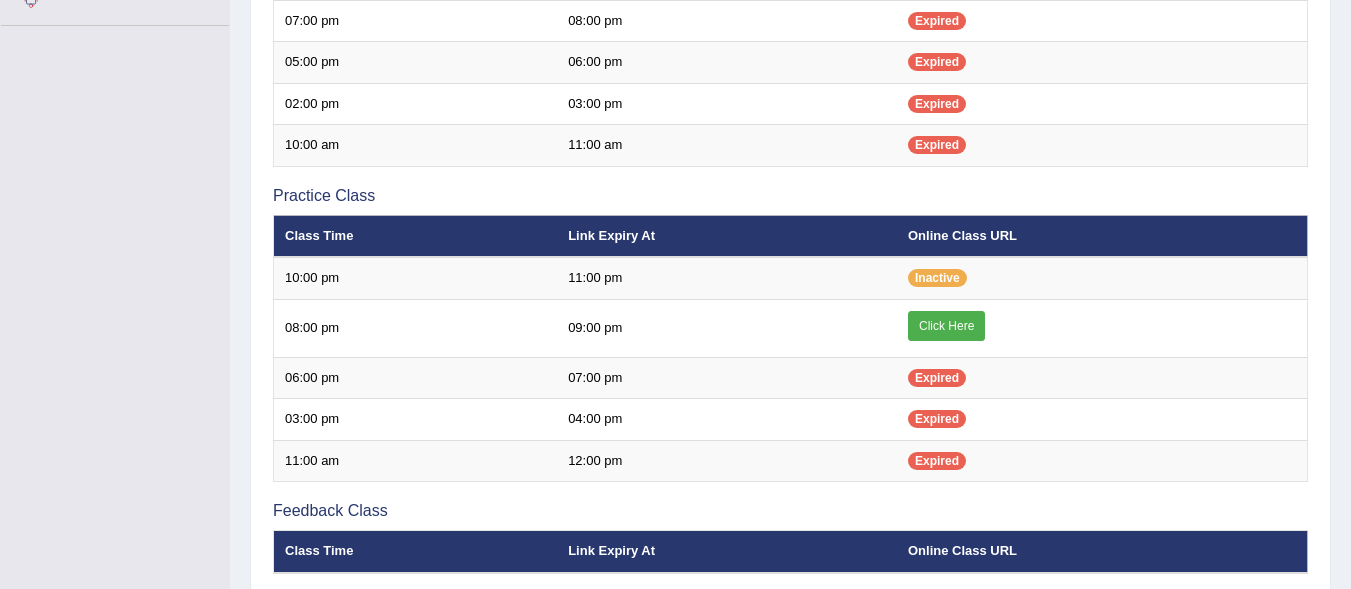 click on "Toggle navigation
Home
Practice Questions   Speaking Practice Read Aloud
Repeat Sentence
Describe Image
Re-tell Lecture
Answer Short Question
Summarize Group Discussion
Respond To A Situation
Writing Practice  Summarize Written Text
Write Essay
Reading Practice  Reading & Writing: Fill In The Blanks
Choose Multiple Answers
Re-order Paragraphs
Fill In The Blanks
Choose Single Answer
Listening Practice  Summarize Spoken Text
Highlight Incorrect Words
Highlight Correct Summary
Select Missing Word
Choose Single Answer
Choose Multiple Answers
Fill In The Blanks
Write From Dictation
Pronunciation
Tests
Take Mock Test" at bounding box center [675, -235] 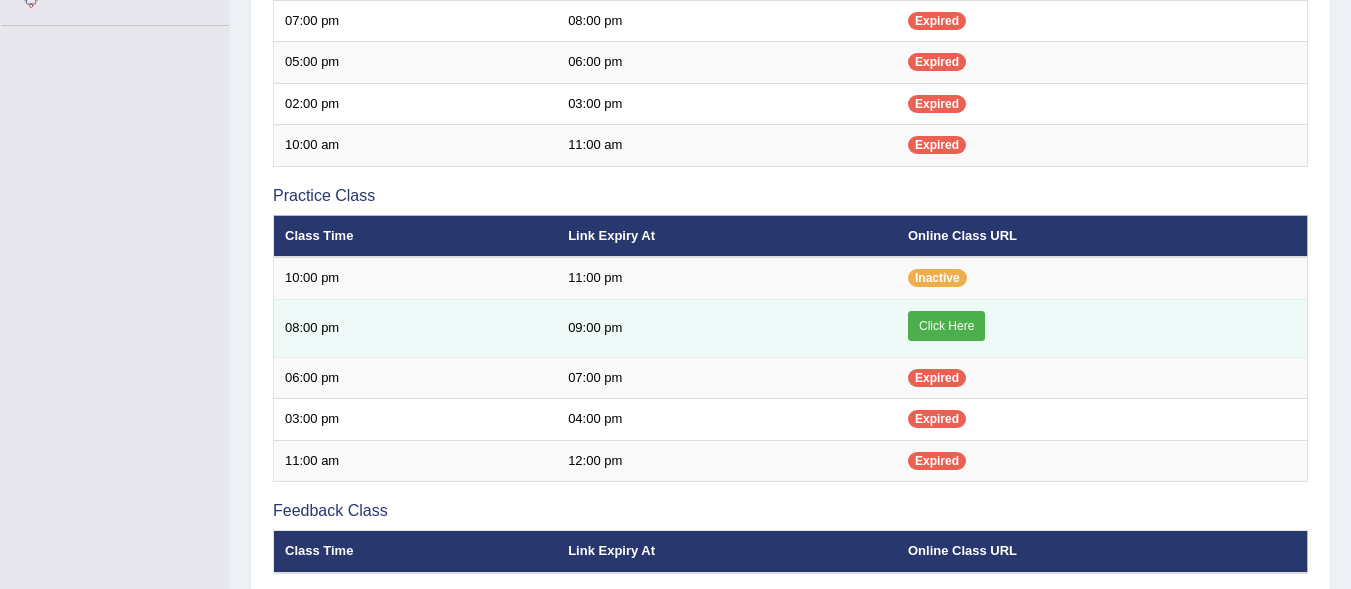 click on "Click Here" at bounding box center [946, 326] 